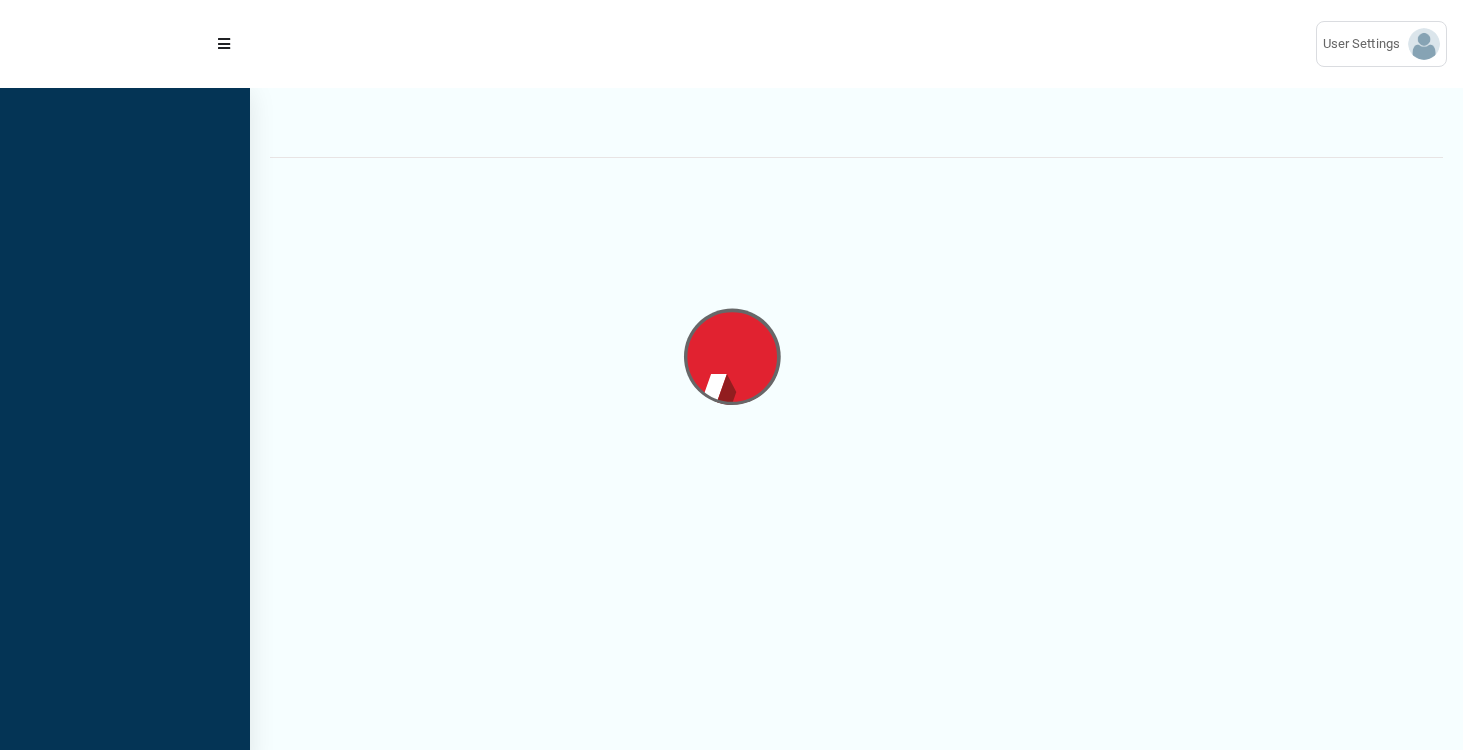 scroll, scrollTop: 0, scrollLeft: 0, axis: both 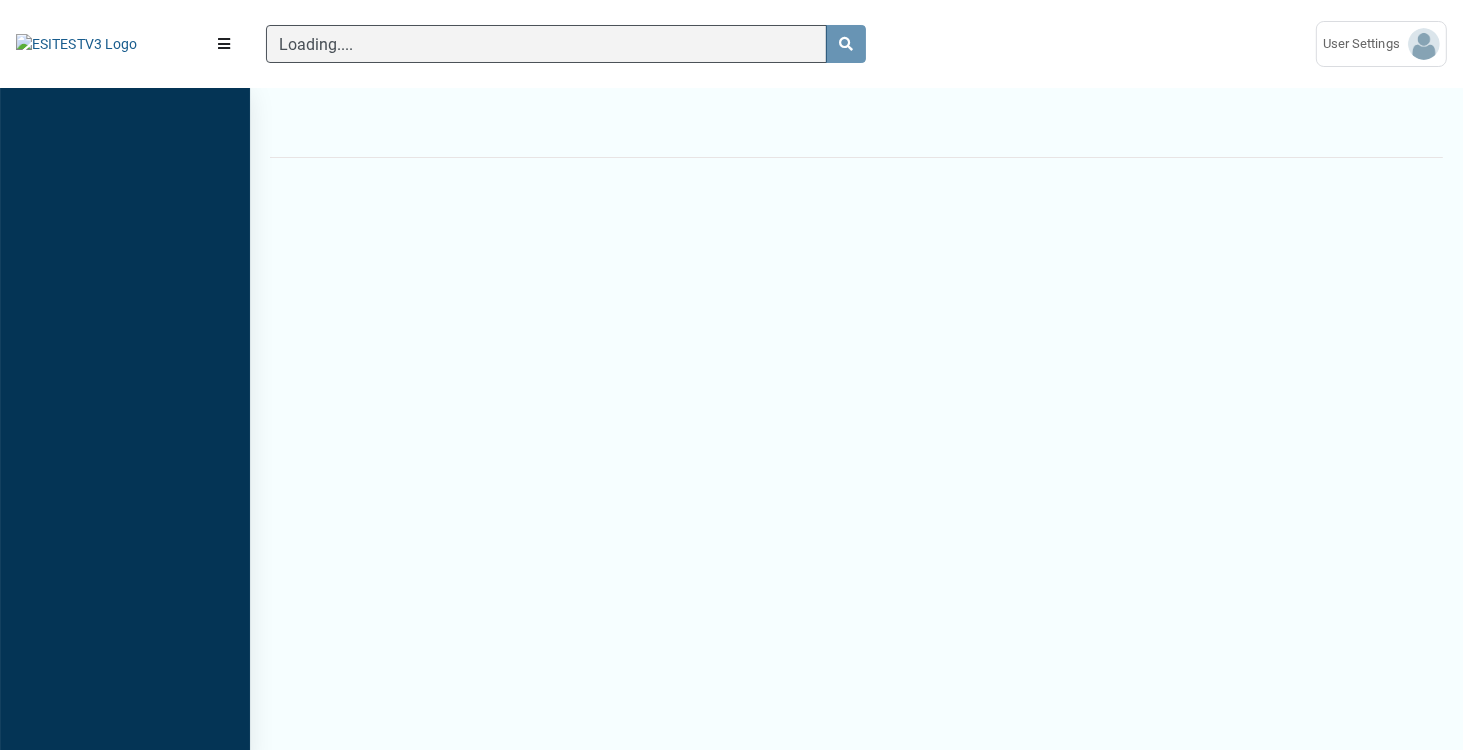 type 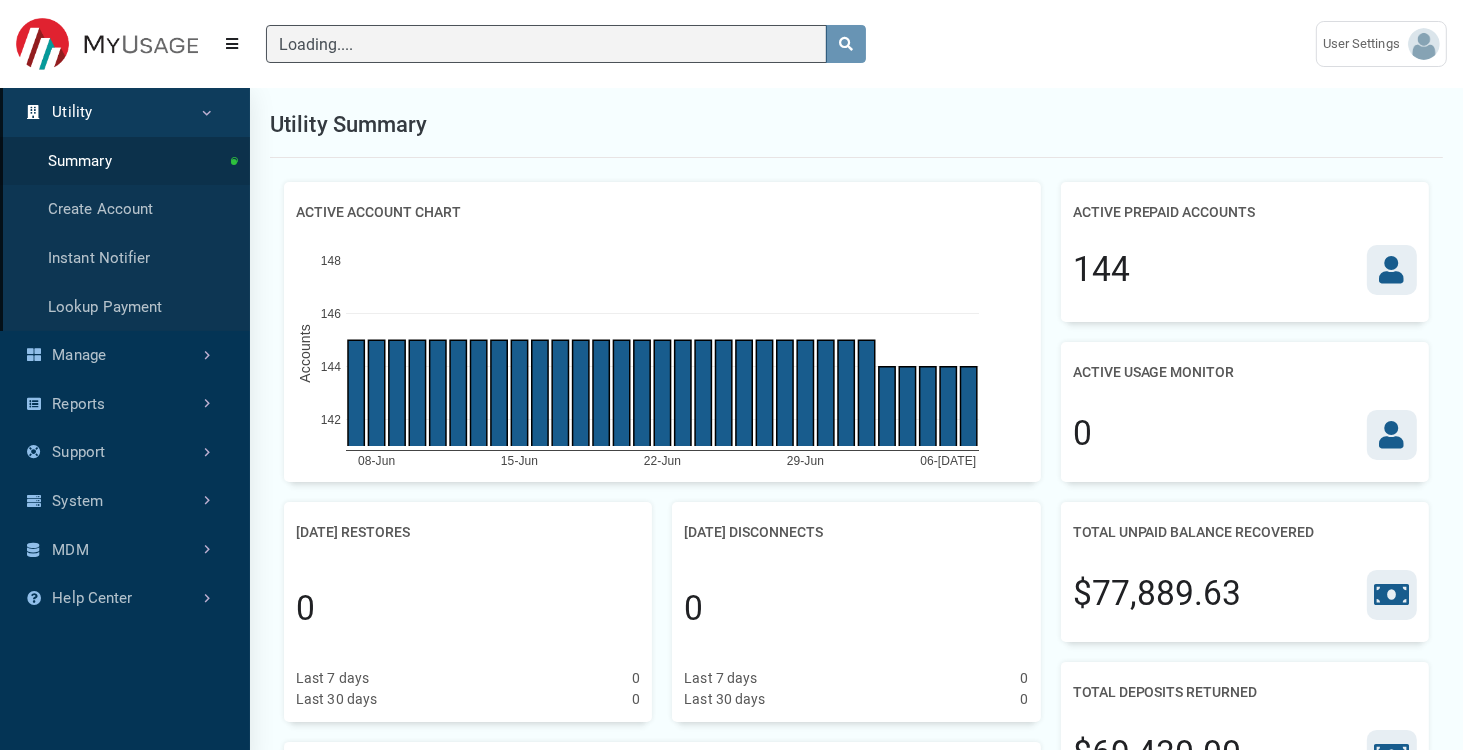 type 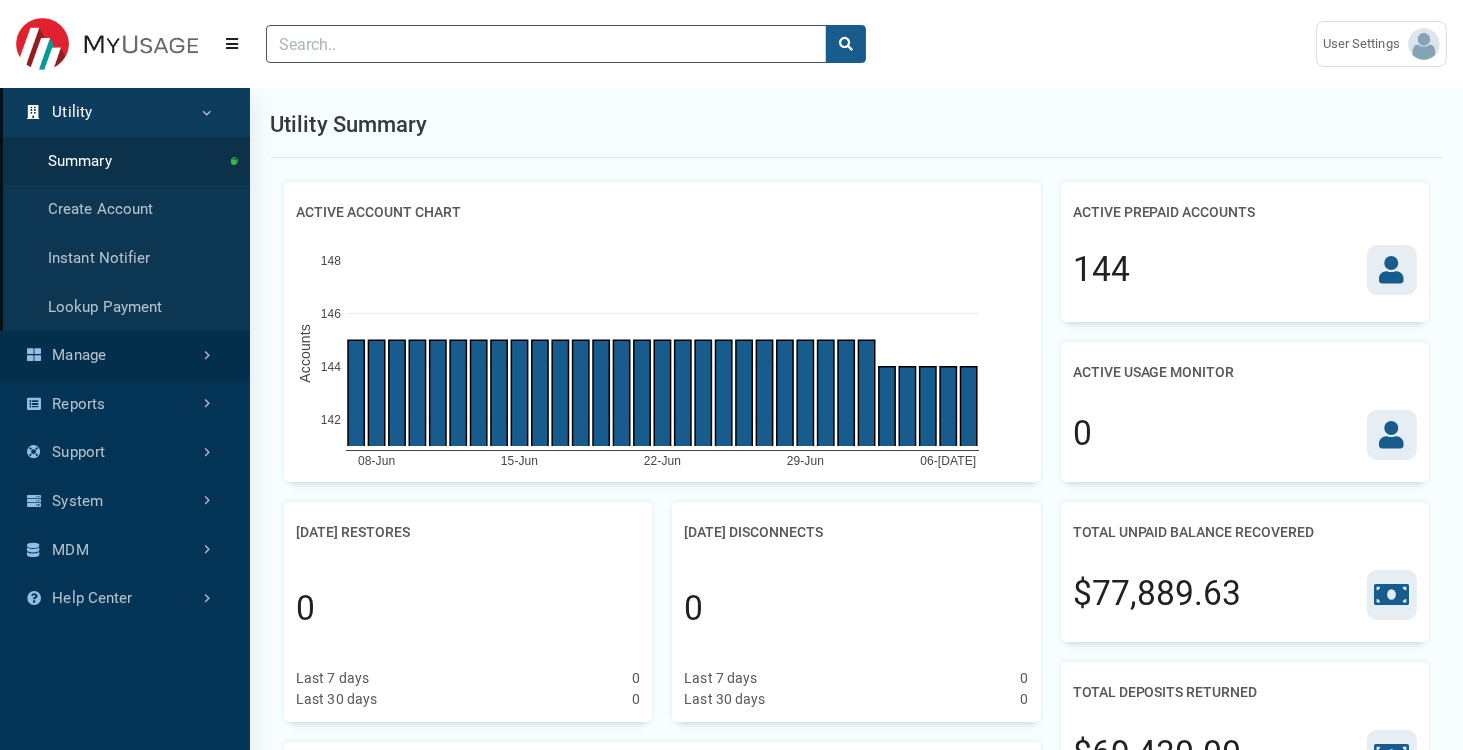click on "Manage" at bounding box center (125, 355) 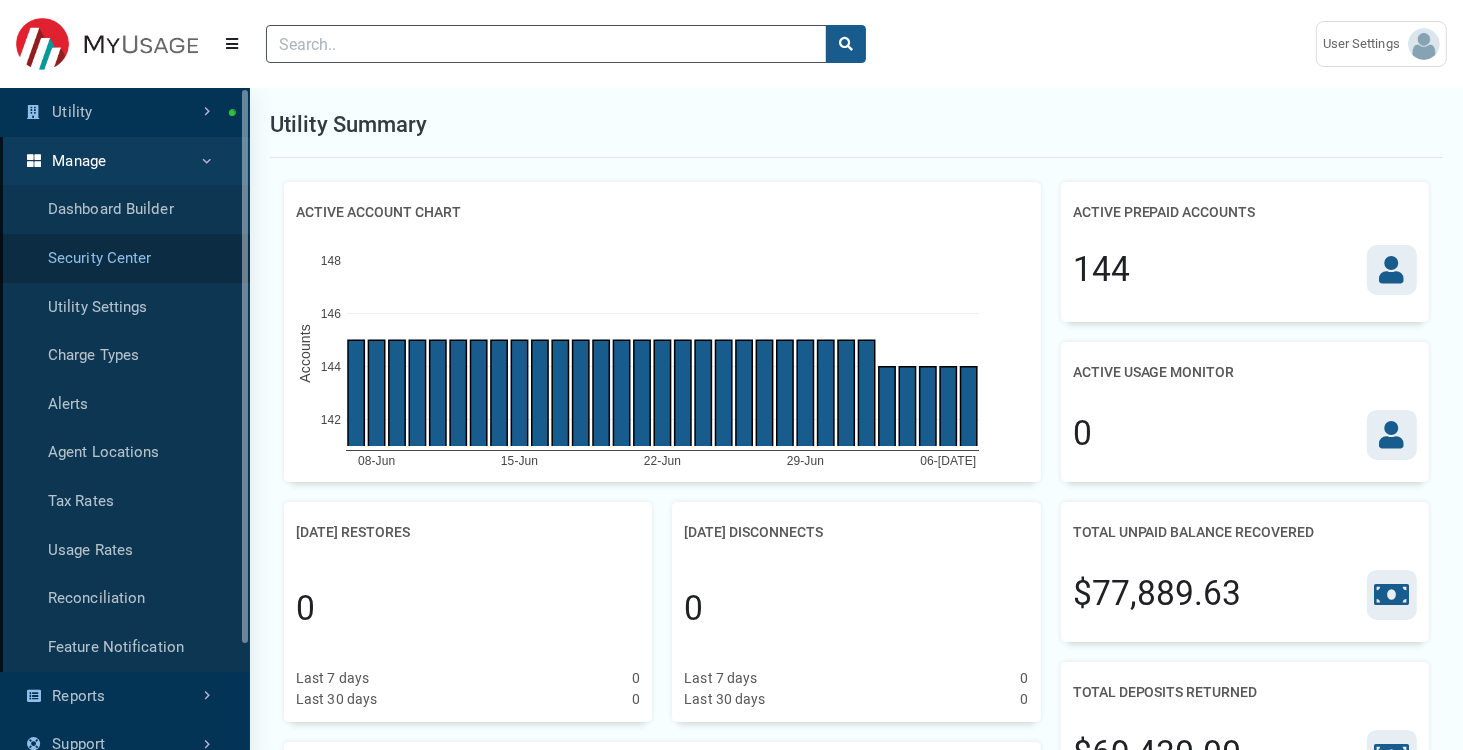 click on "Security Center" at bounding box center (125, 258) 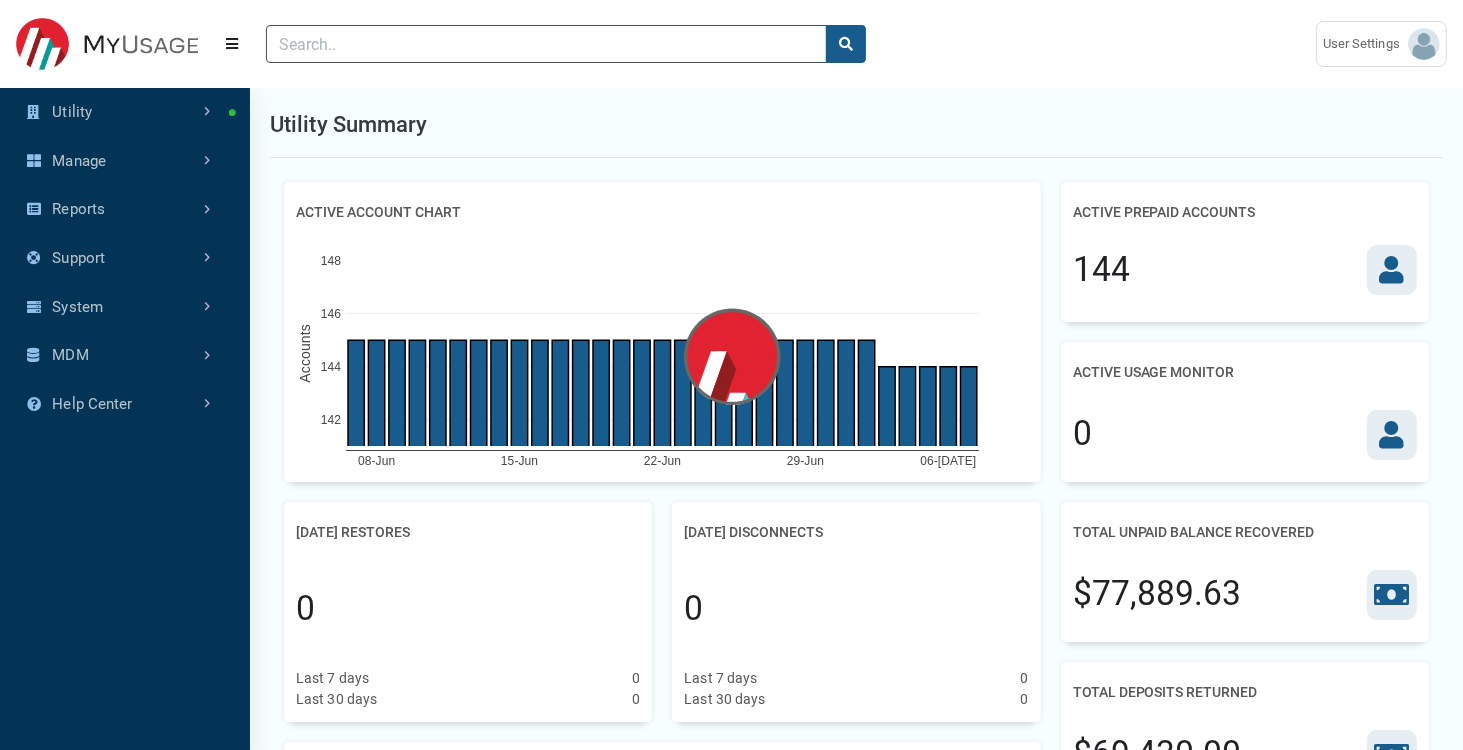 select on "25 per page" 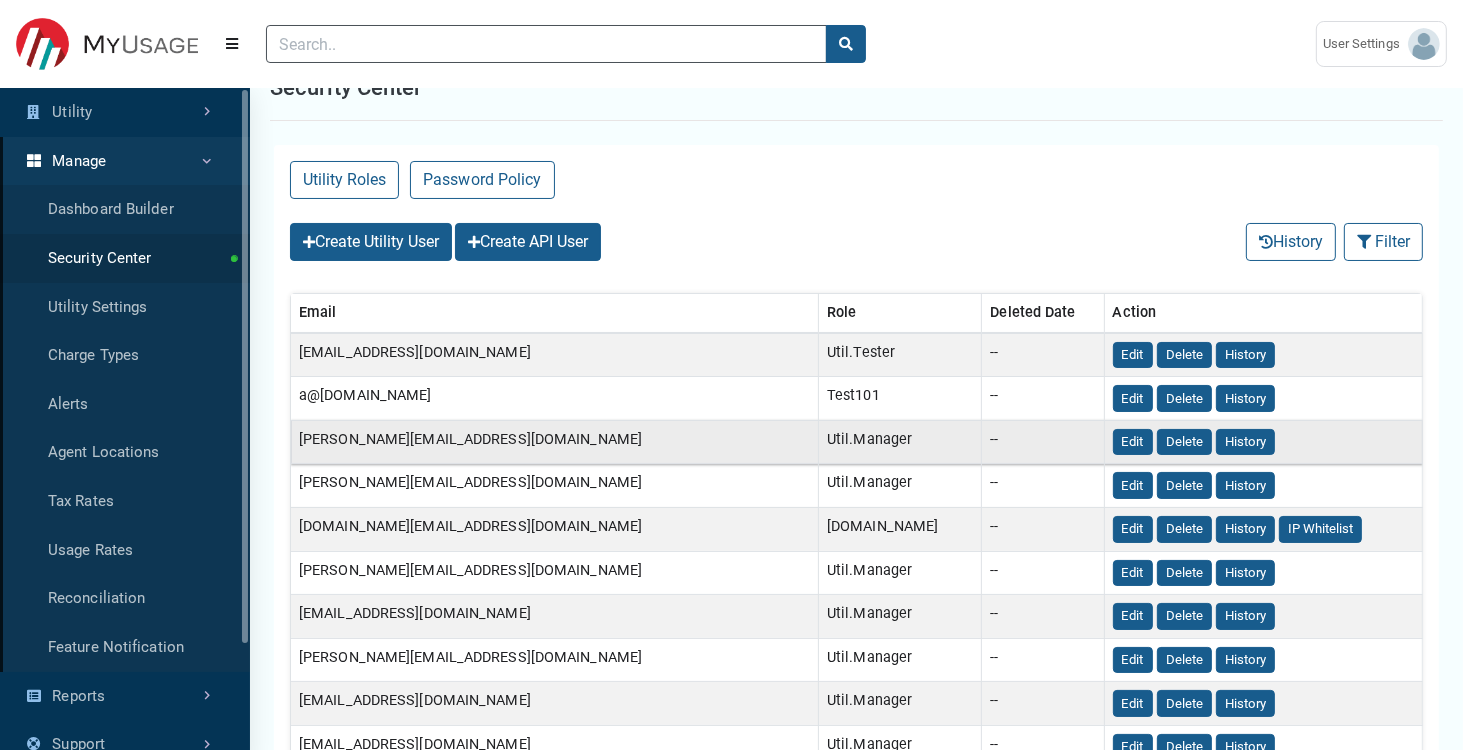 scroll, scrollTop: 0, scrollLeft: 0, axis: both 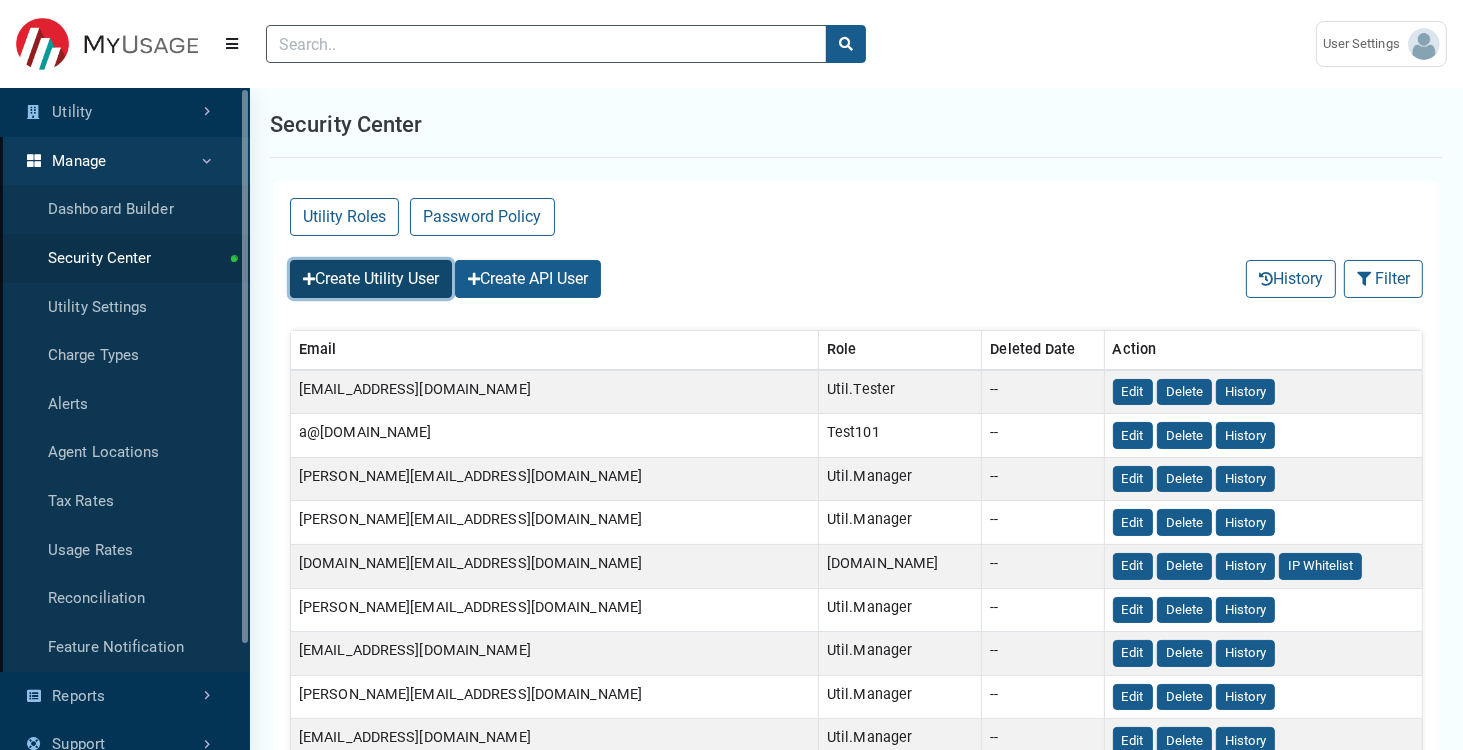 click on "Create Utility User" at bounding box center [371, 279] 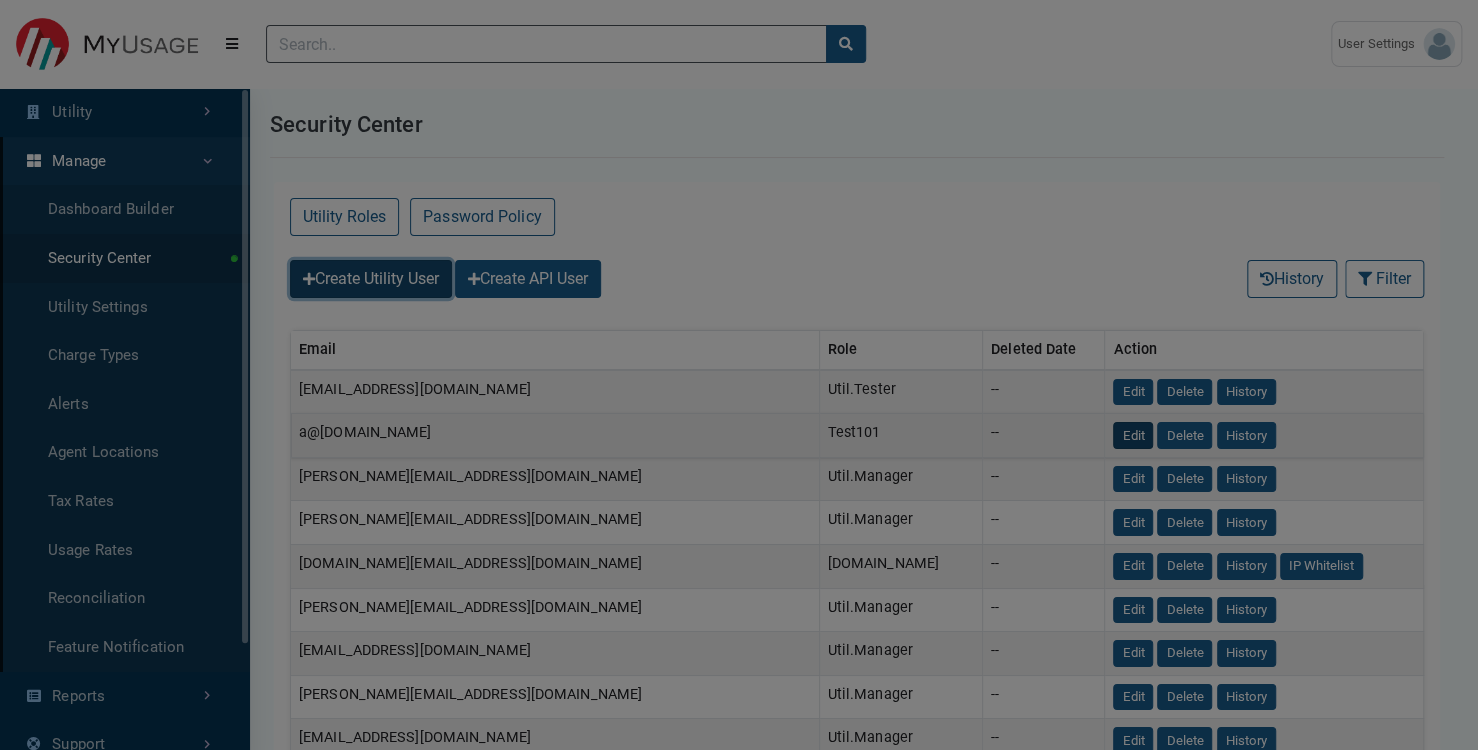 select 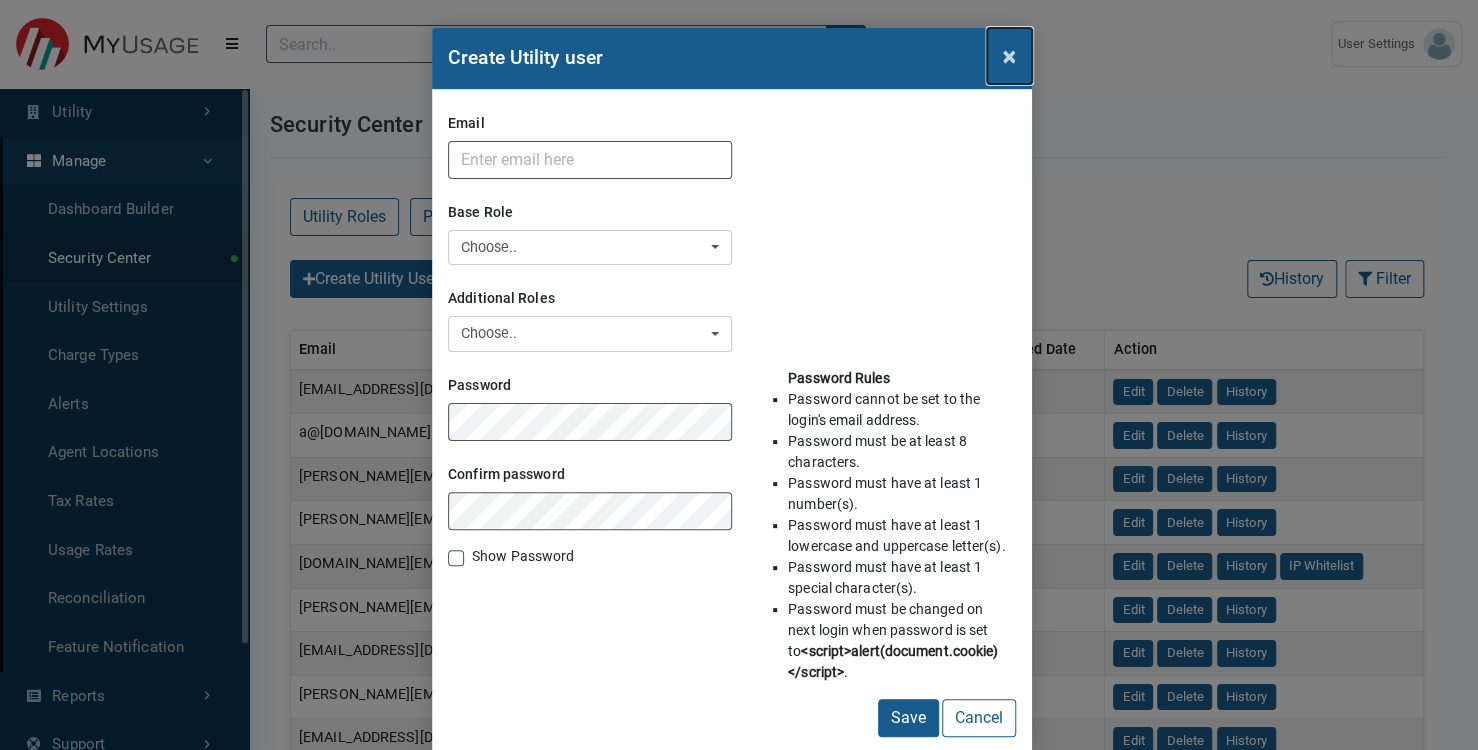 click on "×" at bounding box center [1009, 56] 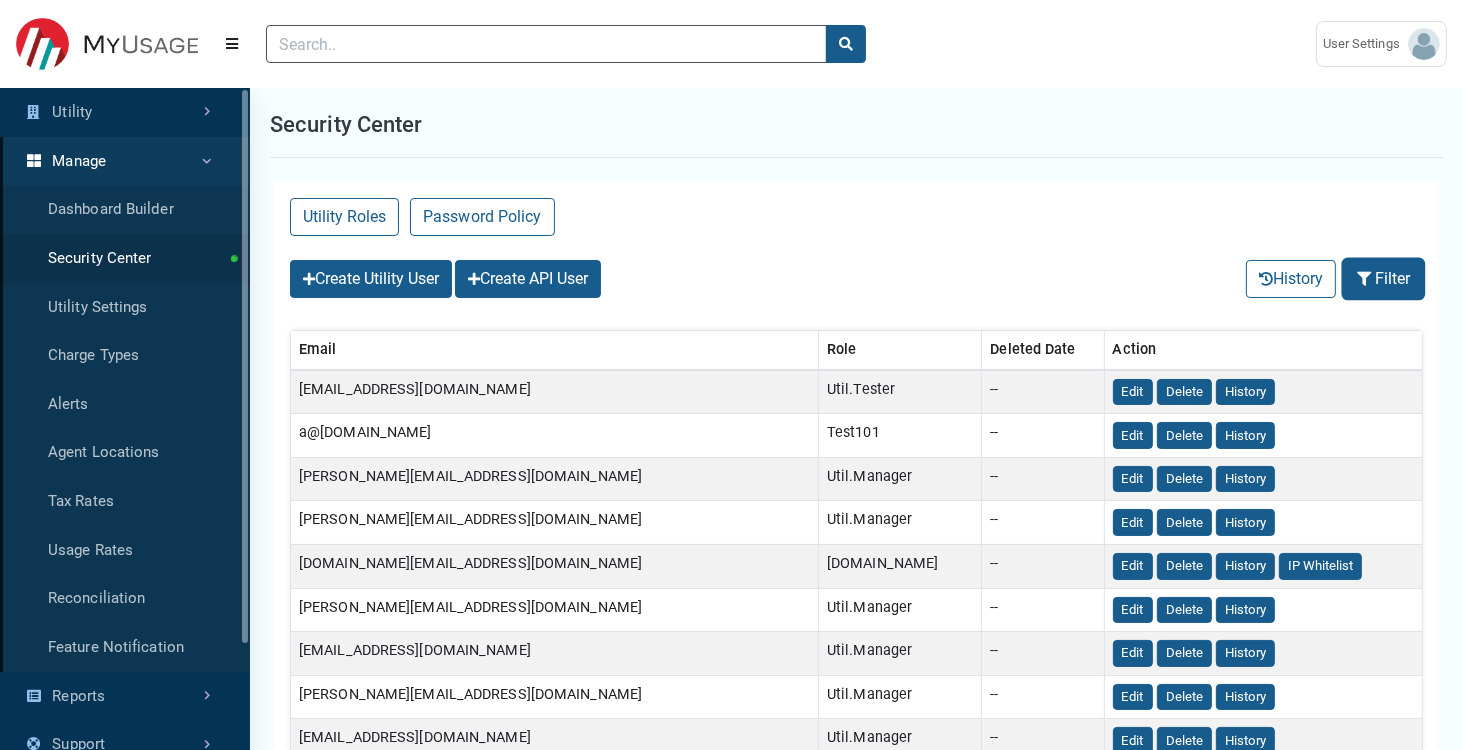 click on "Filter" at bounding box center [1383, 279] 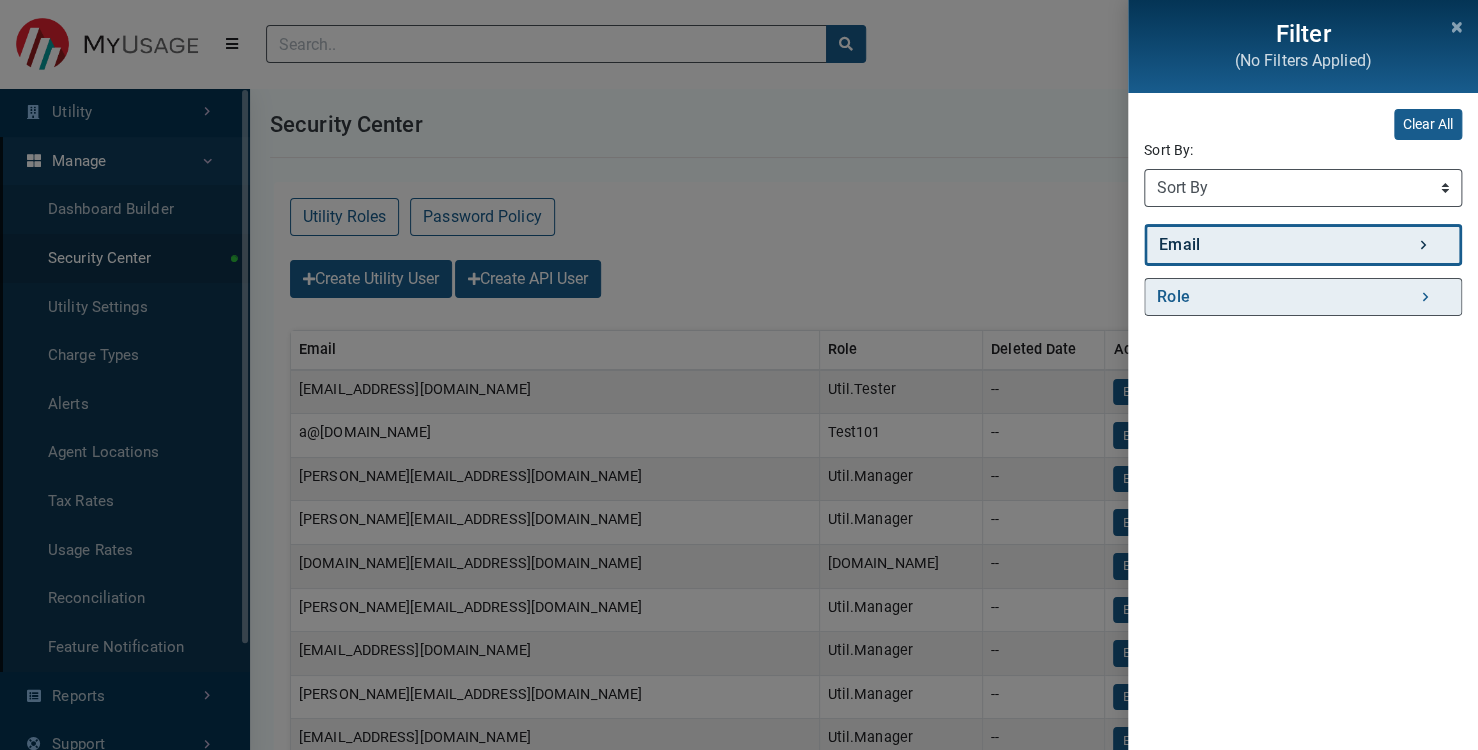 click on "Email" at bounding box center (1303, 245) 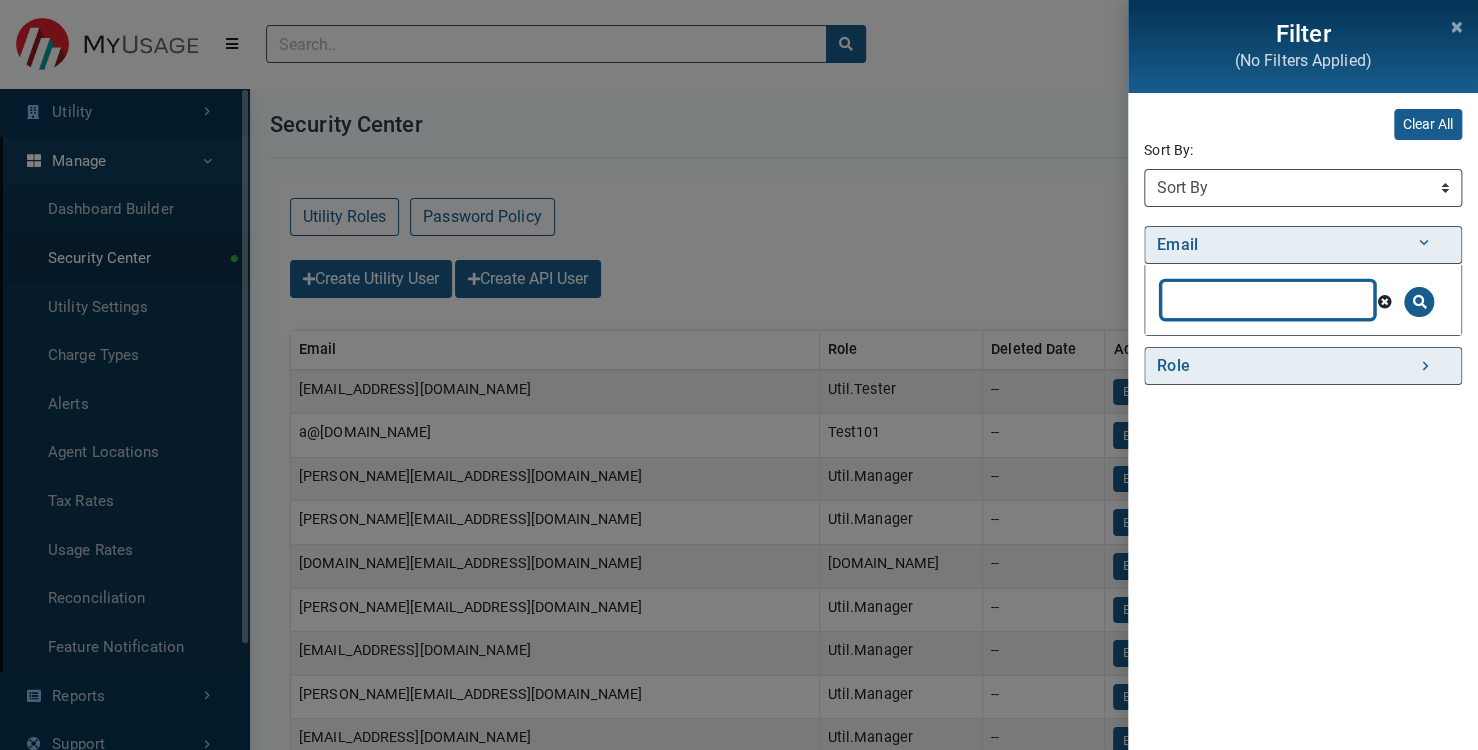click at bounding box center (1267, 300) 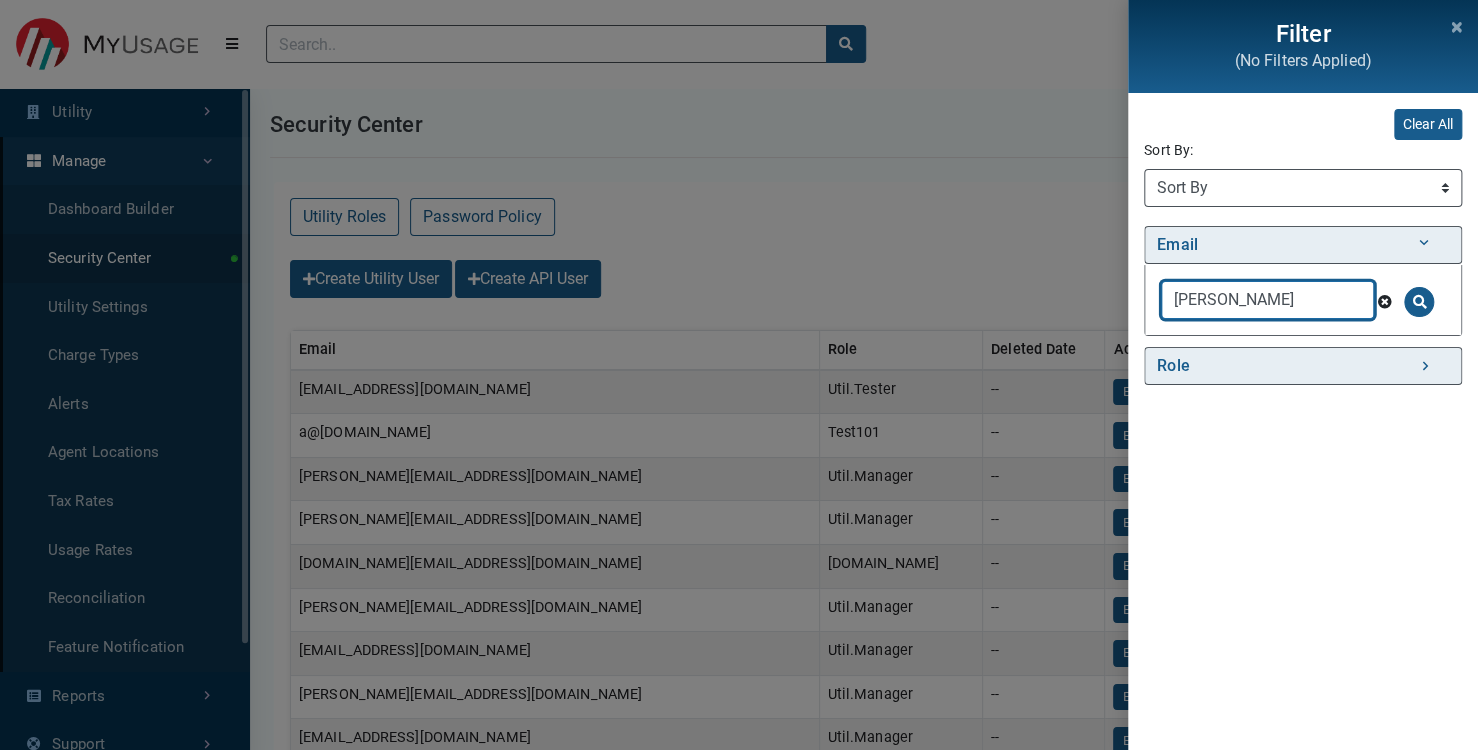 type on "[PERSON_NAME]" 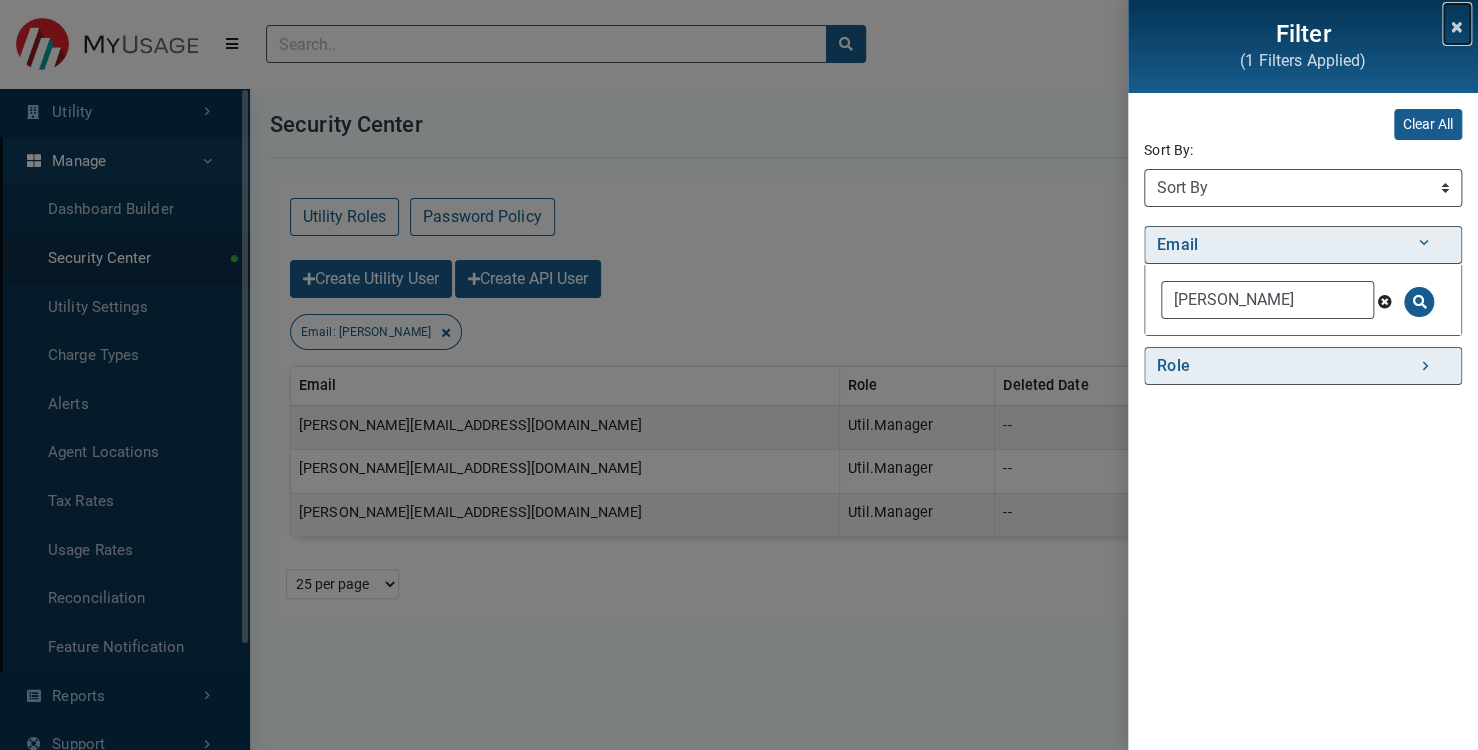 click at bounding box center (1457, 27) 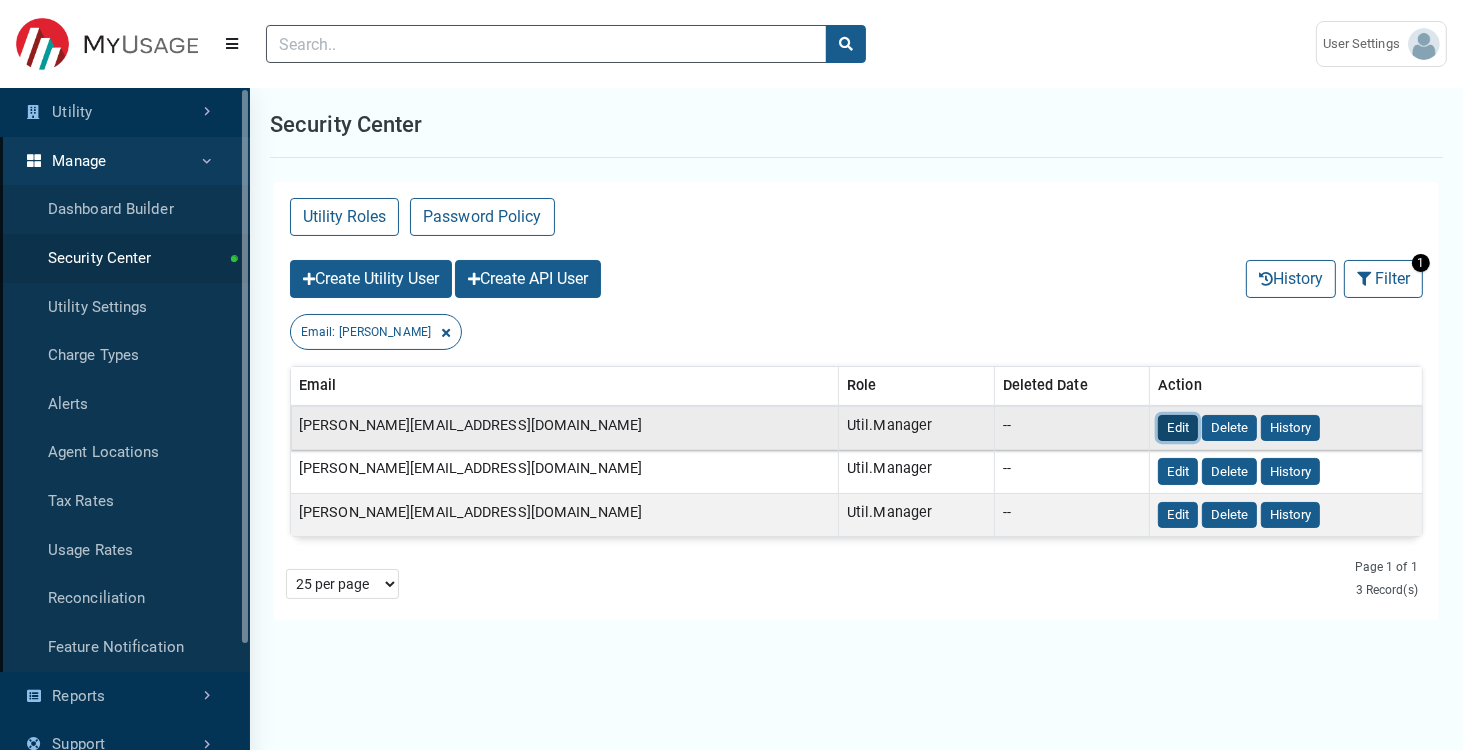 click on "Edit" at bounding box center (1178, 428) 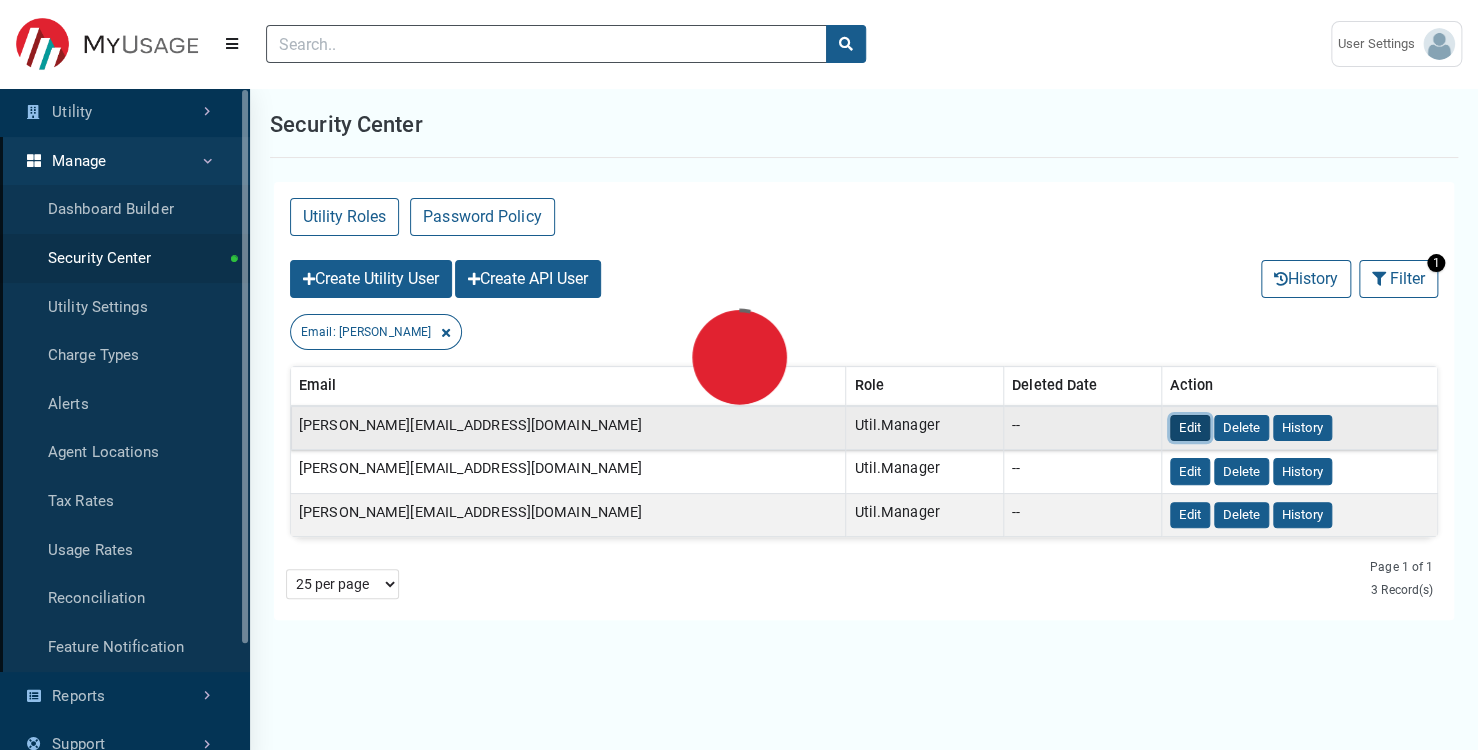 select 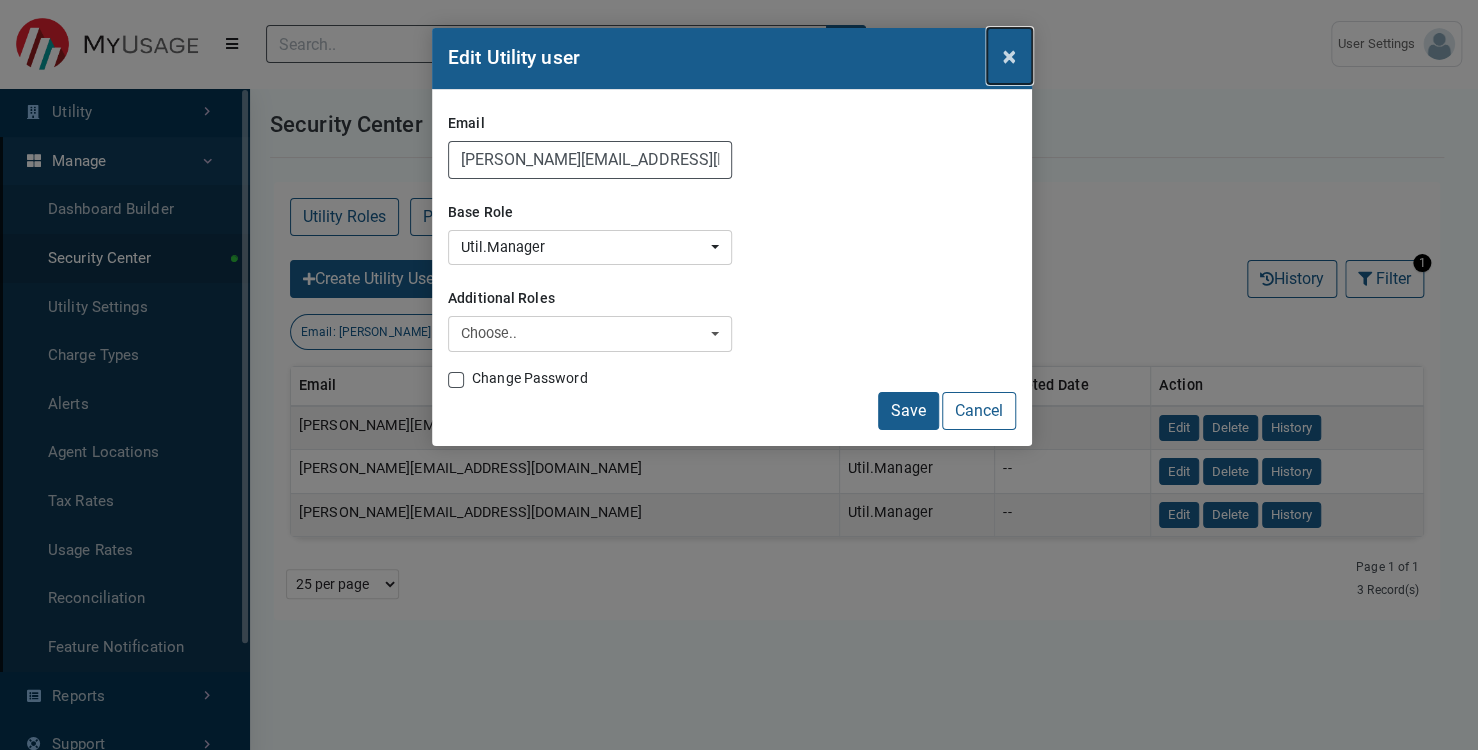 click on "×" at bounding box center (1009, 56) 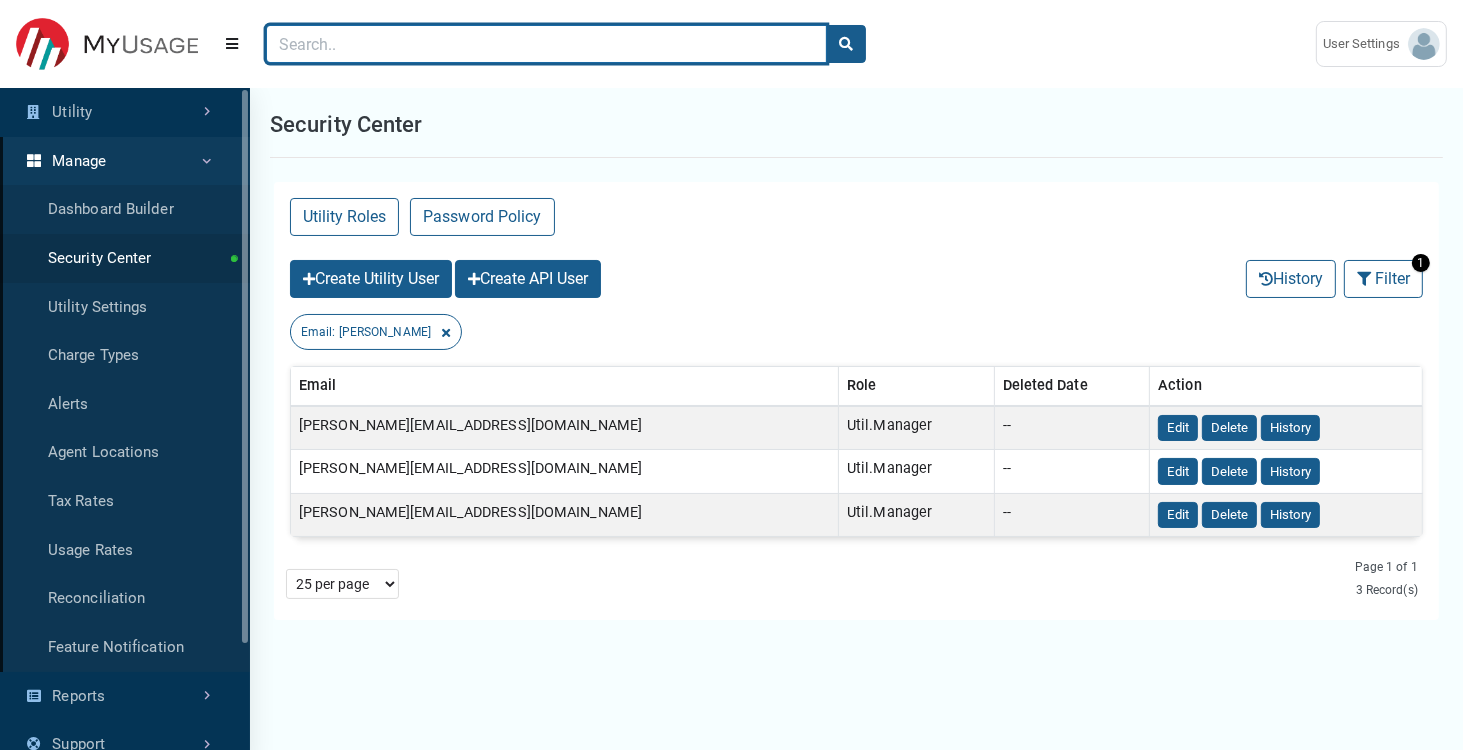 click at bounding box center [546, 44] 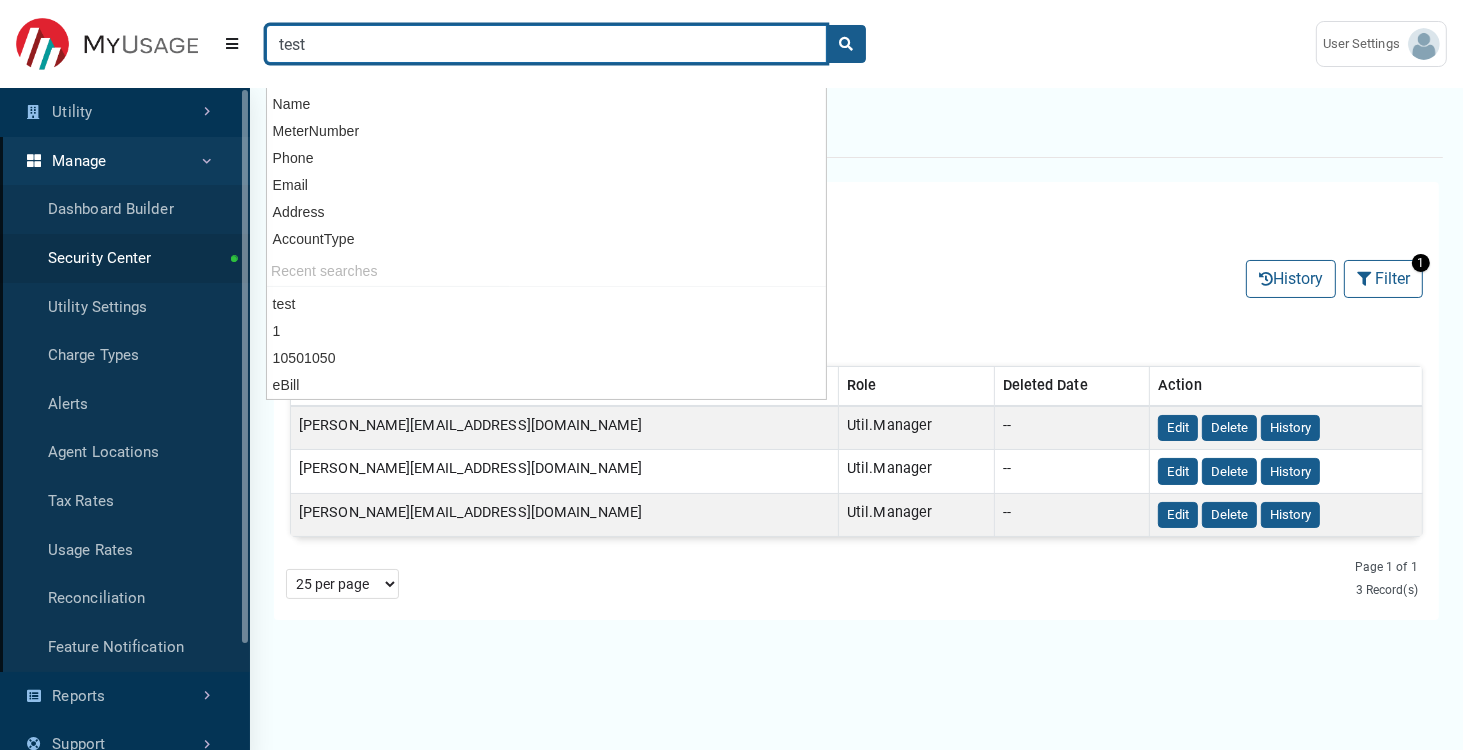 type on "test" 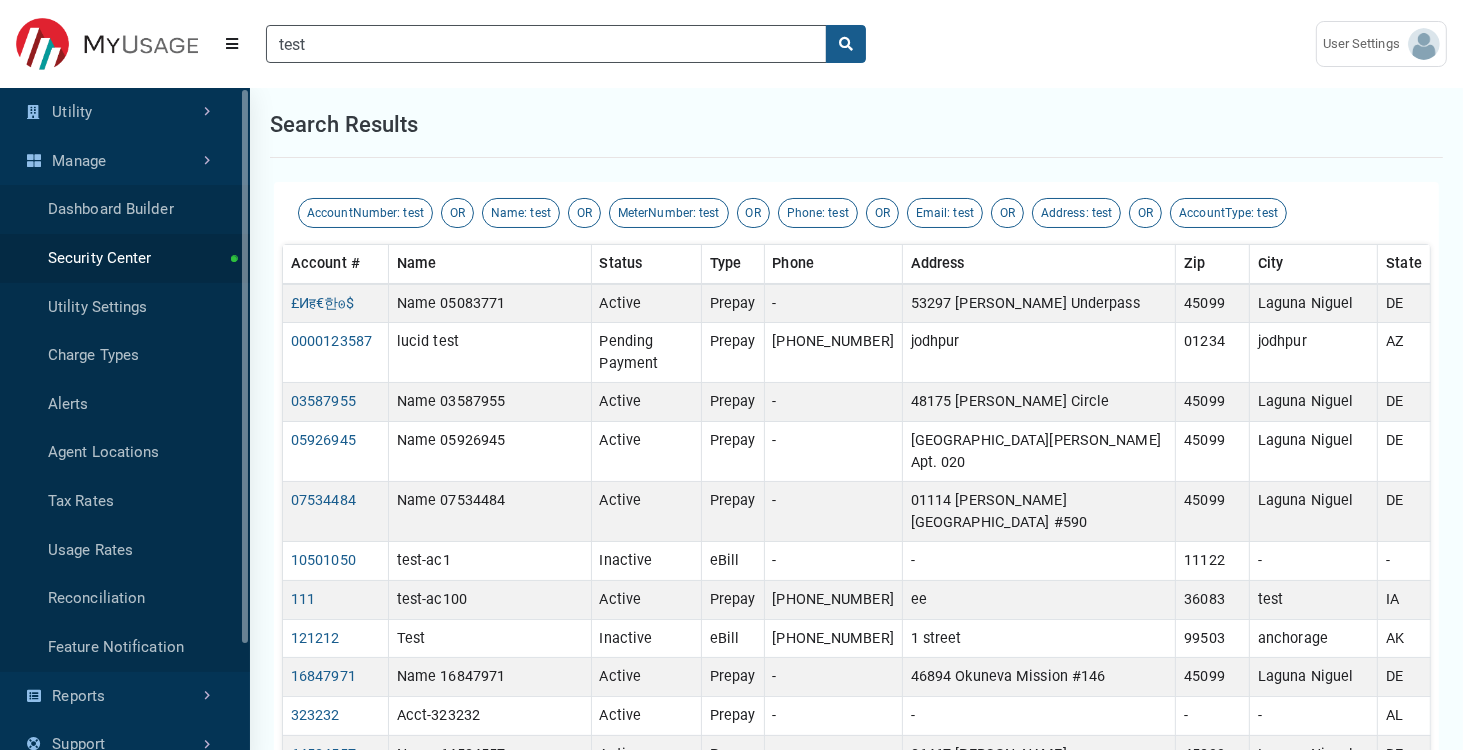 click on "(to home page)
test
User Settings
ESI
shefali.srivastava@exceleron.com
Themes  Full Screen" at bounding box center [731, 44] 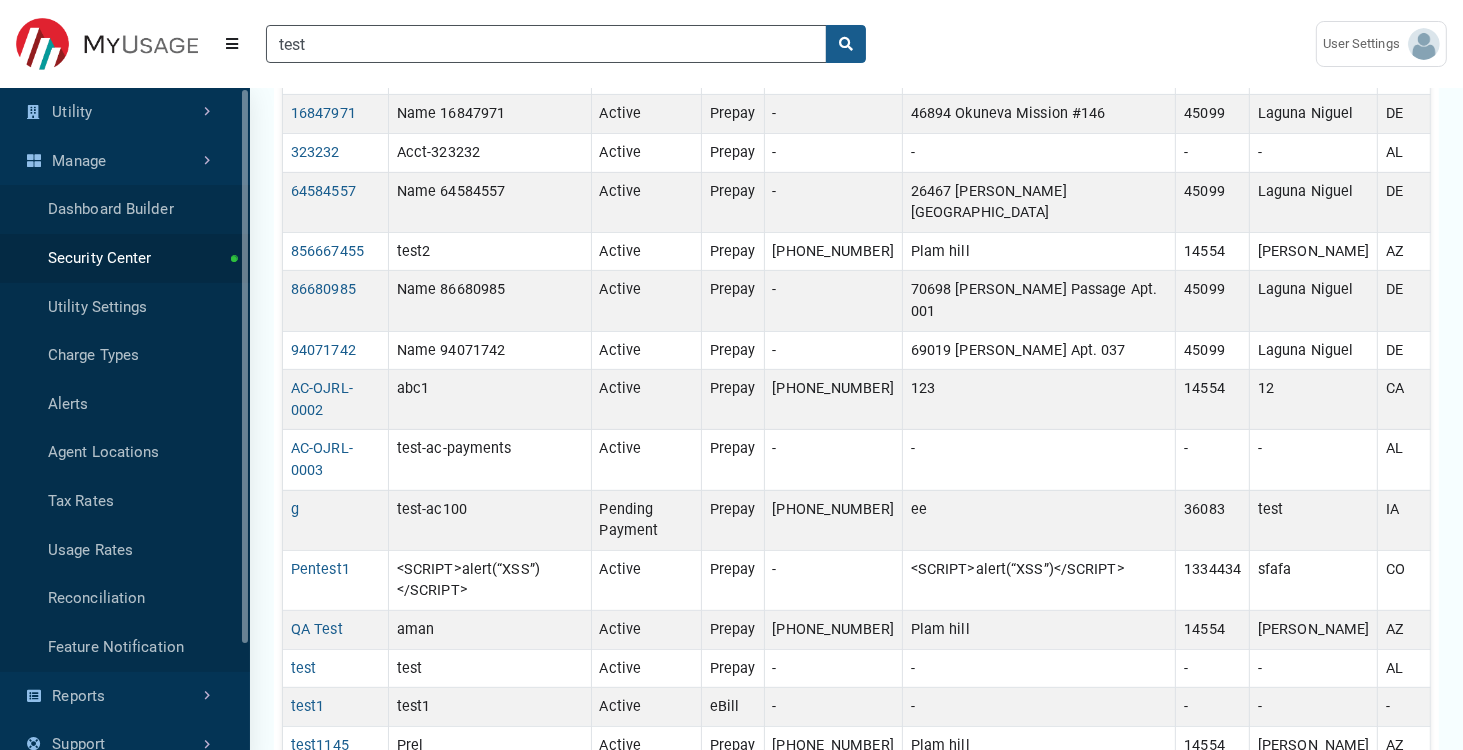 scroll, scrollTop: 600, scrollLeft: 0, axis: vertical 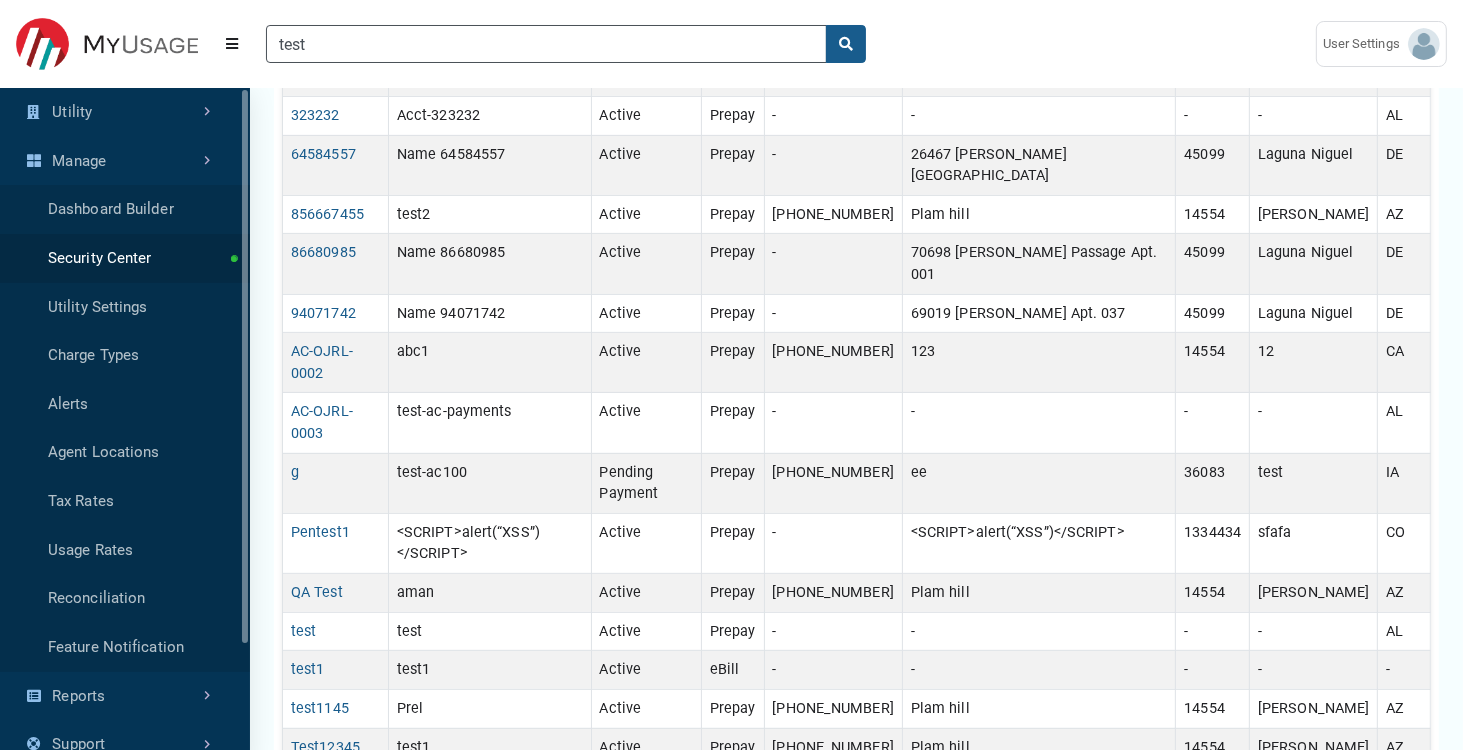 drag, startPoint x: 310, startPoint y: 510, endPoint x: 359, endPoint y: 731, distance: 226.36696 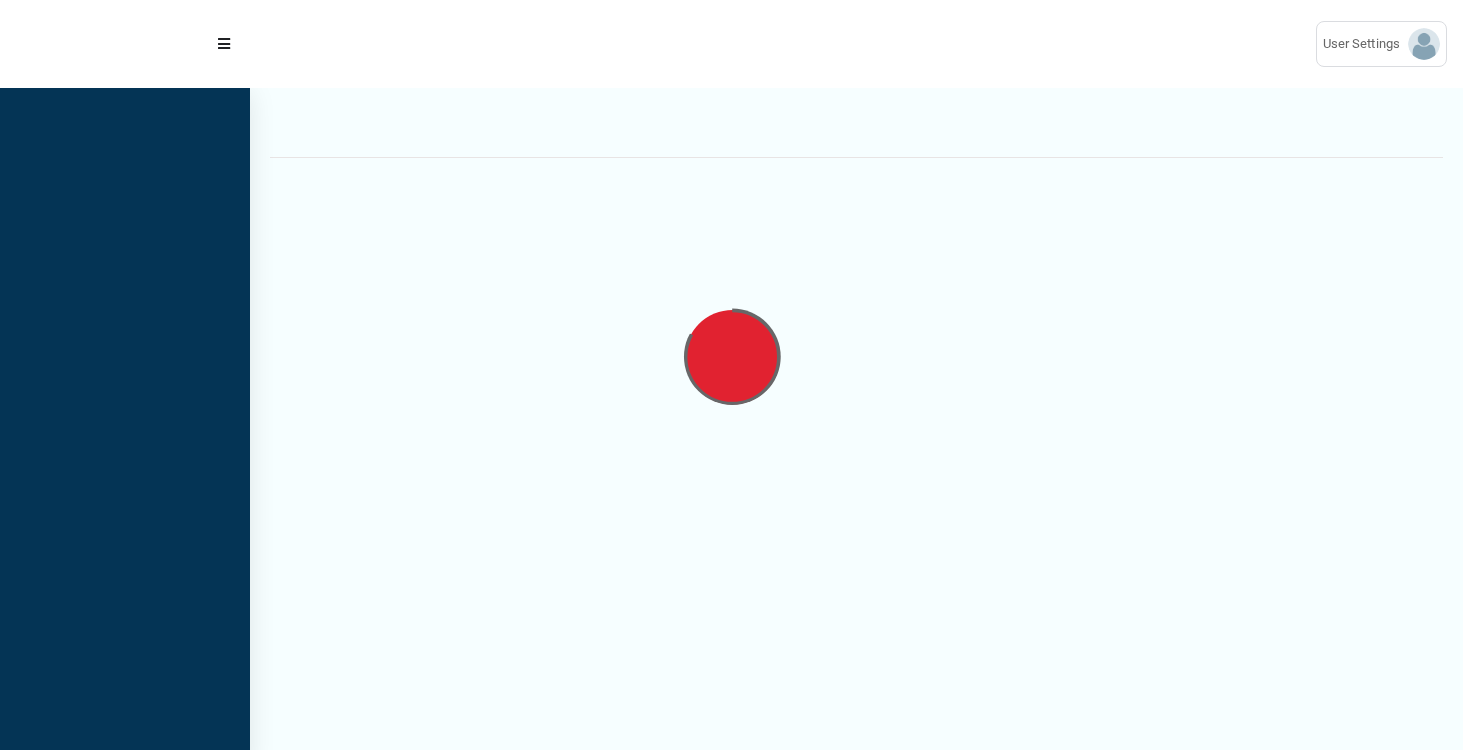 scroll, scrollTop: 0, scrollLeft: 0, axis: both 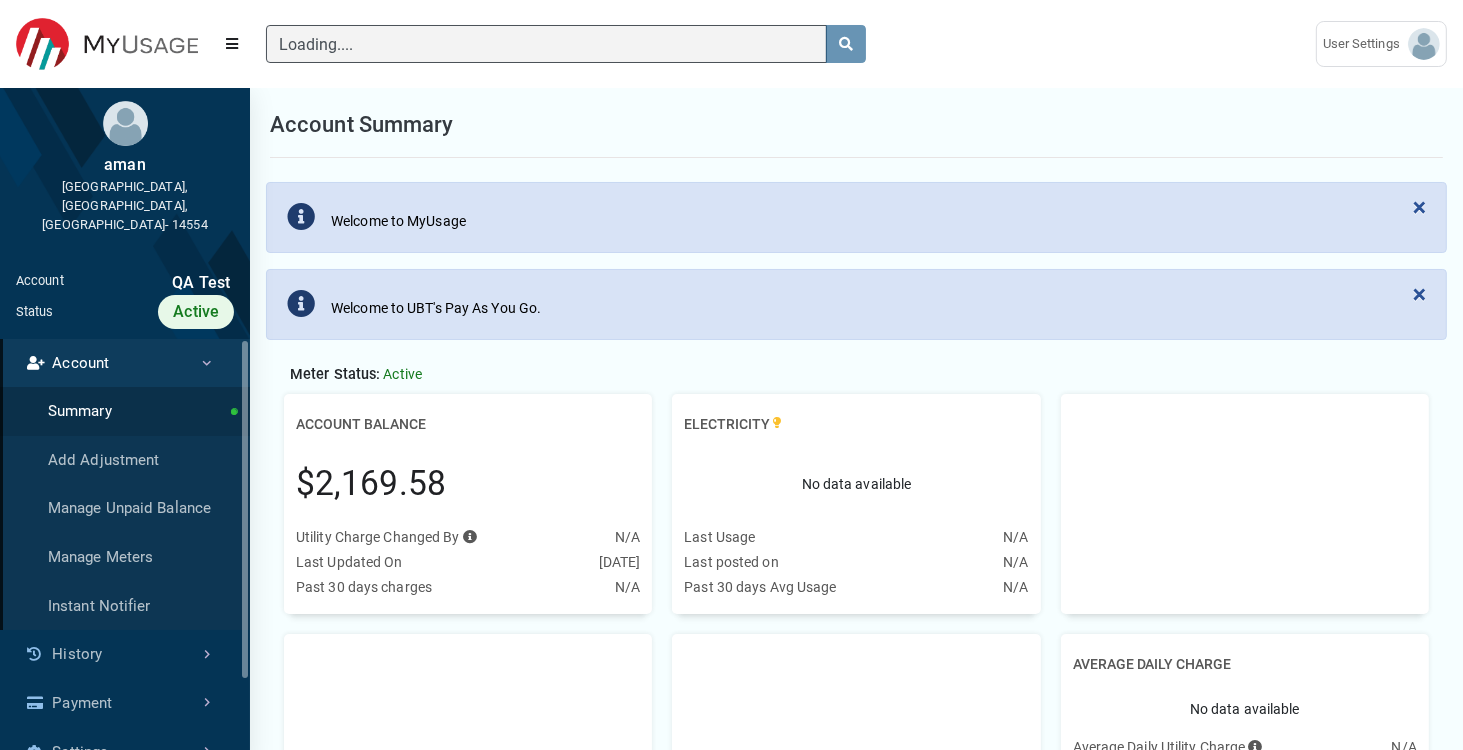 type 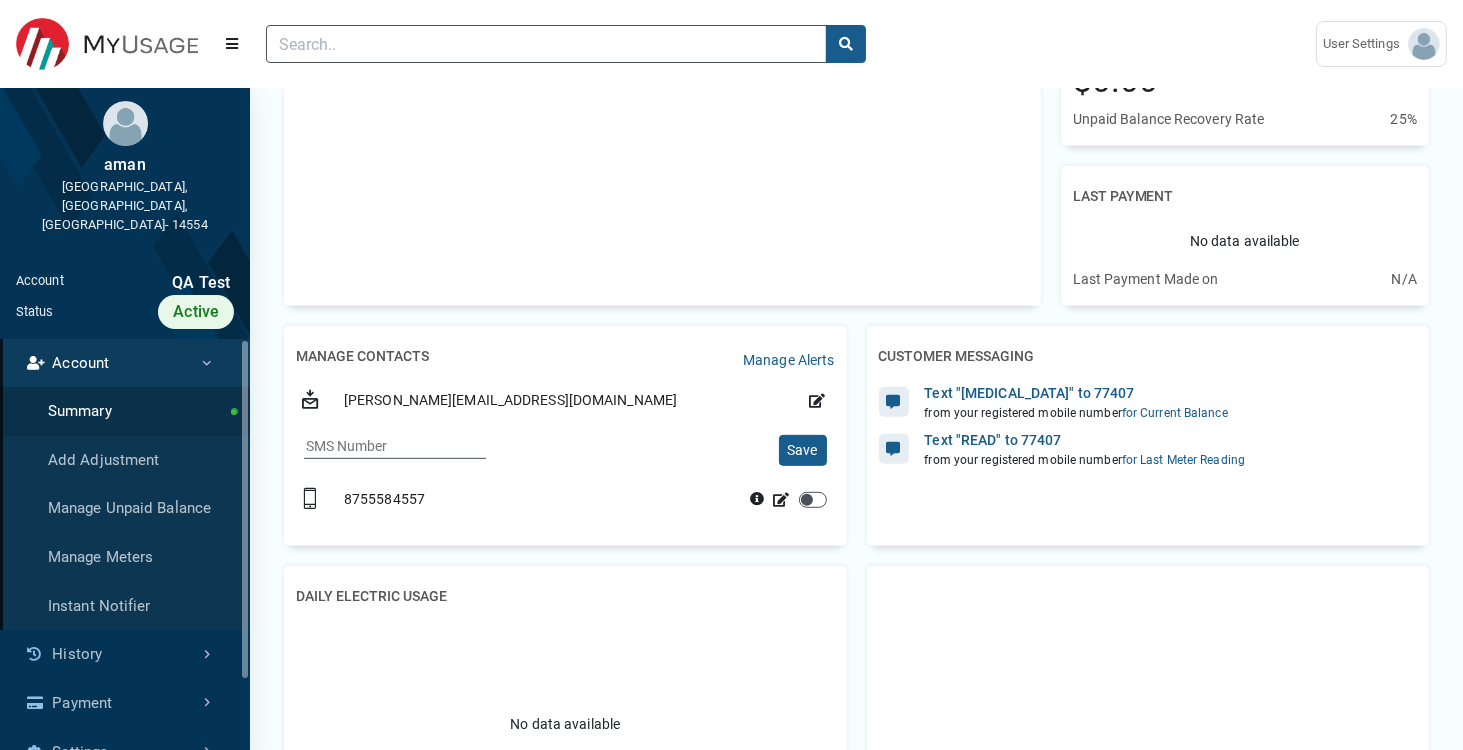 scroll, scrollTop: 840, scrollLeft: 0, axis: vertical 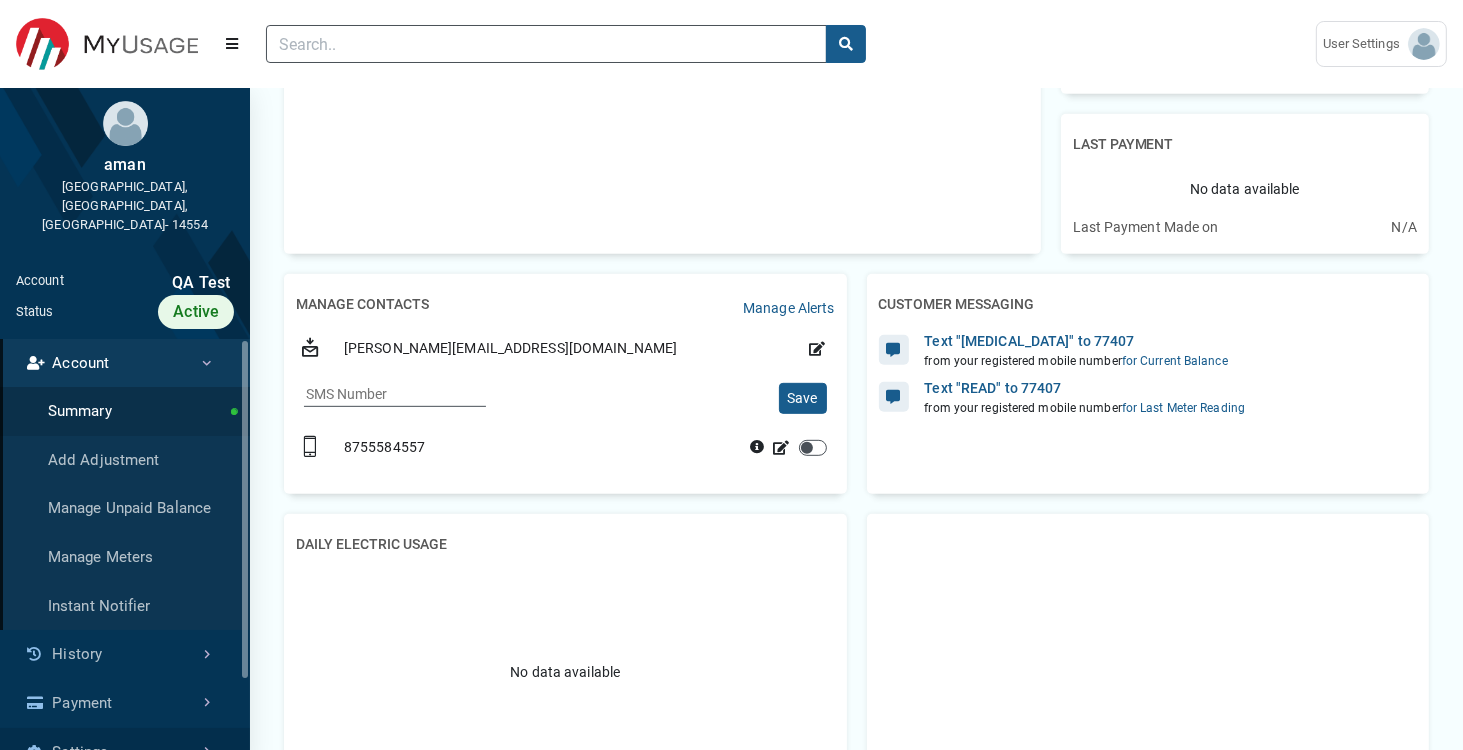 click on "Settings" at bounding box center (125, 752) 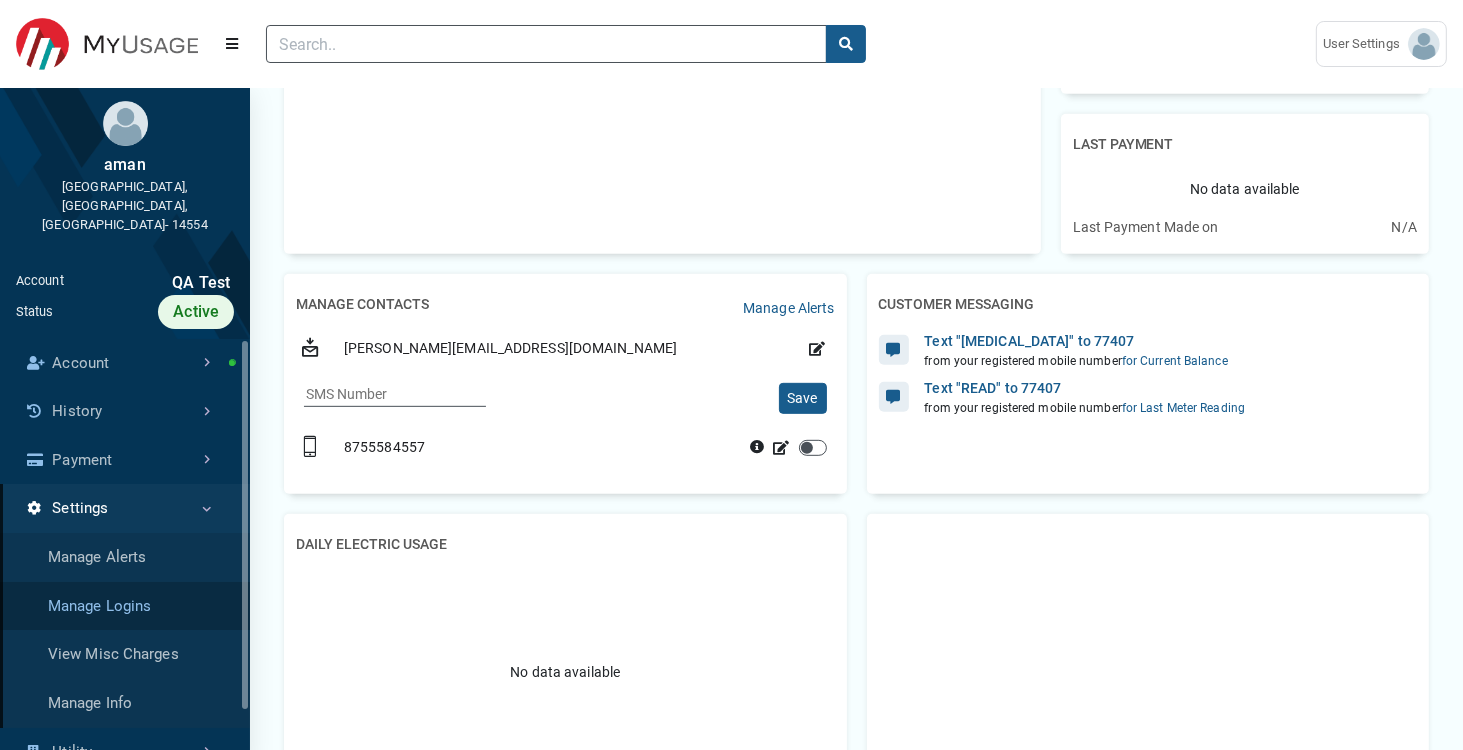 click on "Manage Logins" at bounding box center (125, 606) 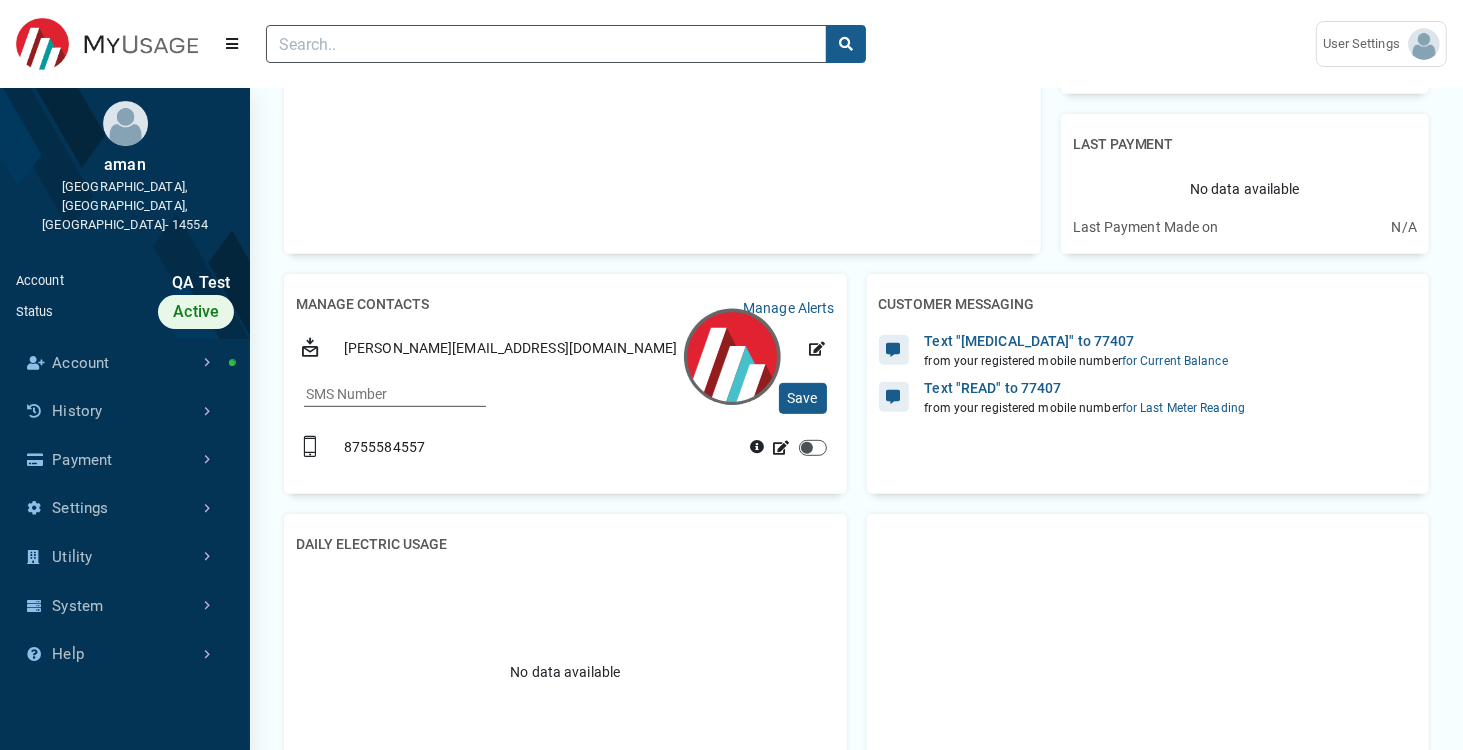 scroll, scrollTop: 0, scrollLeft: 0, axis: both 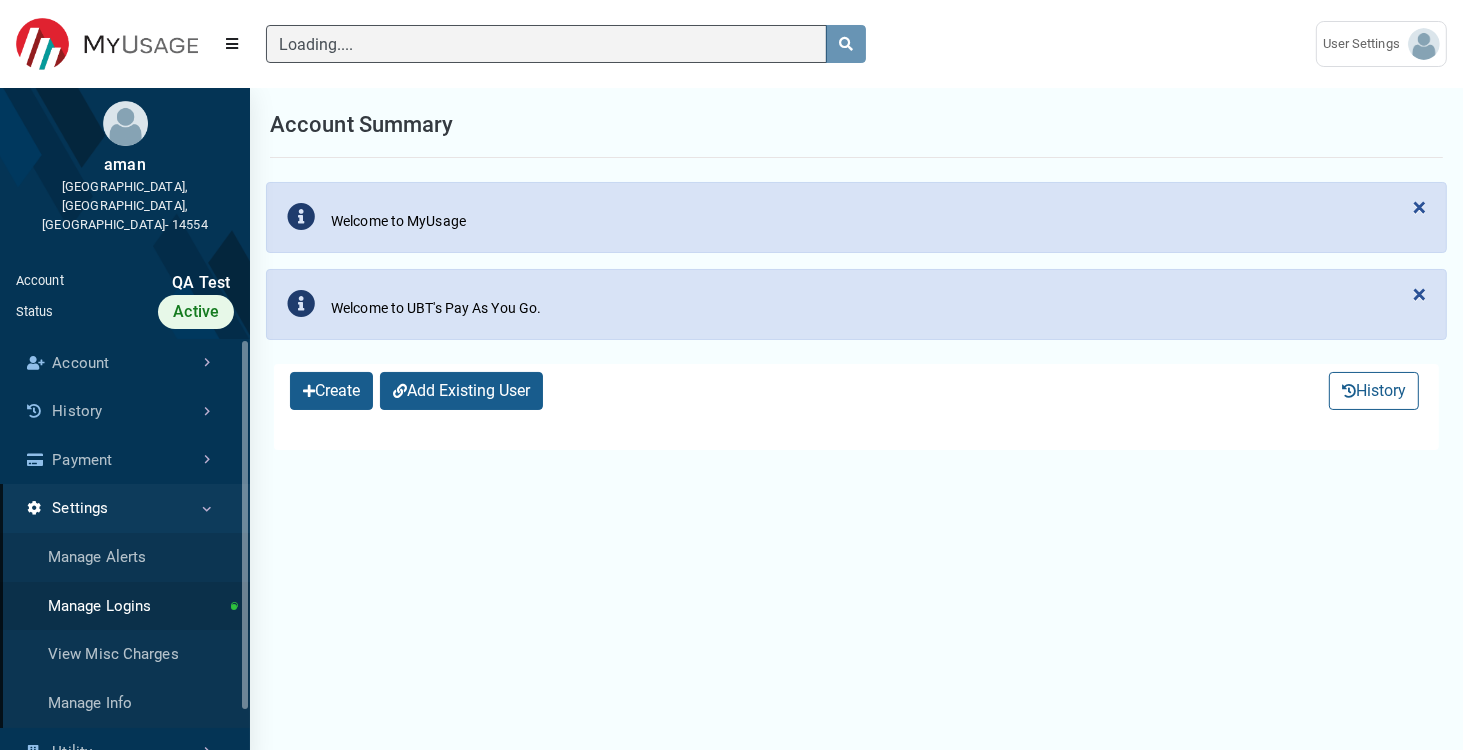 select on "25 per page" 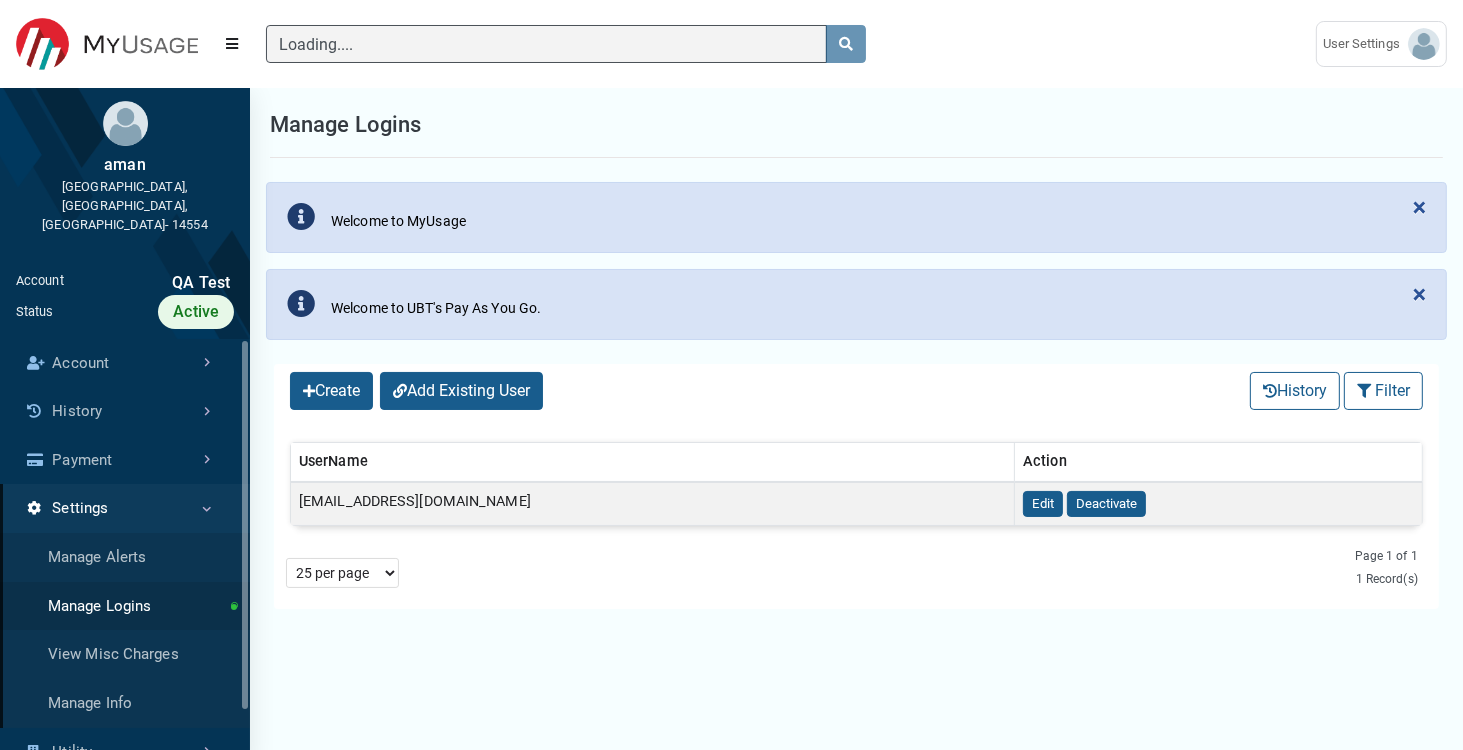 type 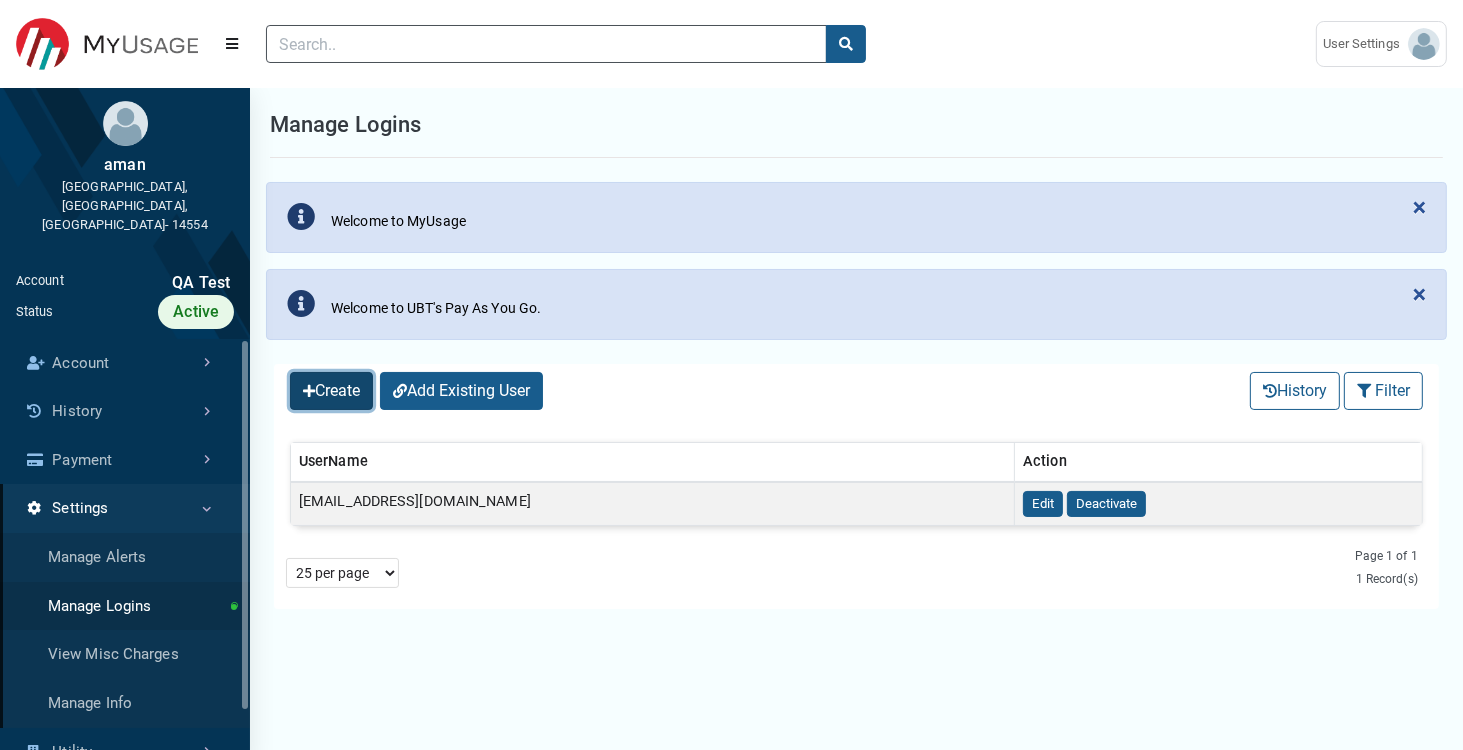 click on "Create" at bounding box center (331, 391) 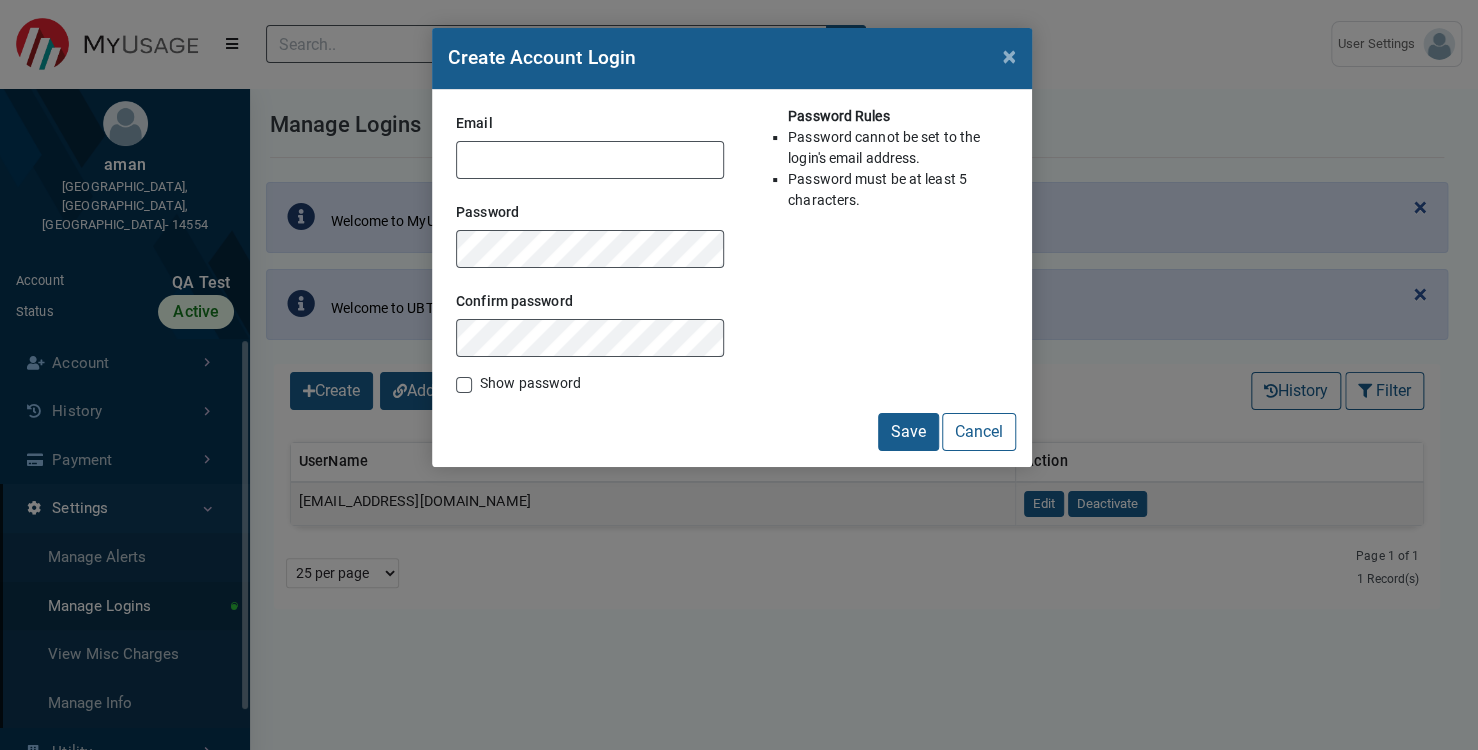 click on "Show password" at bounding box center (530, 383) 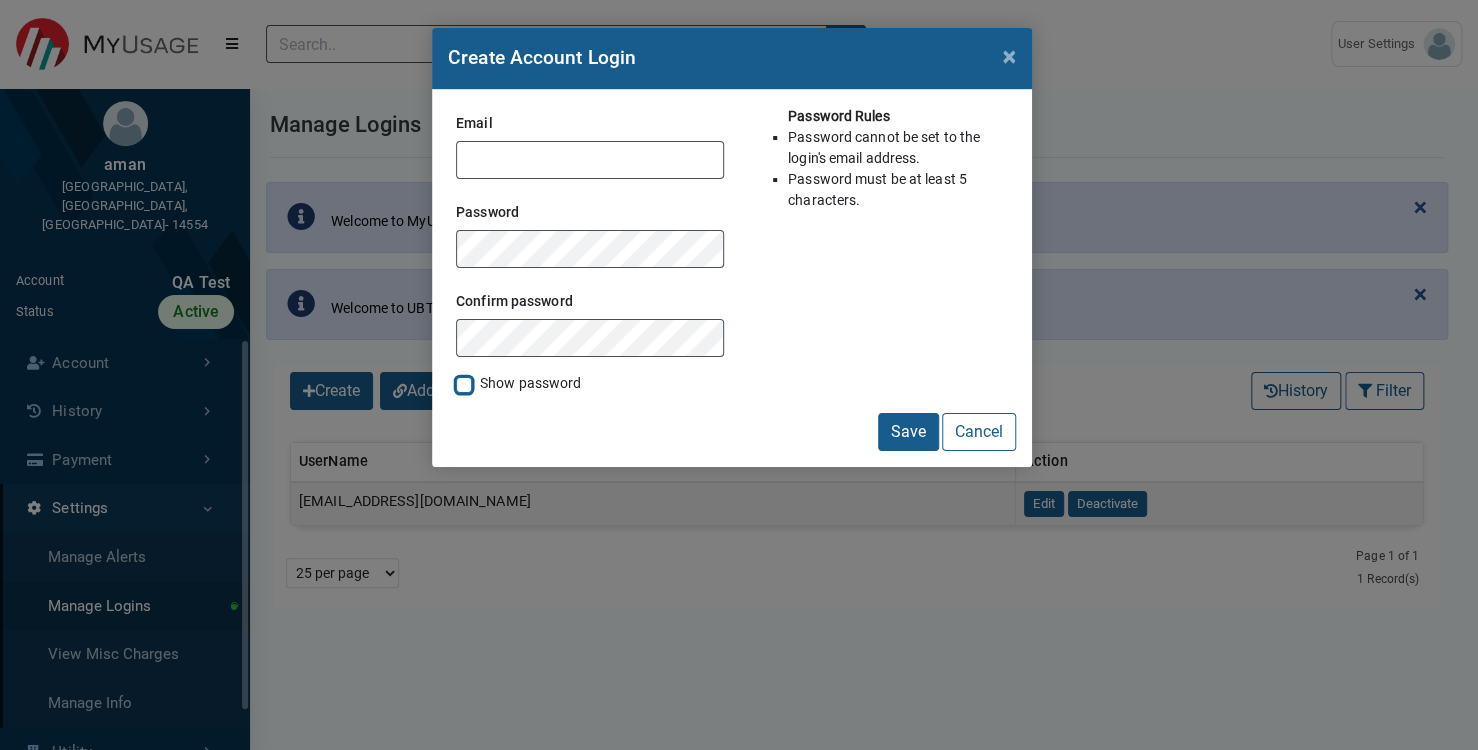click on "Show password" at bounding box center [464, 383] 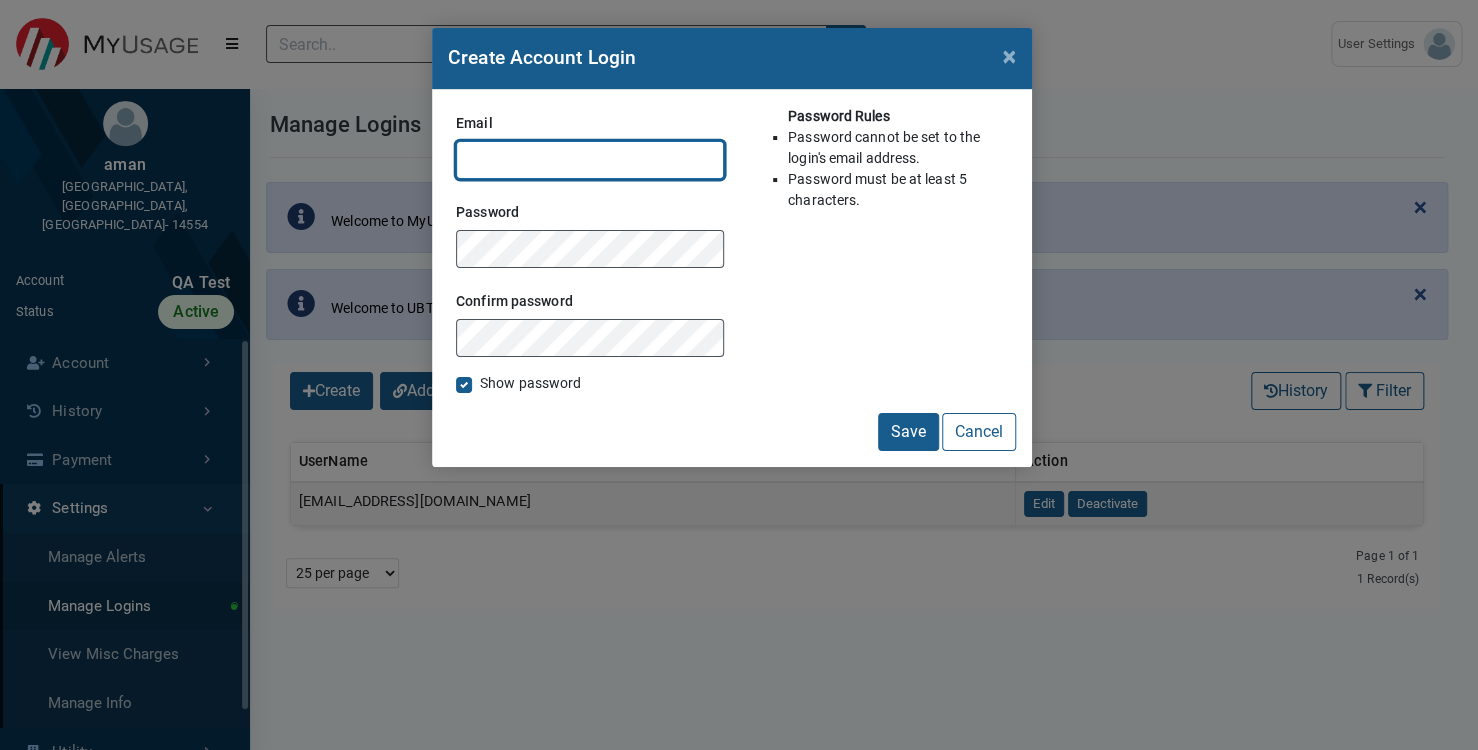 click on "Email" at bounding box center [590, 160] 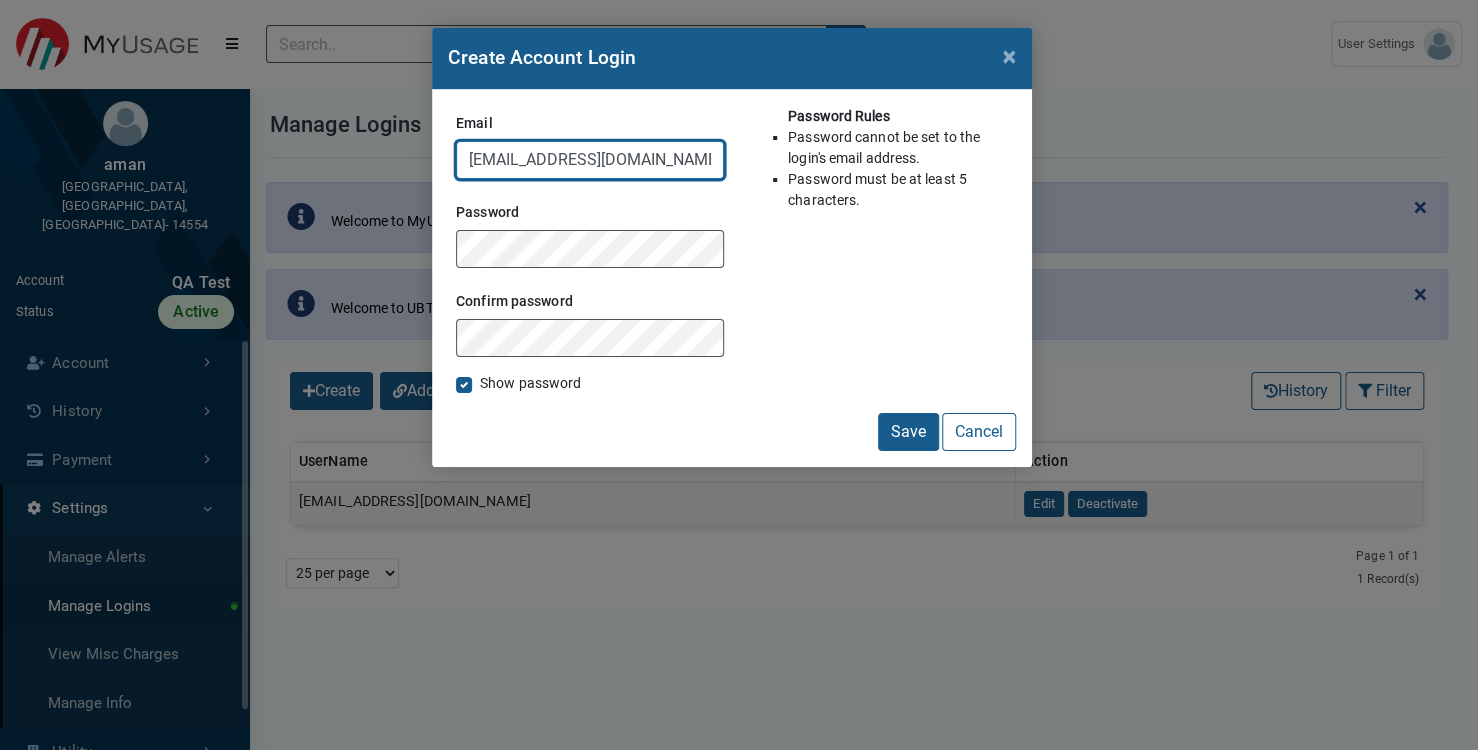 type on "testload001@test.com" 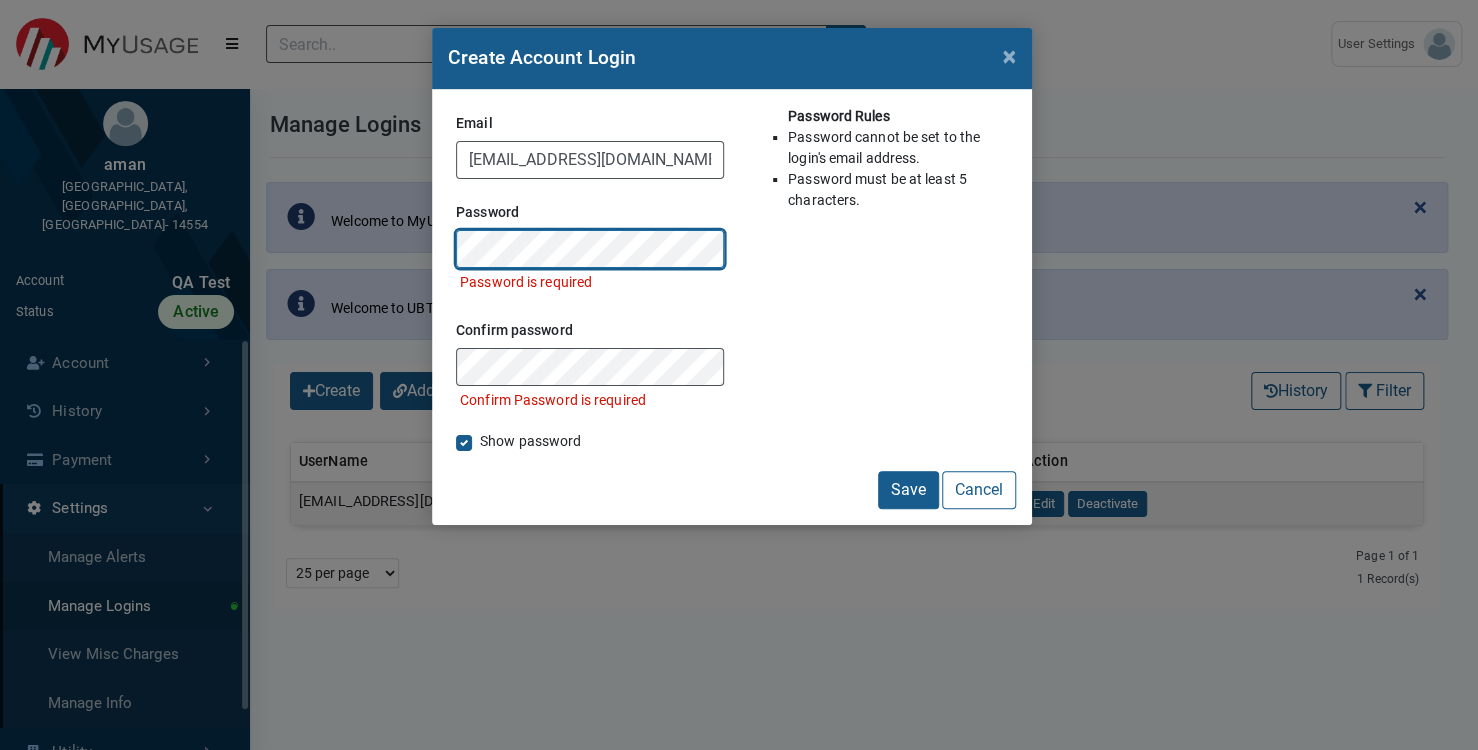 click on "Save" at bounding box center (908, 490) 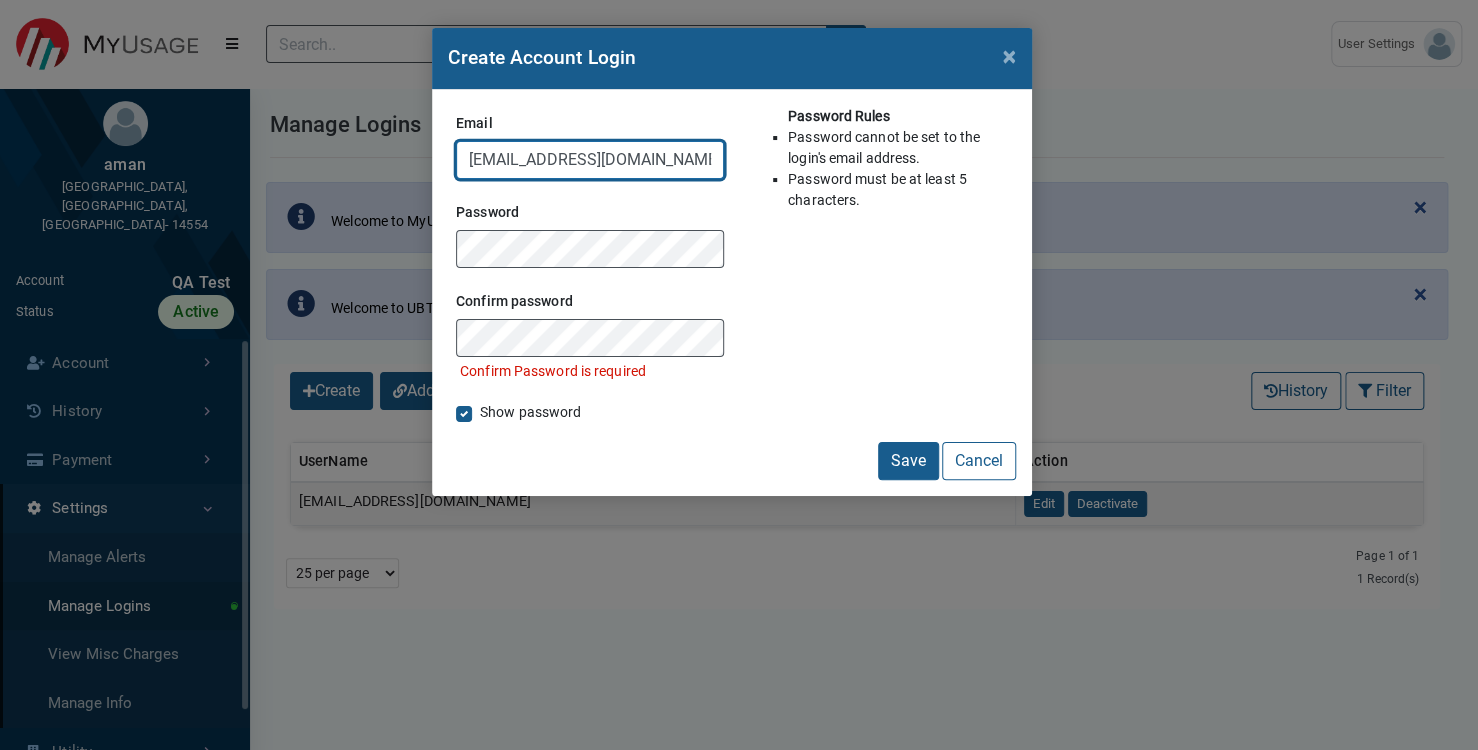 click on "testload001@test.com" at bounding box center (590, 160) 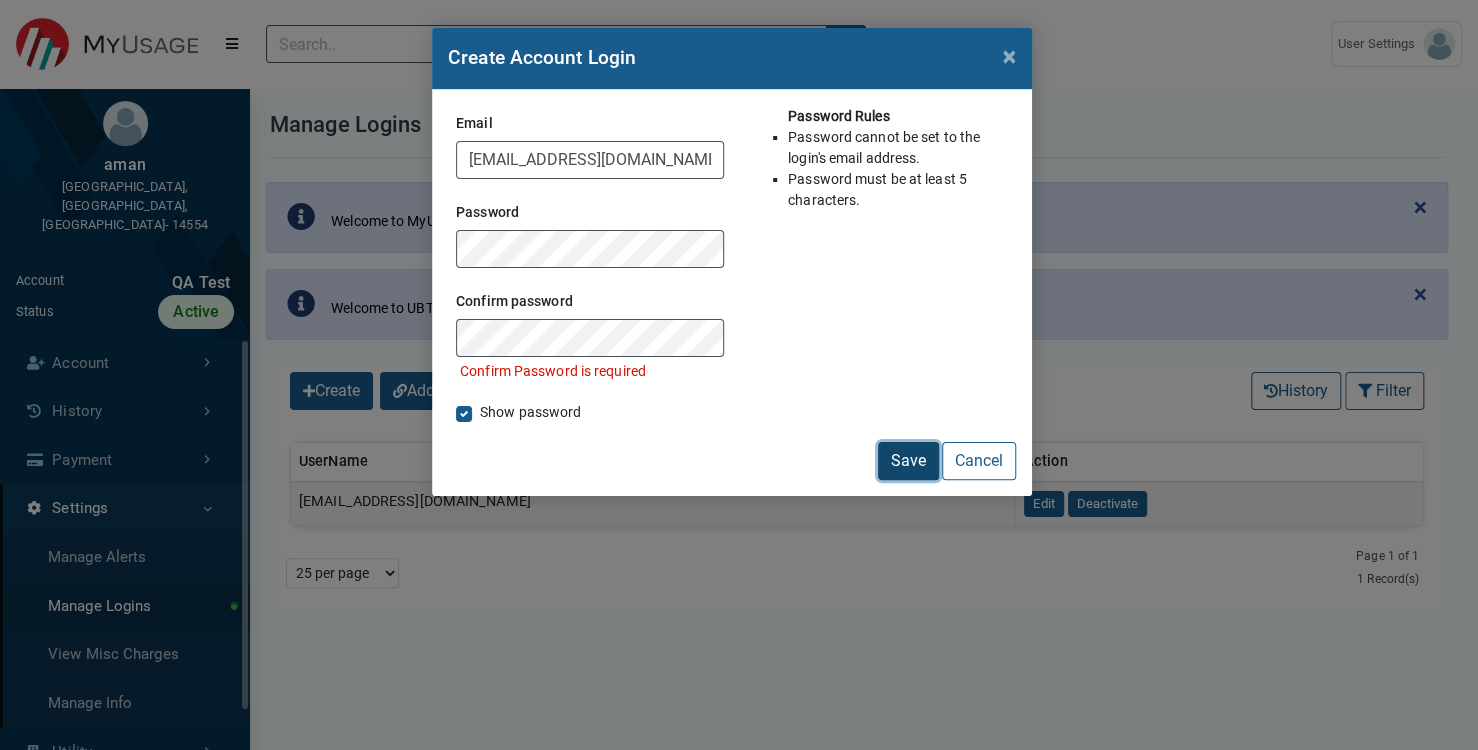 click on "Save" at bounding box center [908, 461] 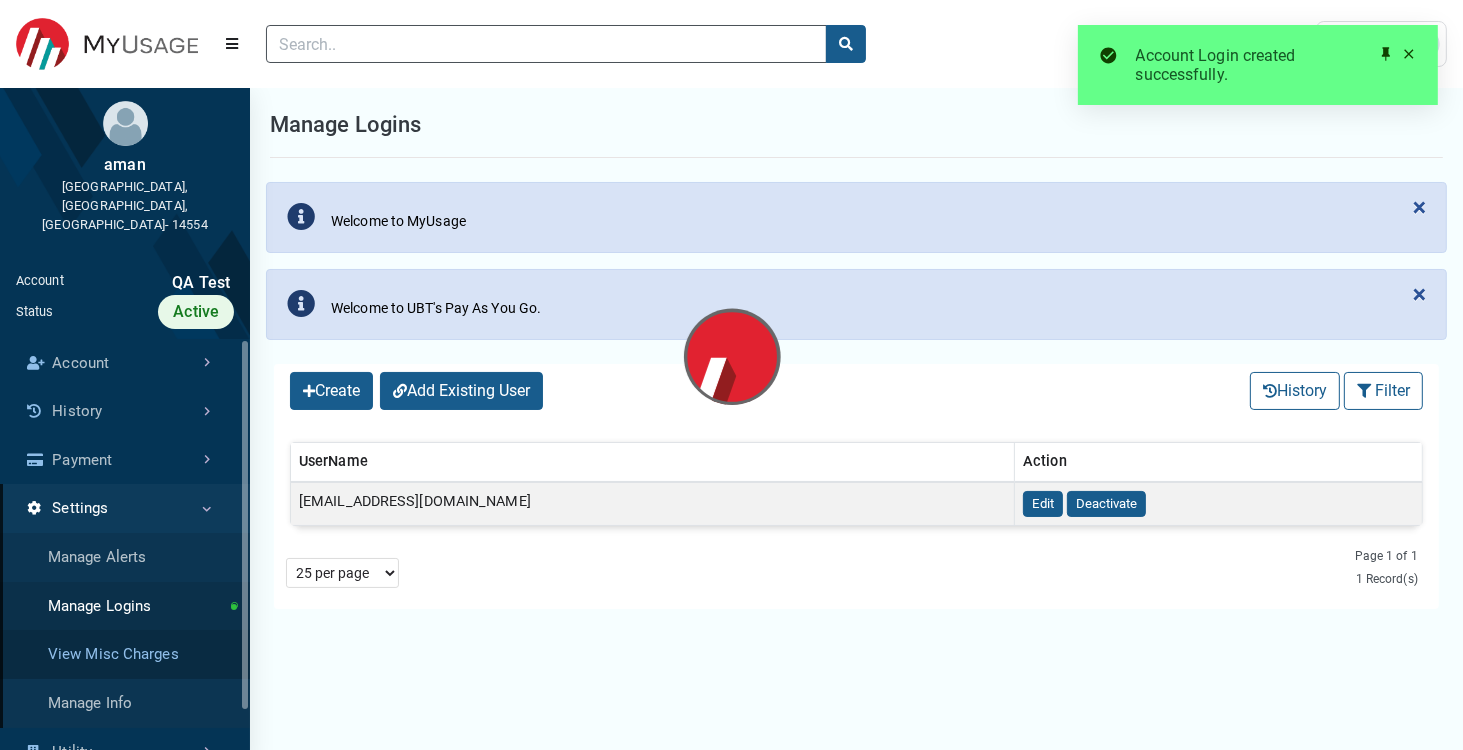 select on "25 per page" 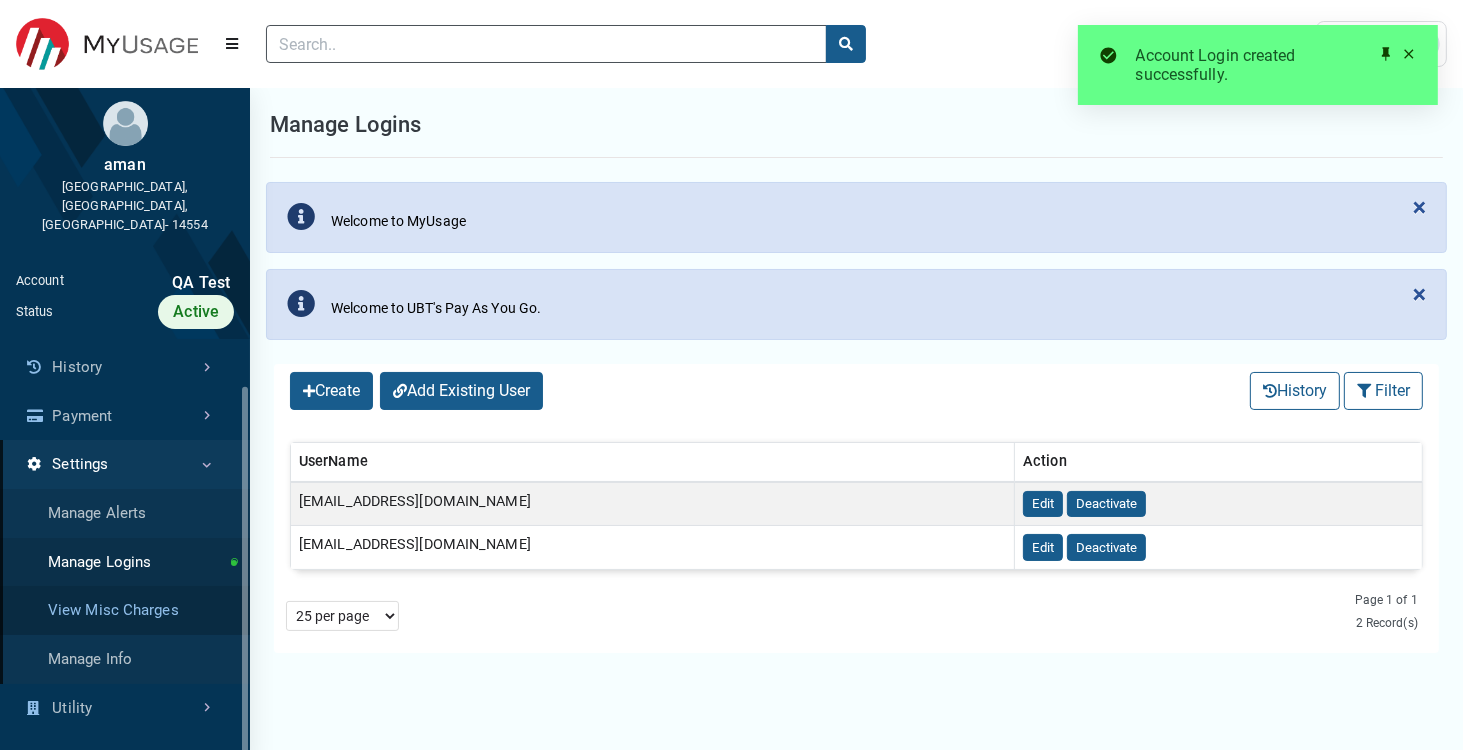 scroll, scrollTop: 68, scrollLeft: 0, axis: vertical 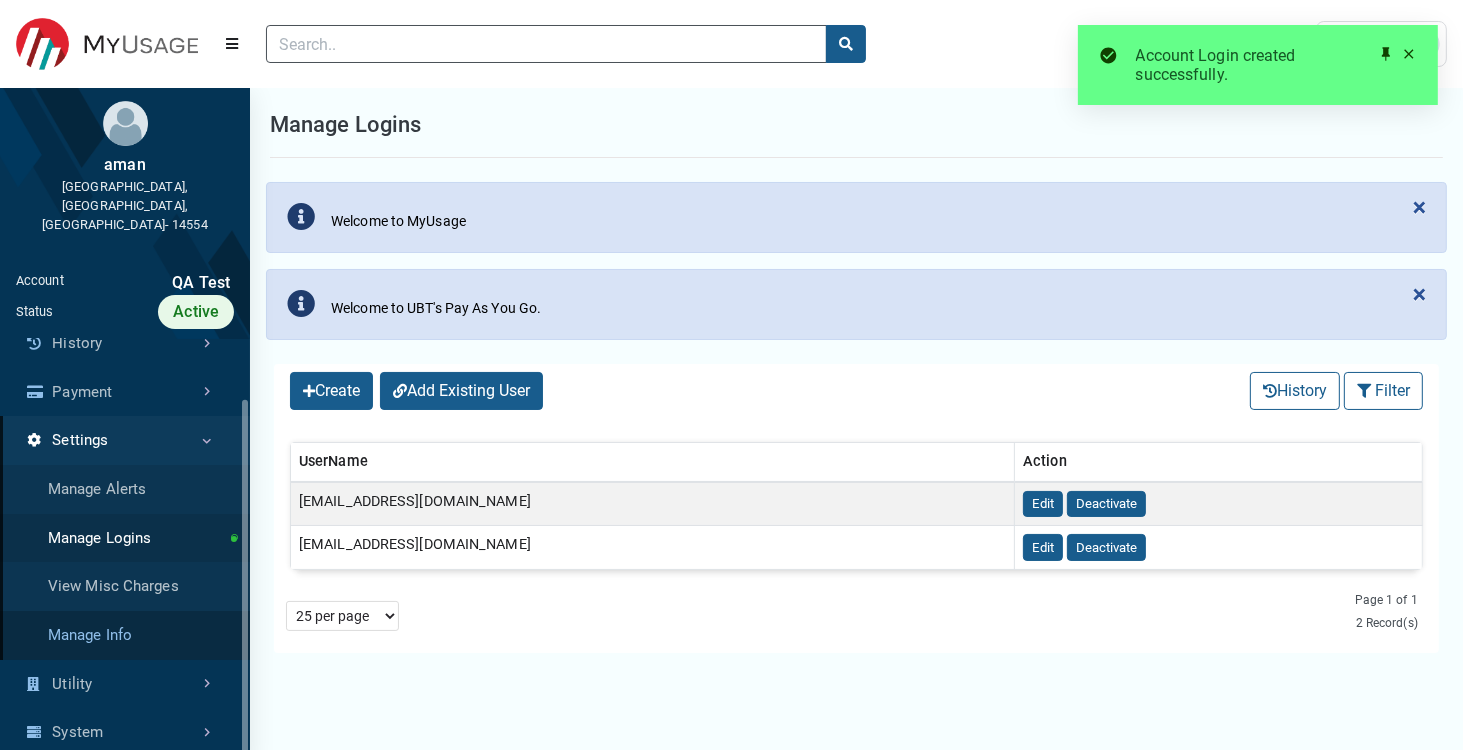 click on "Manage Info" at bounding box center (125, 635) 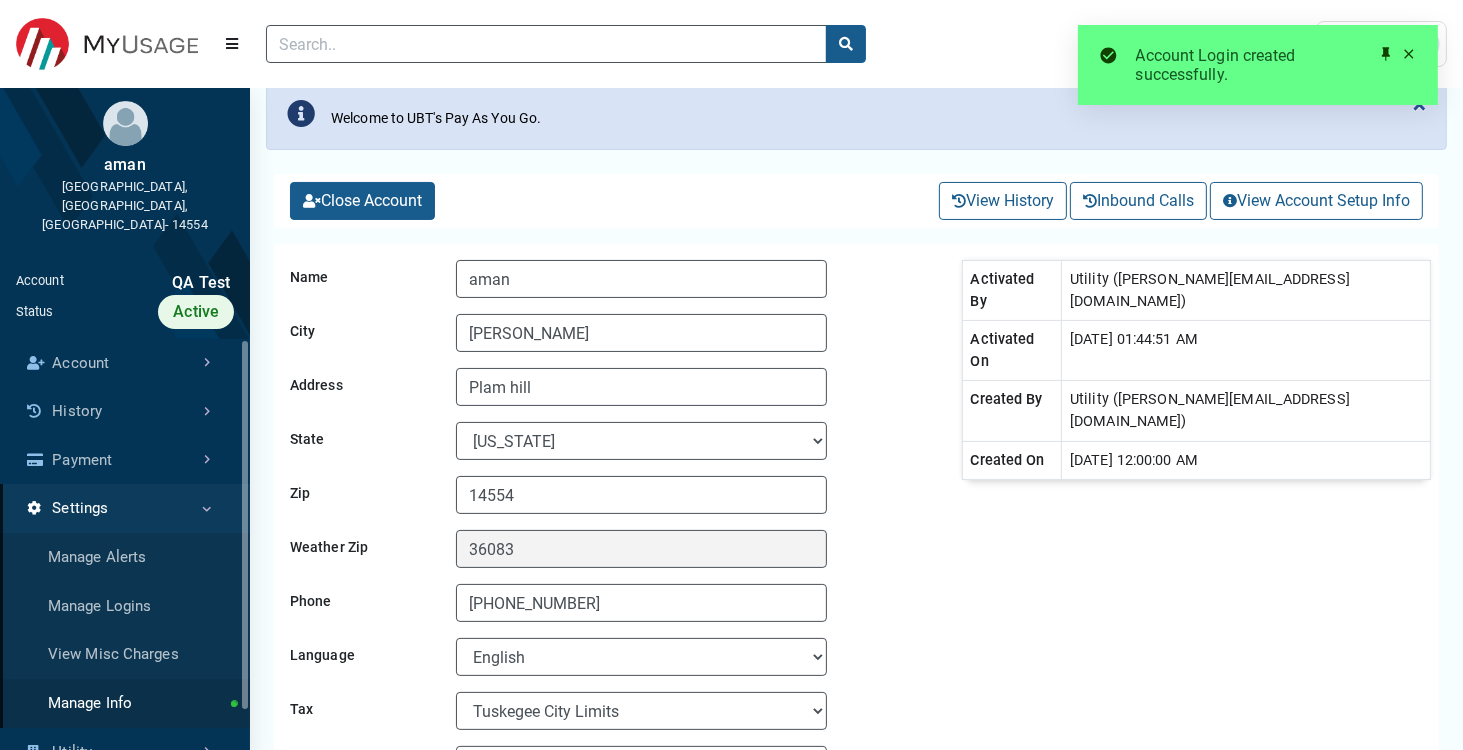 scroll, scrollTop: 240, scrollLeft: 0, axis: vertical 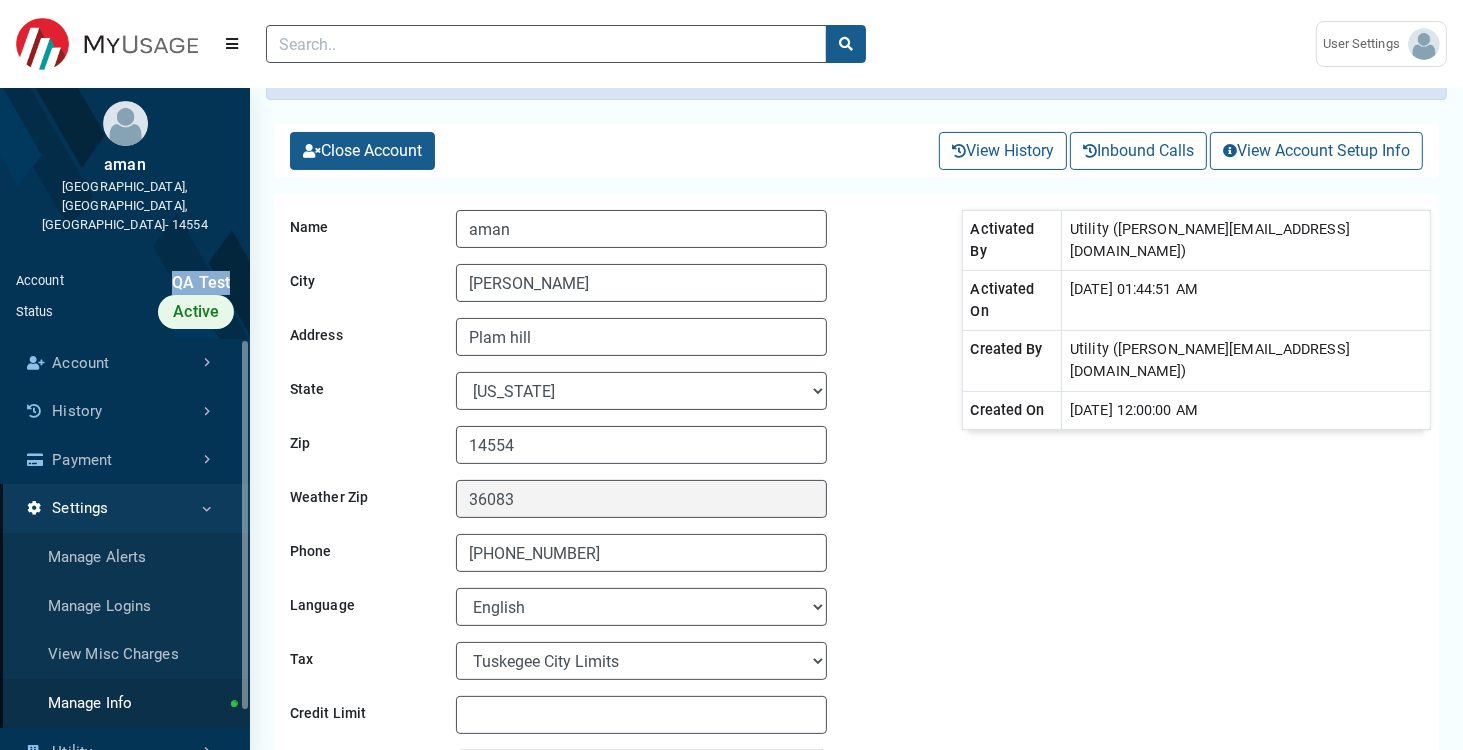 drag, startPoint x: 171, startPoint y: 237, endPoint x: 233, endPoint y: 244, distance: 62.39391 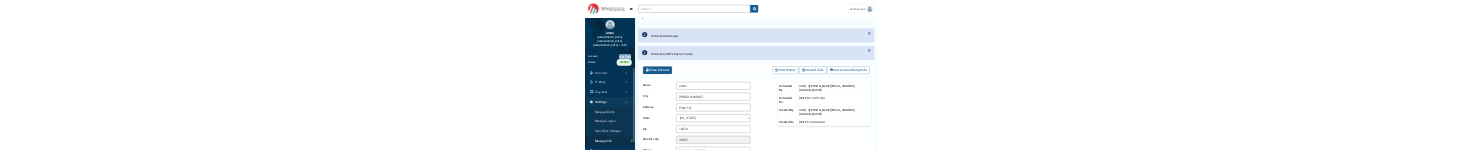 scroll, scrollTop: 0, scrollLeft: 0, axis: both 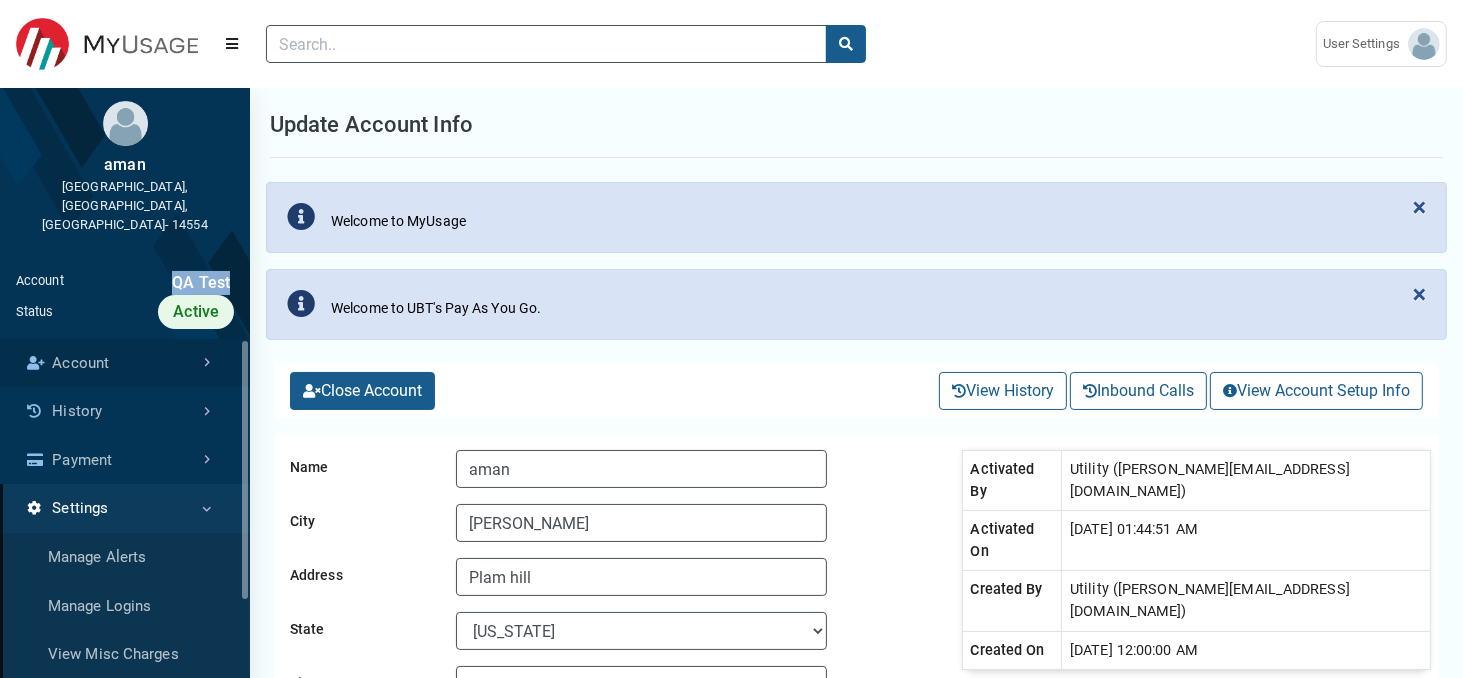 click on "Account" at bounding box center (125, 363) 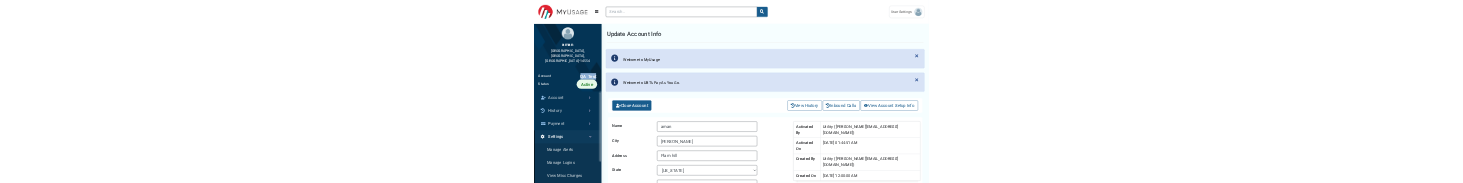 scroll, scrollTop: 9, scrollLeft: 0, axis: vertical 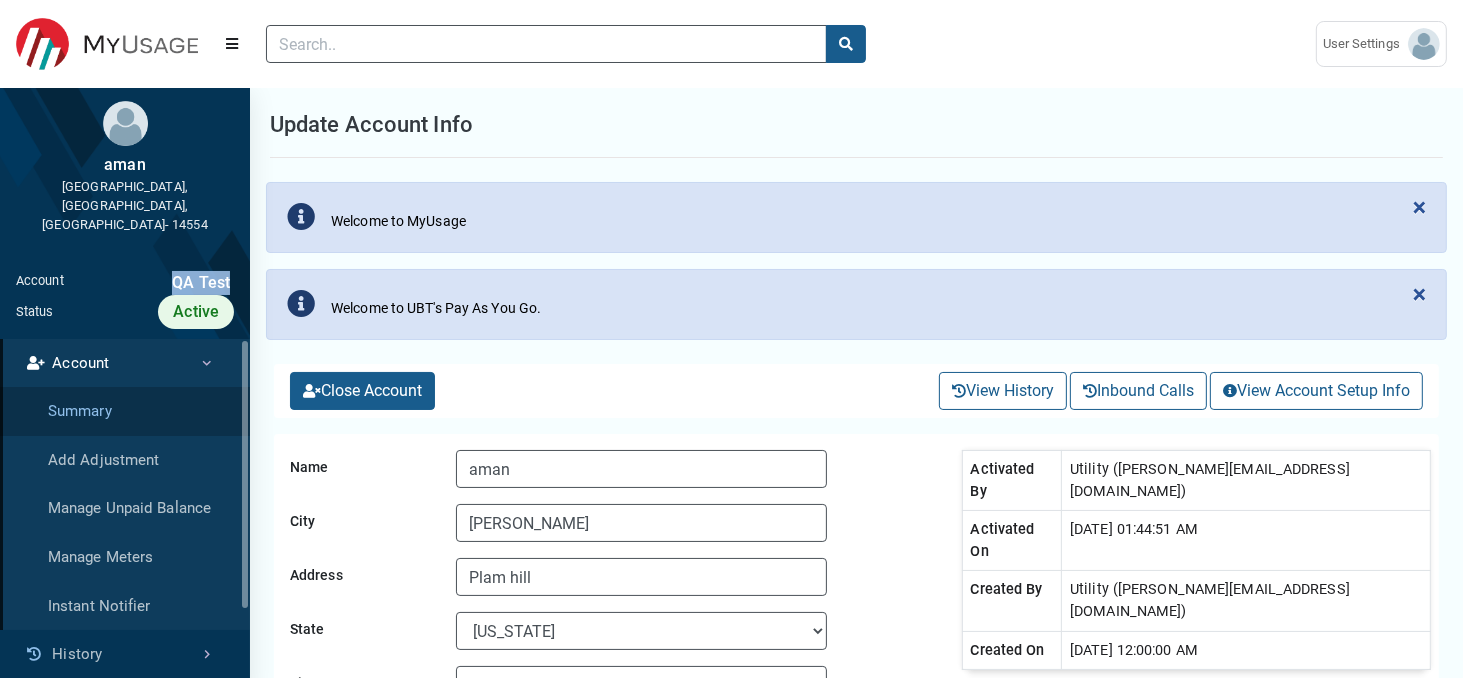 click on "Summary" at bounding box center [125, 411] 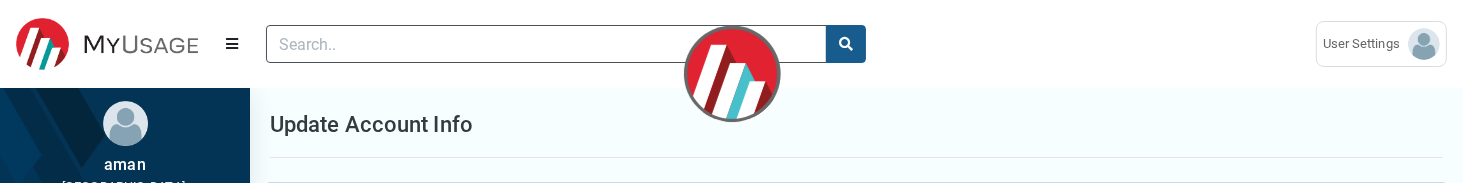 scroll, scrollTop: 341, scrollLeft: 235, axis: both 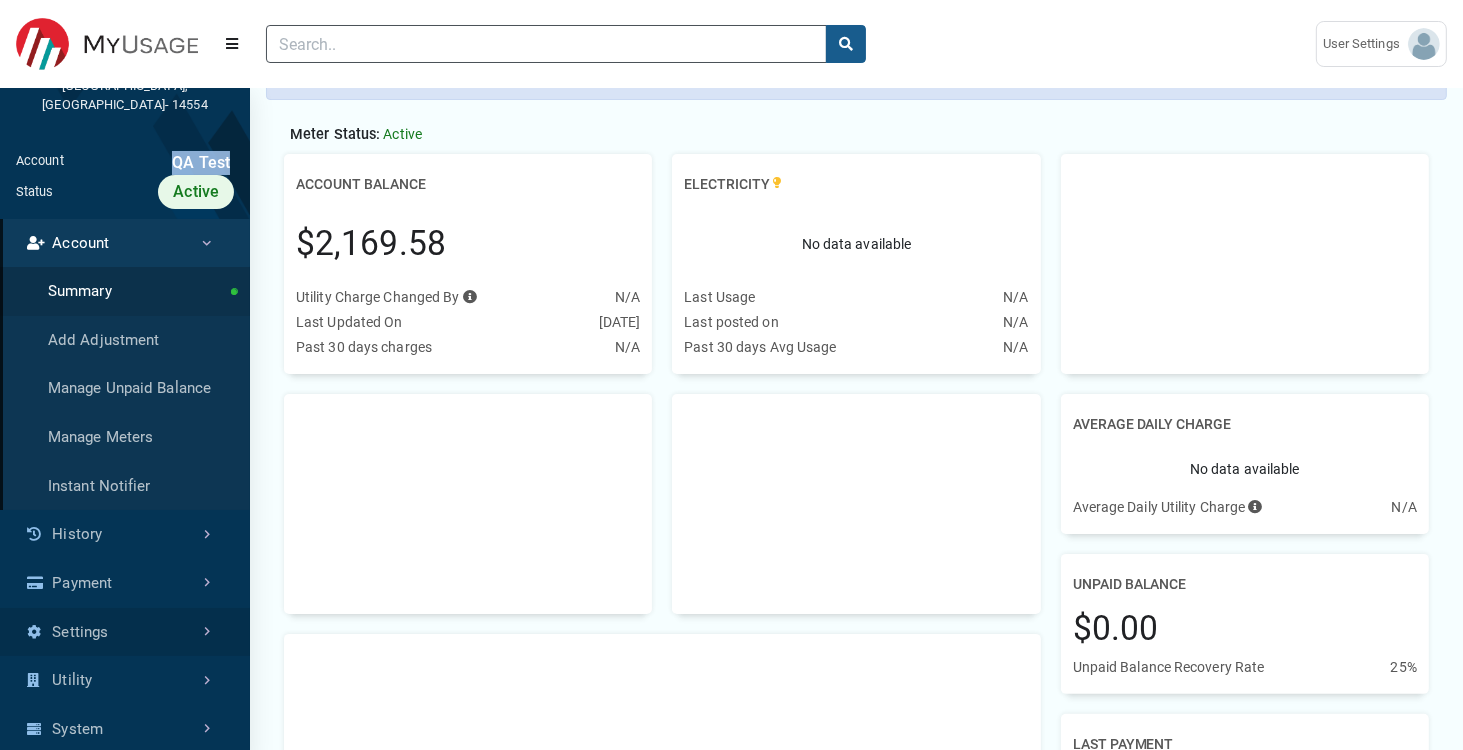 click on "Settings" at bounding box center [125, 632] 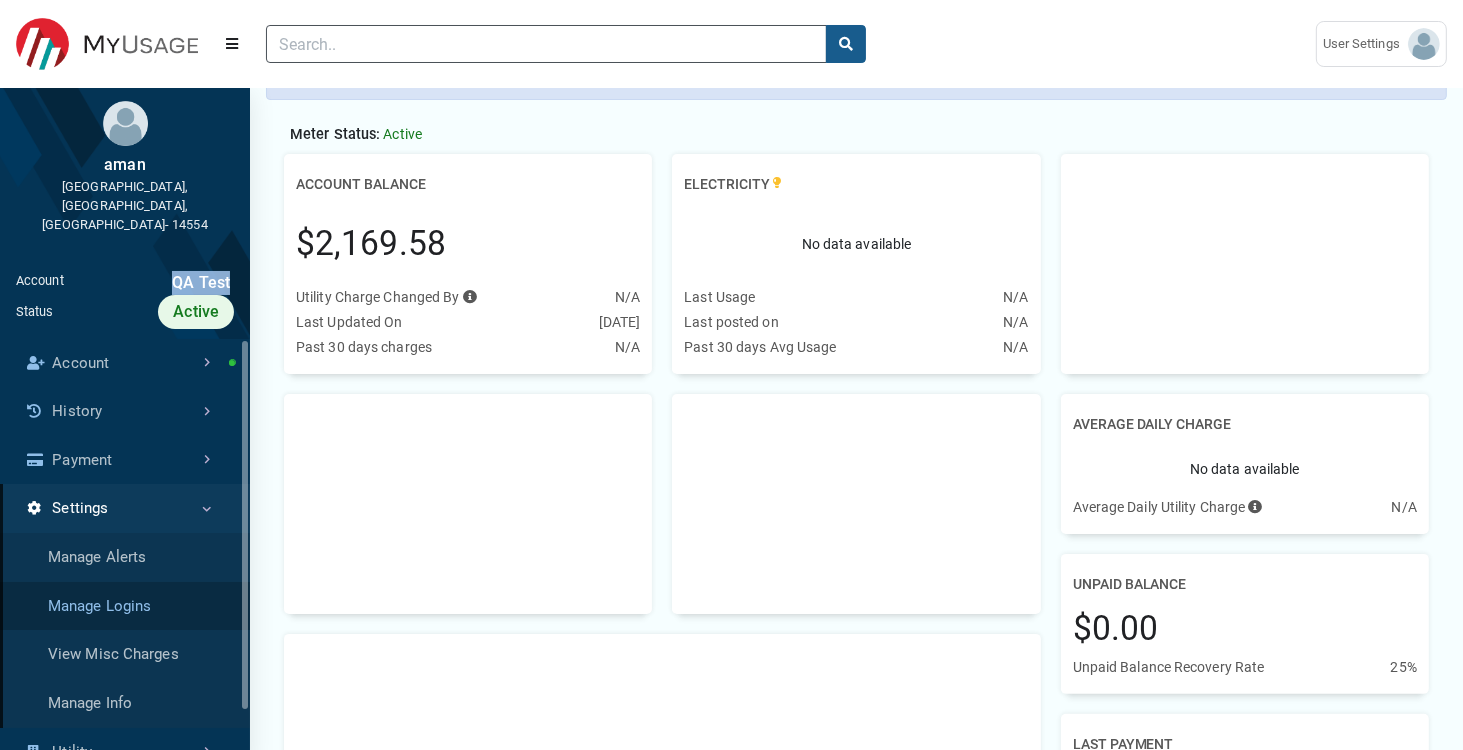 click on "Manage Logins" at bounding box center (125, 606) 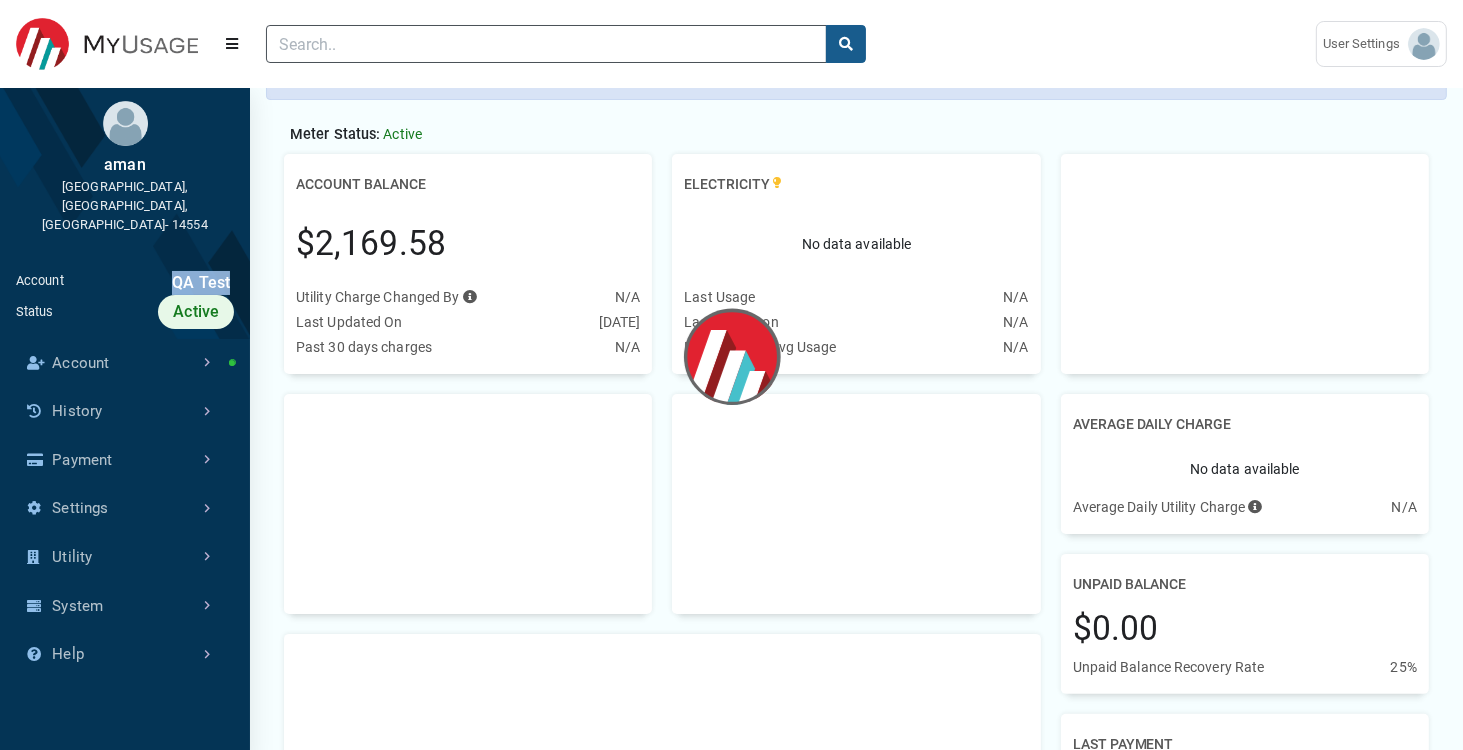 scroll, scrollTop: 0, scrollLeft: 0, axis: both 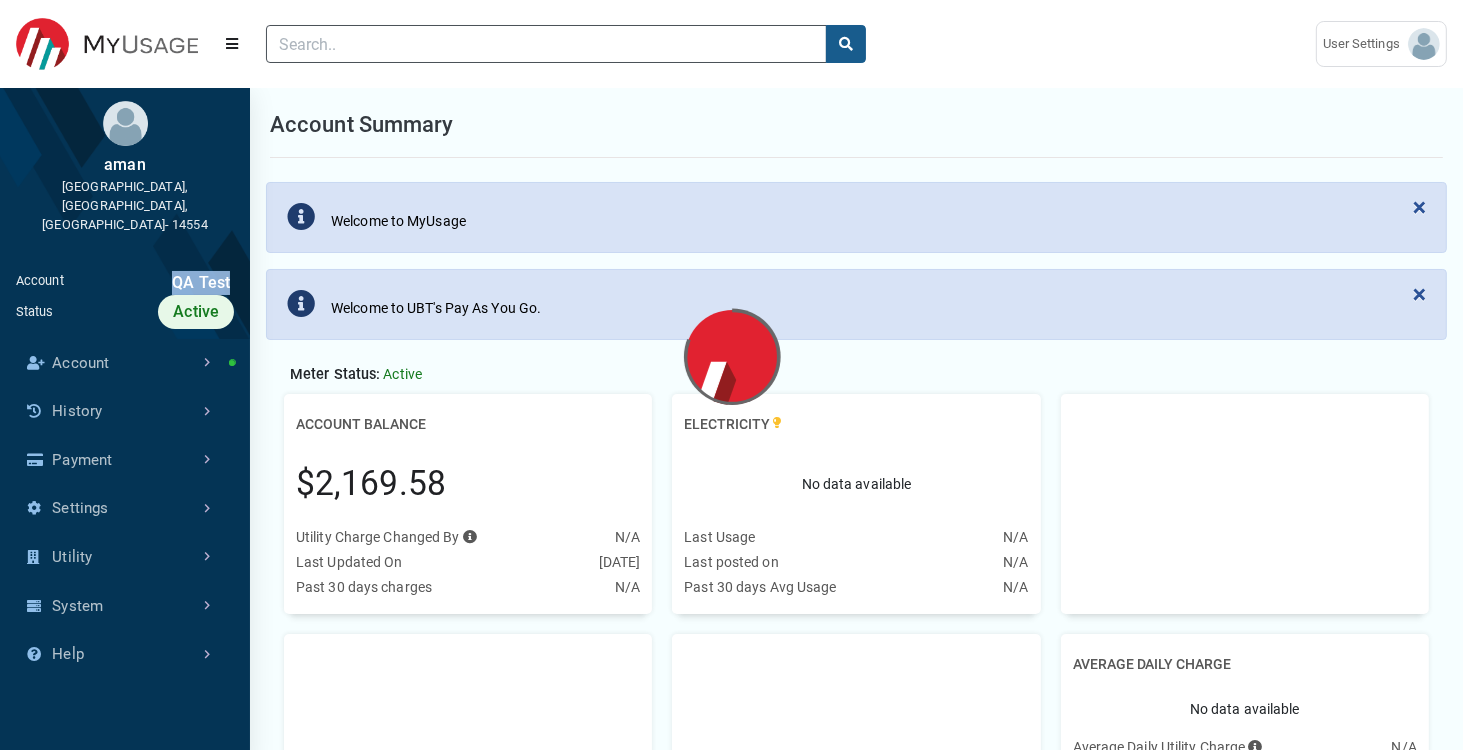 select on "25 per page" 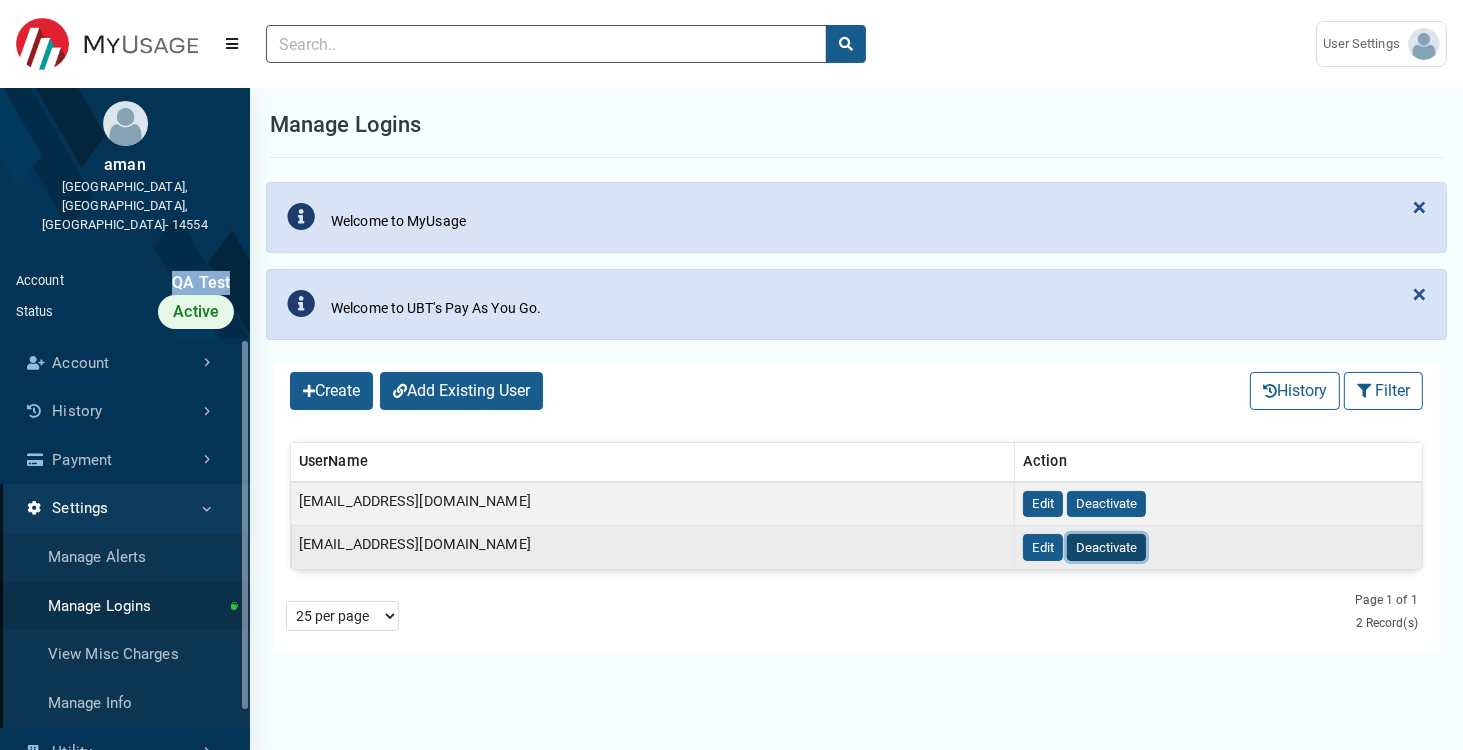click on "Deactivate" at bounding box center [1106, 547] 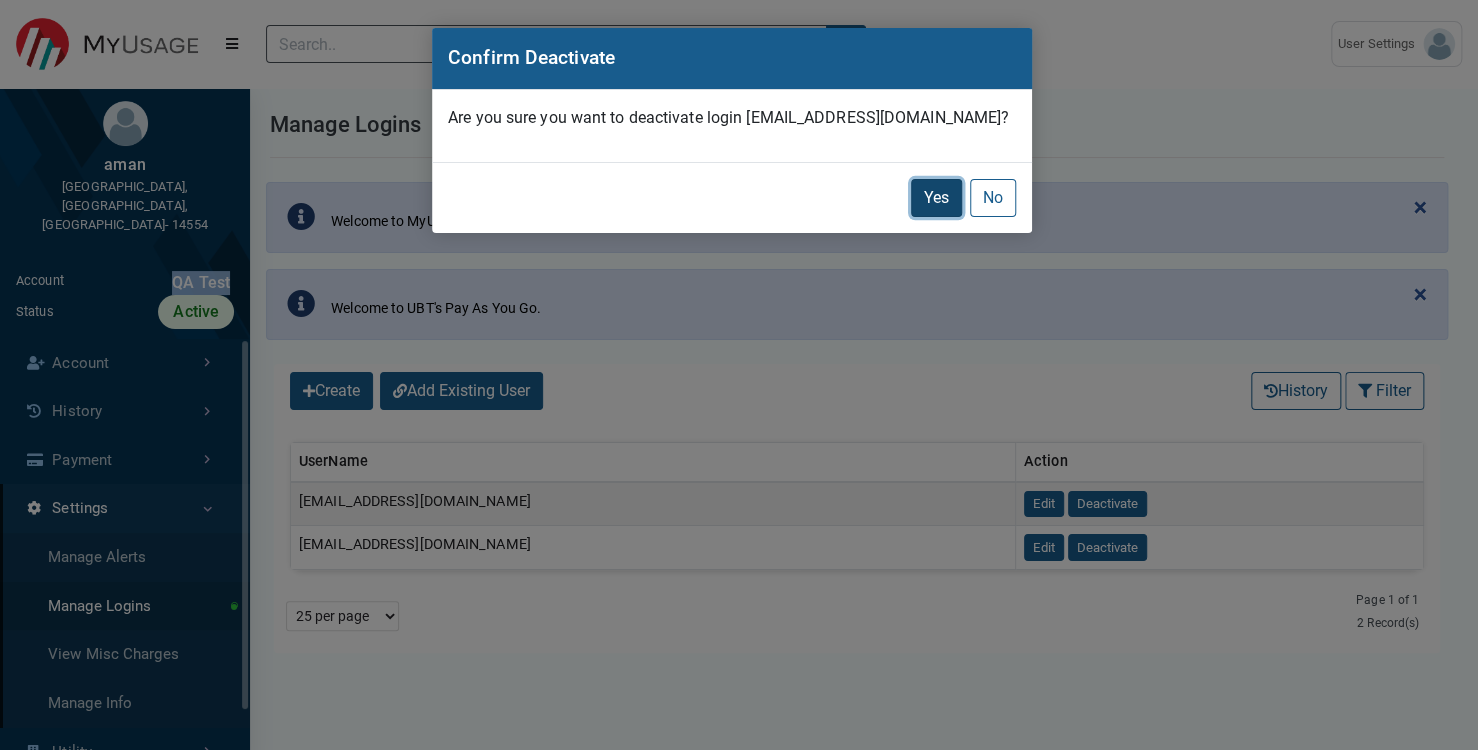 click on "Yes" at bounding box center [936, 198] 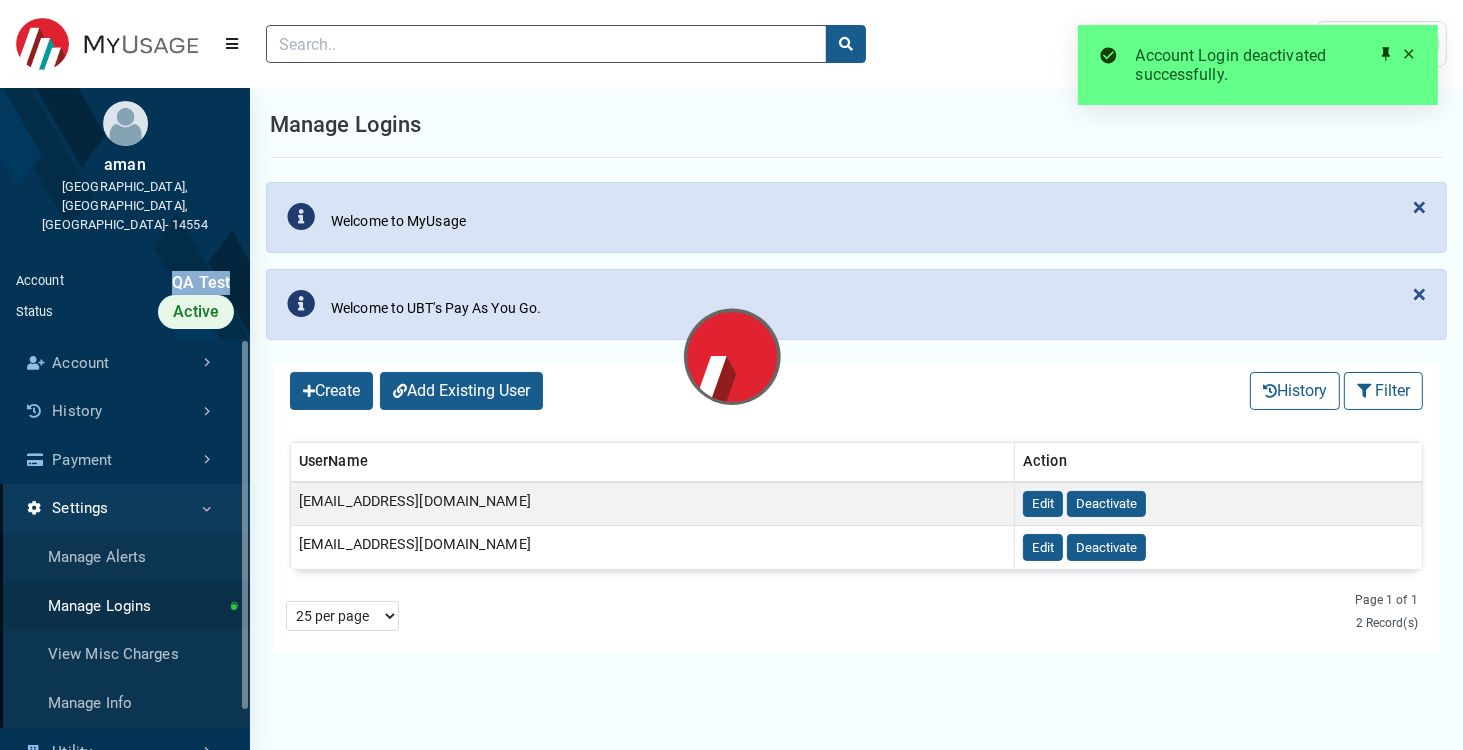 select on "25 per page" 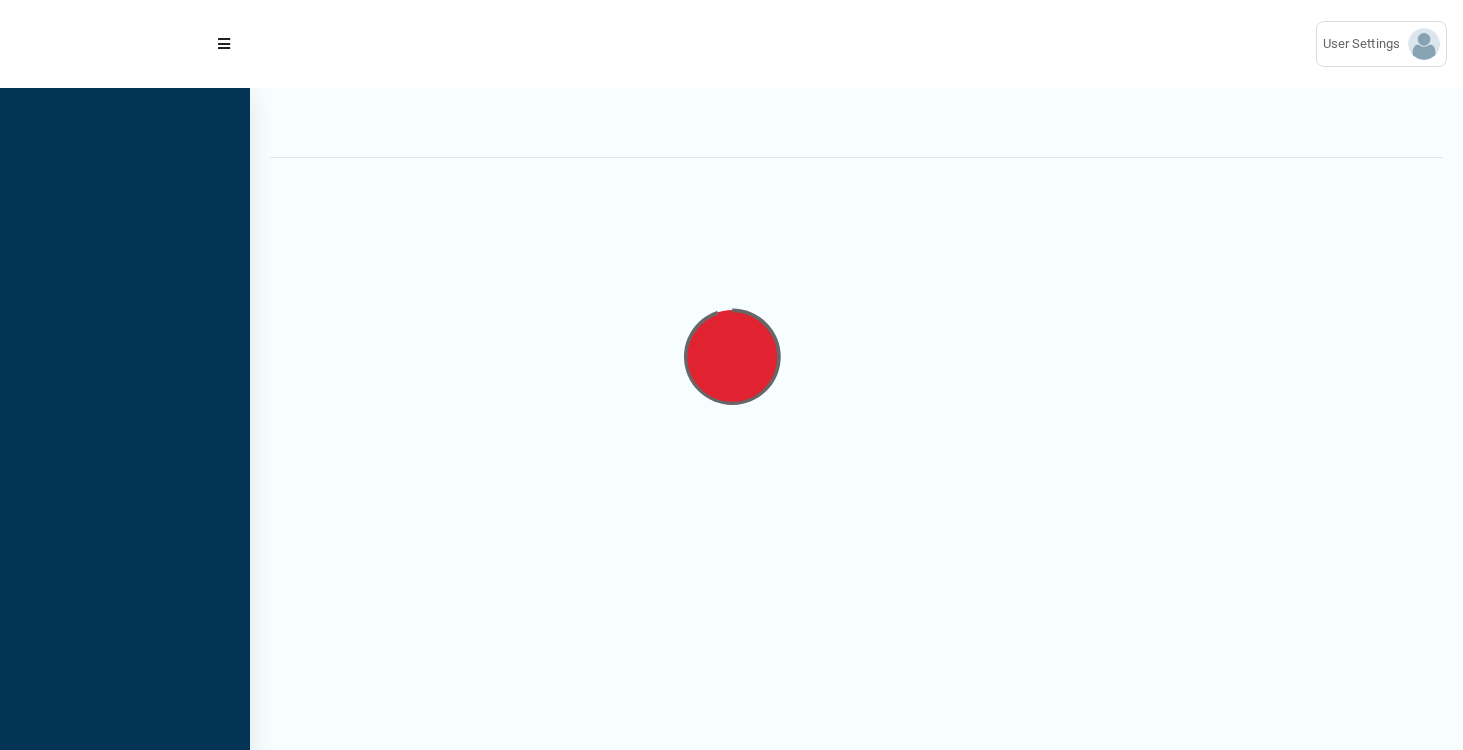 scroll, scrollTop: 0, scrollLeft: 0, axis: both 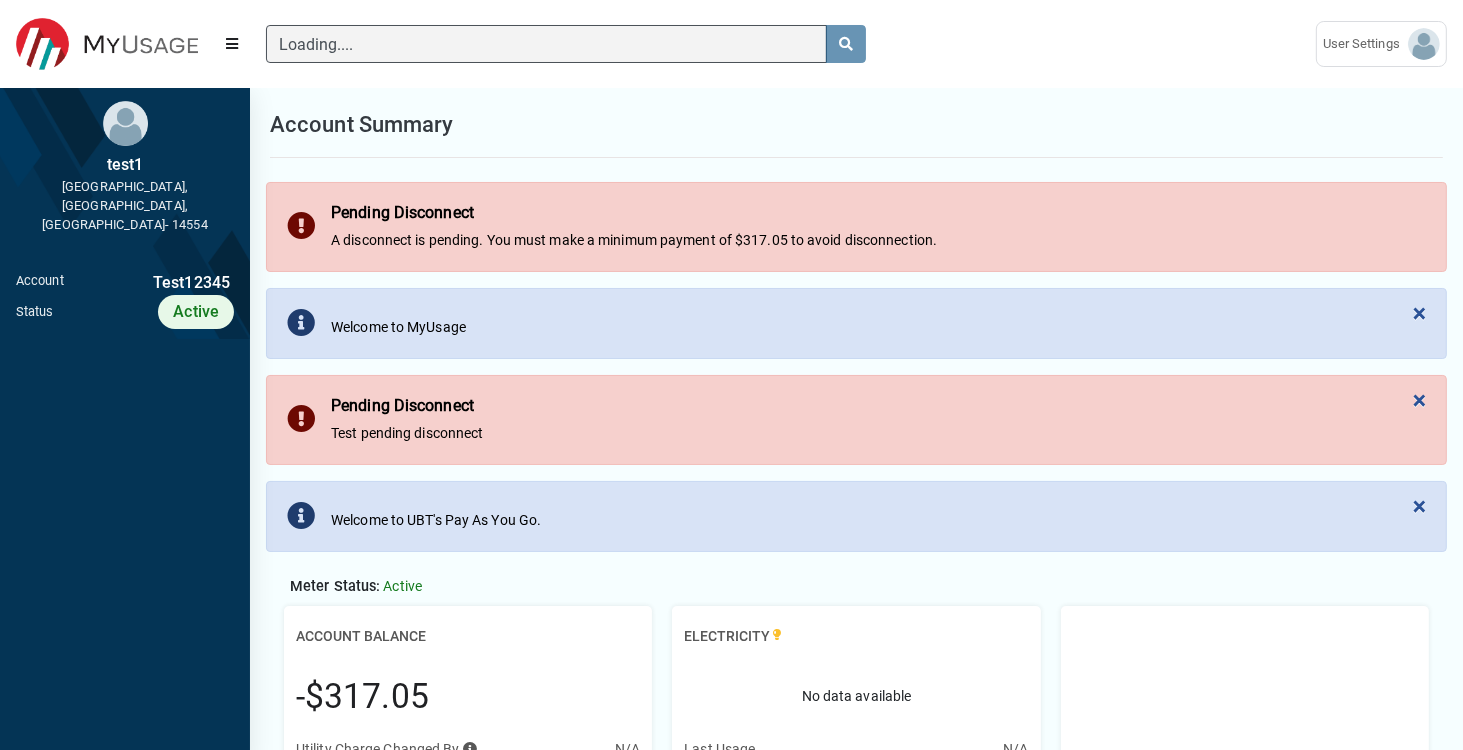 type 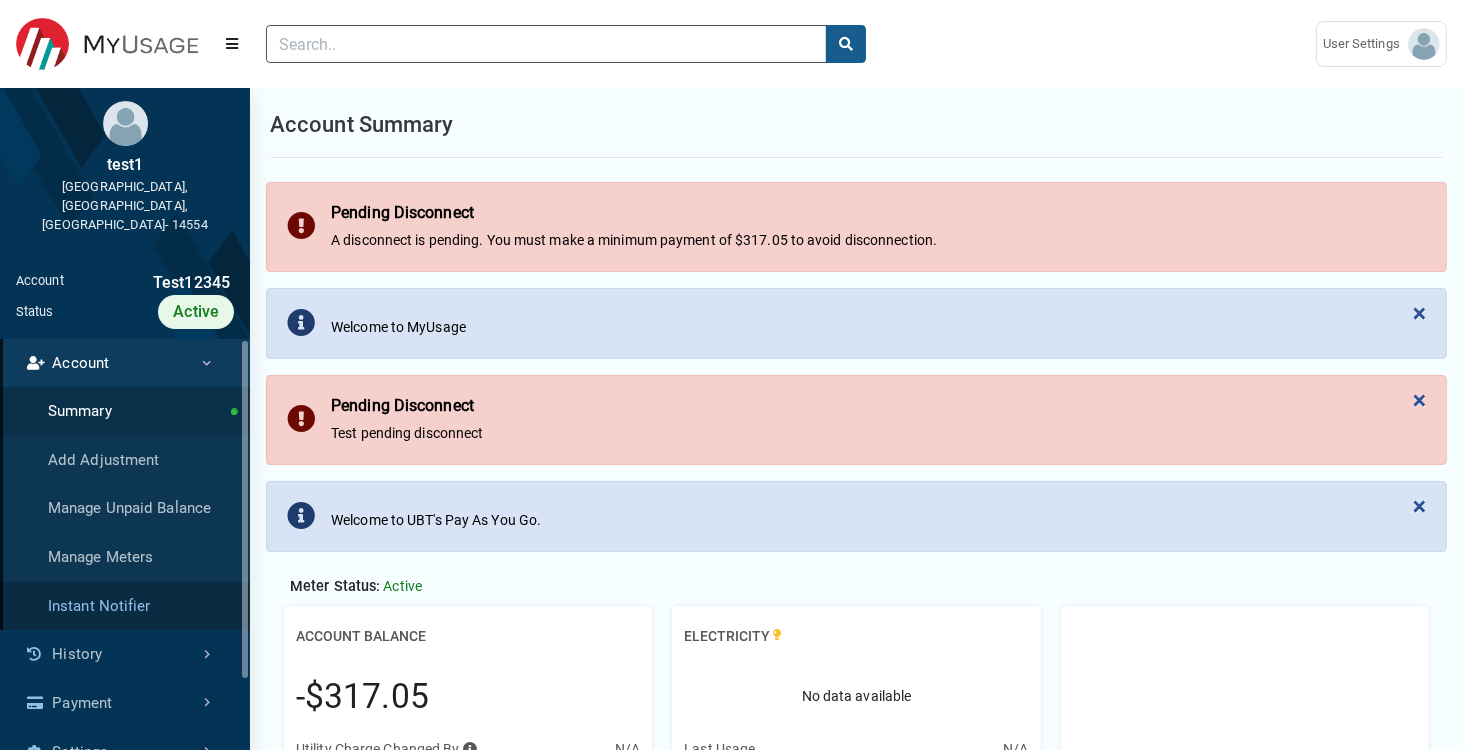 scroll, scrollTop: 117, scrollLeft: 0, axis: vertical 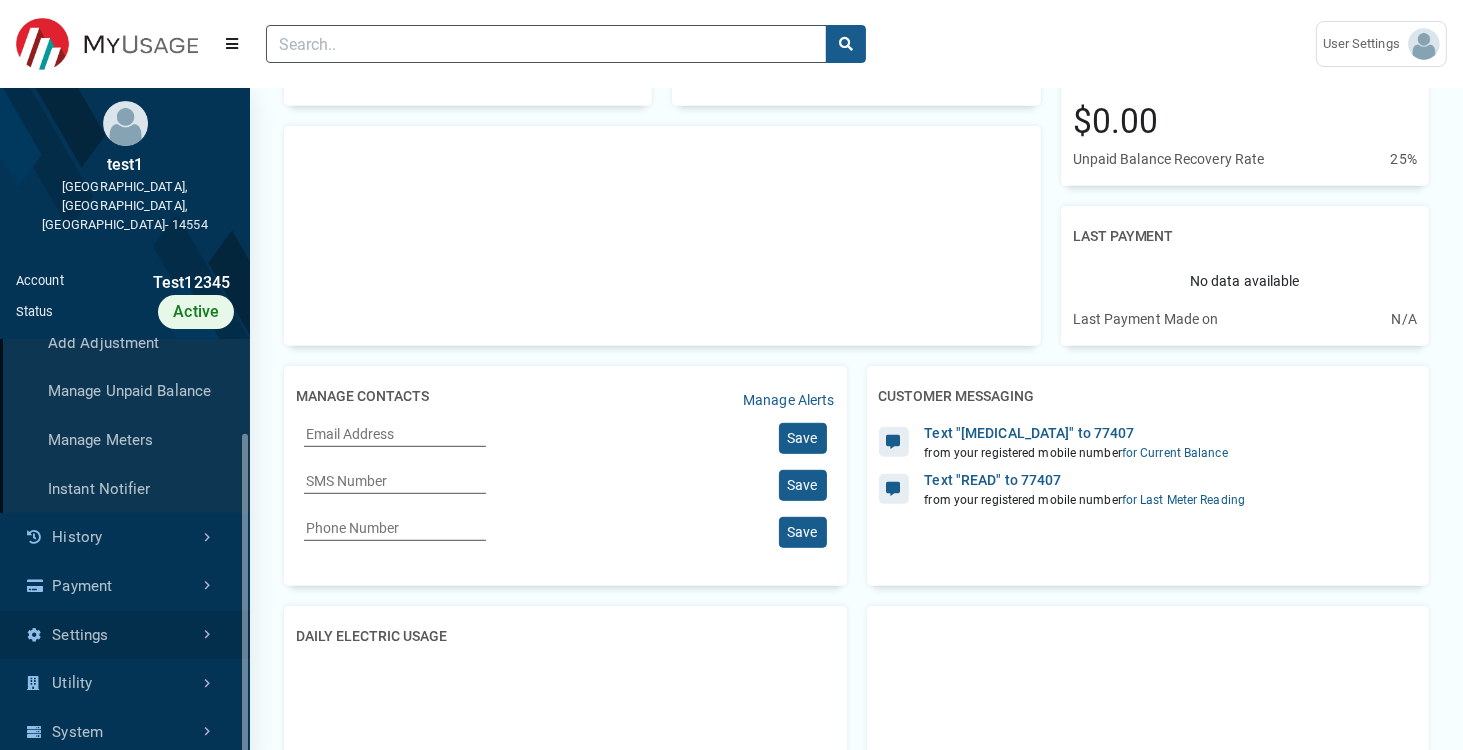 click on "Settings" at bounding box center [125, 635] 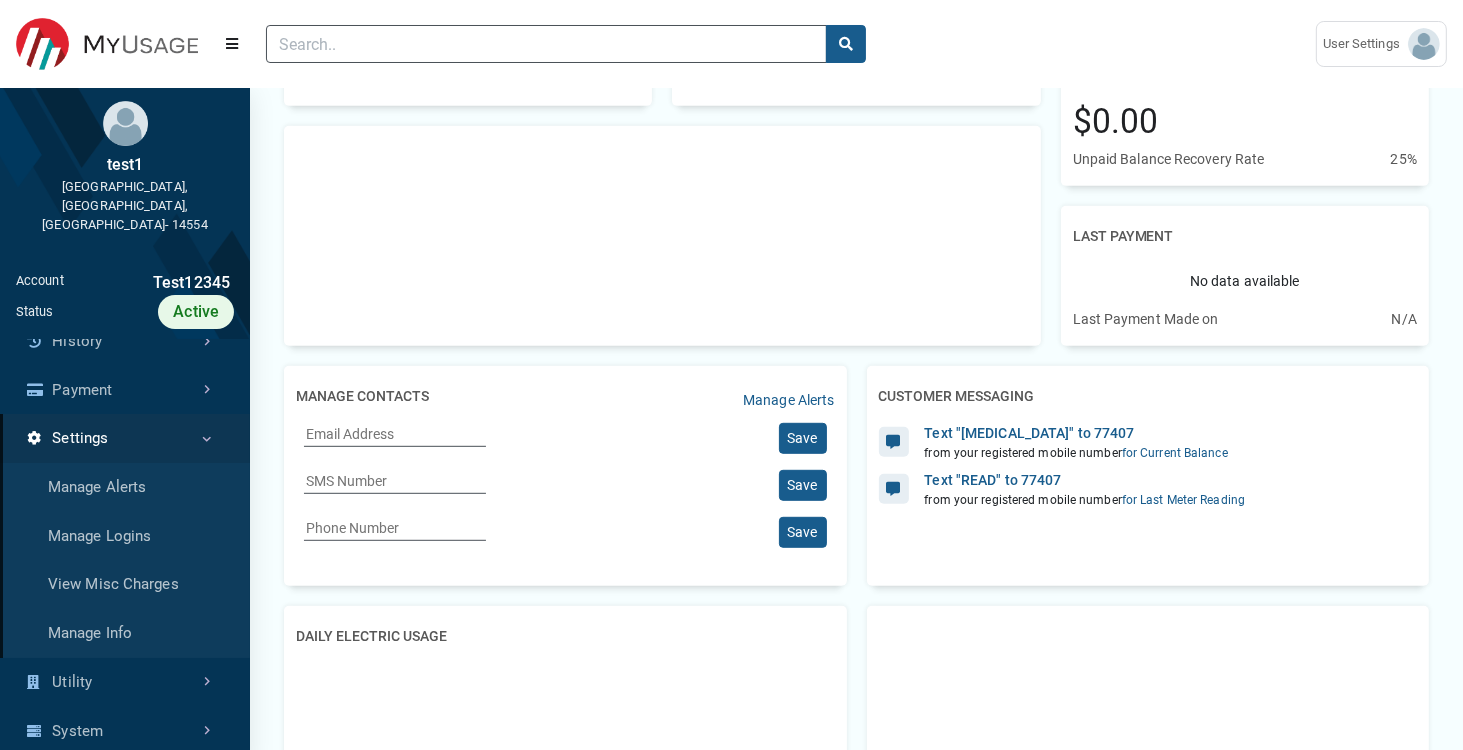 scroll, scrollTop: 0, scrollLeft: 0, axis: both 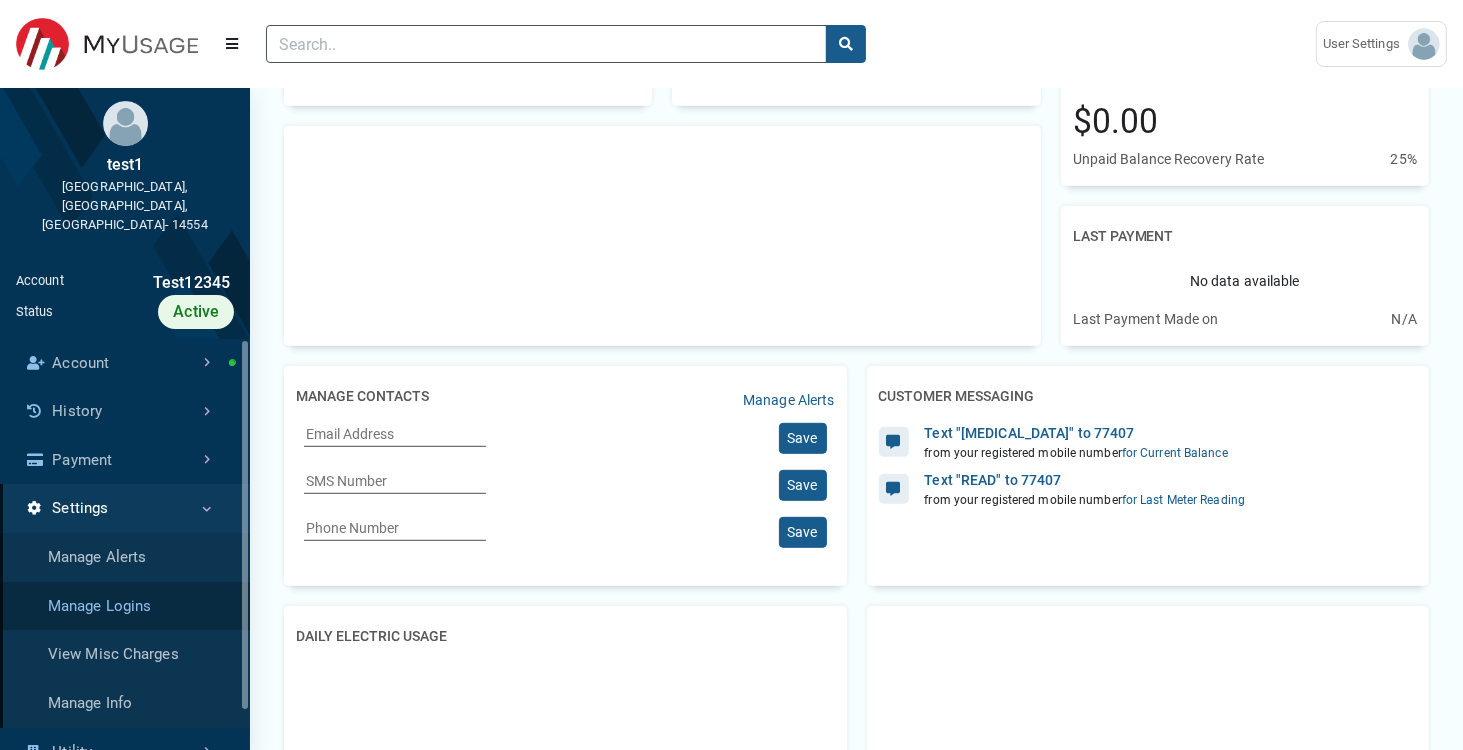 click on "Manage Logins" at bounding box center [125, 606] 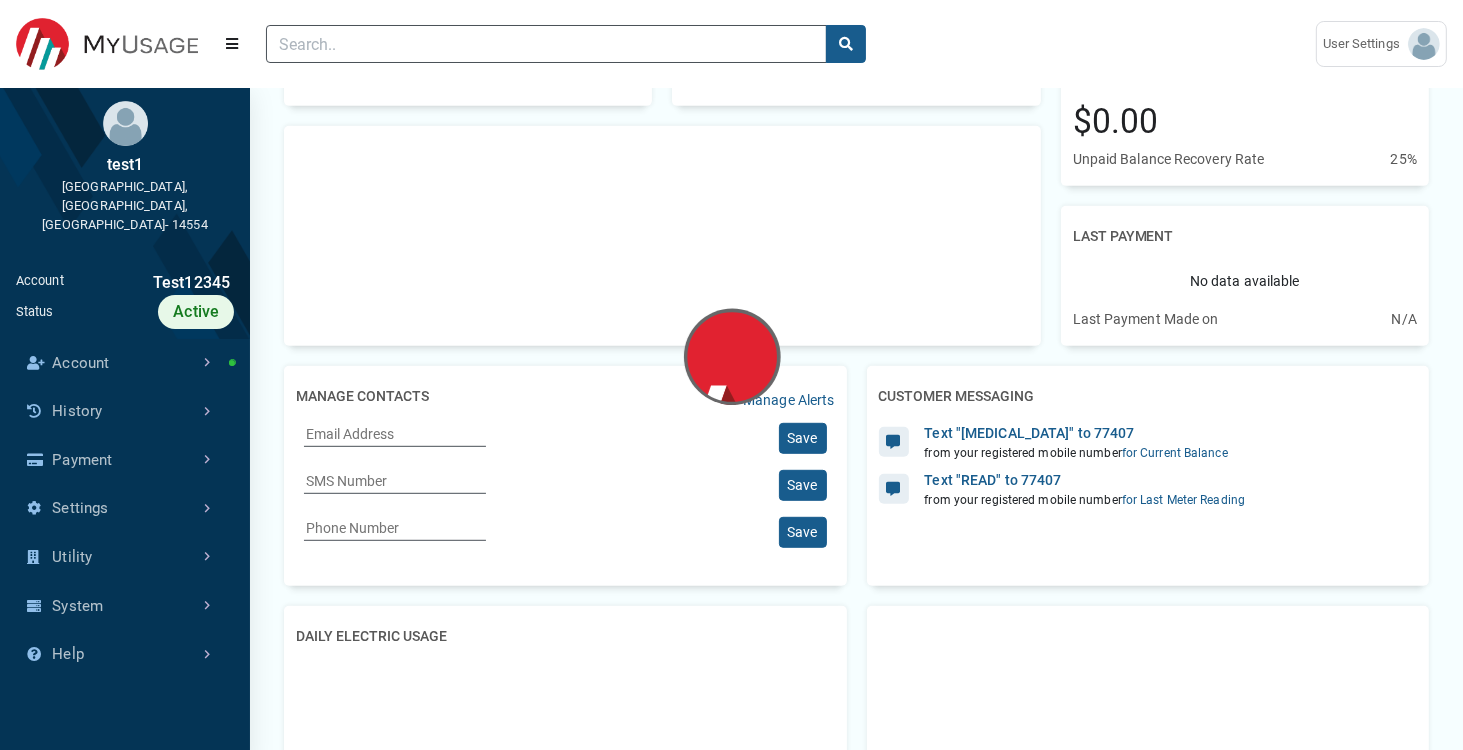 select on "25 per page" 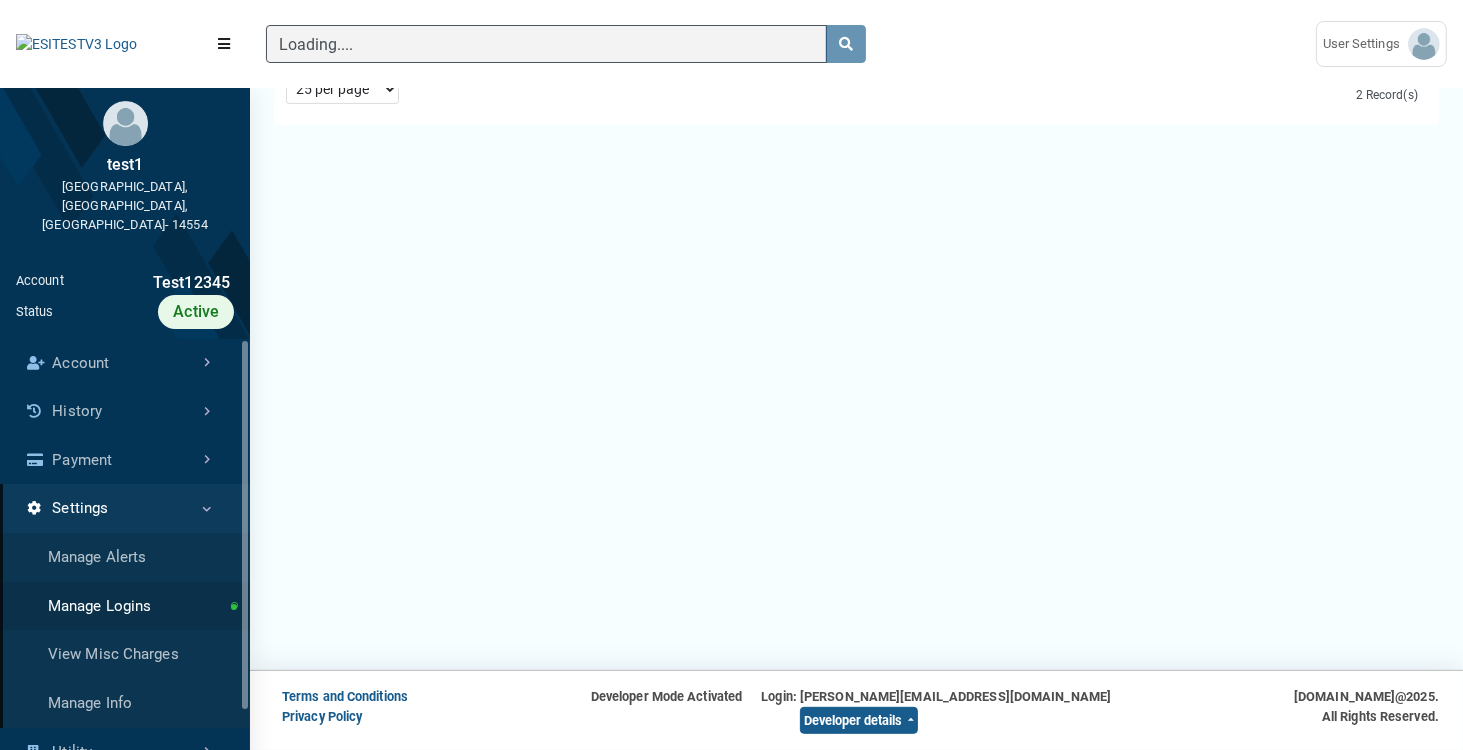 scroll, scrollTop: 0, scrollLeft: 0, axis: both 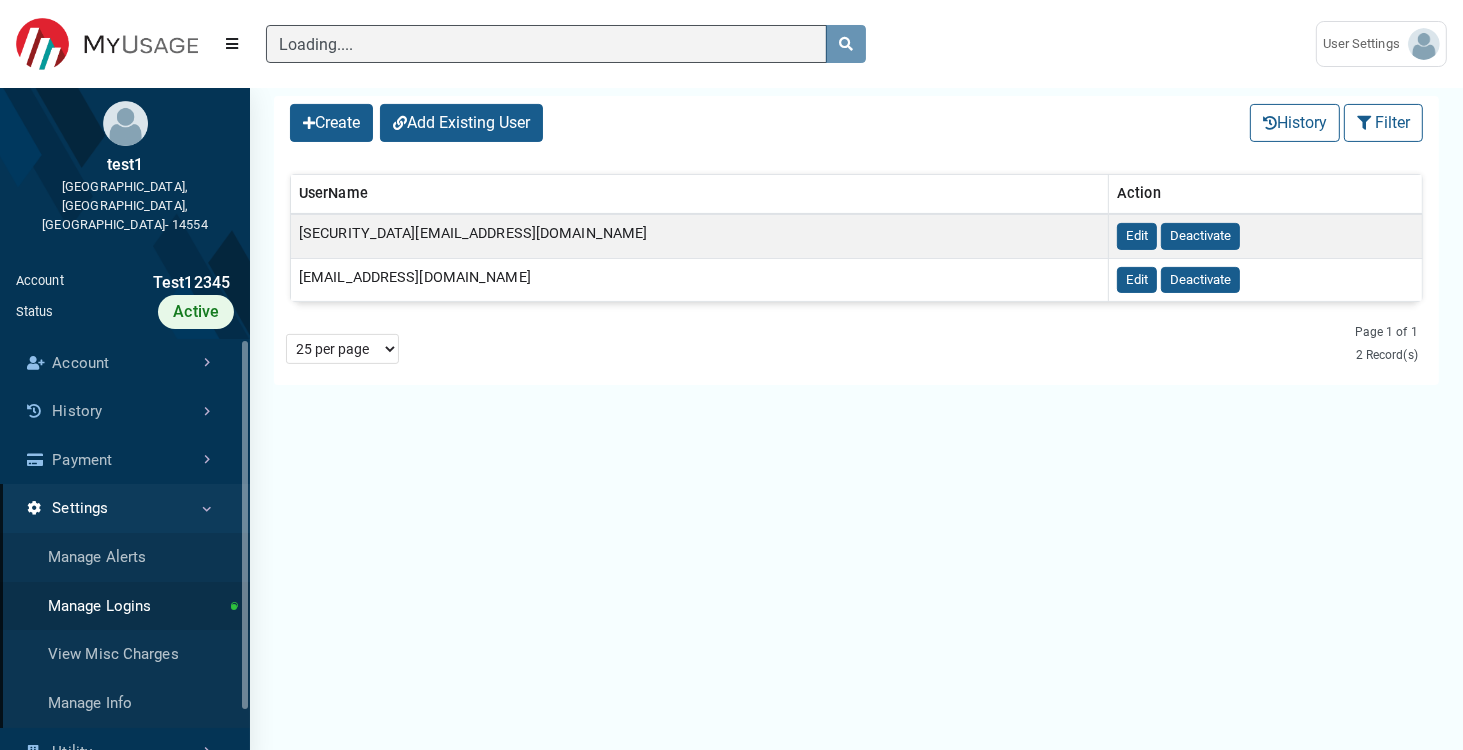 type 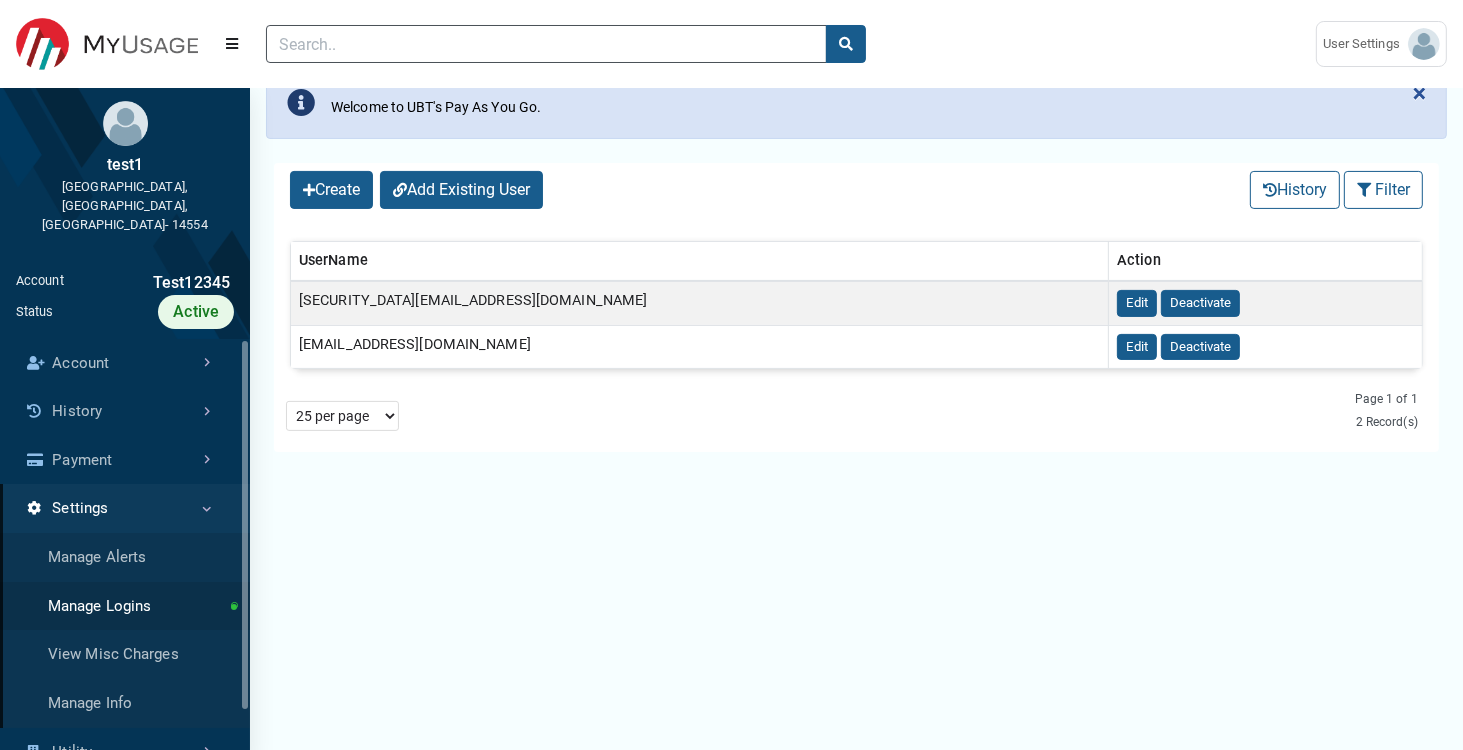 scroll, scrollTop: 360, scrollLeft: 0, axis: vertical 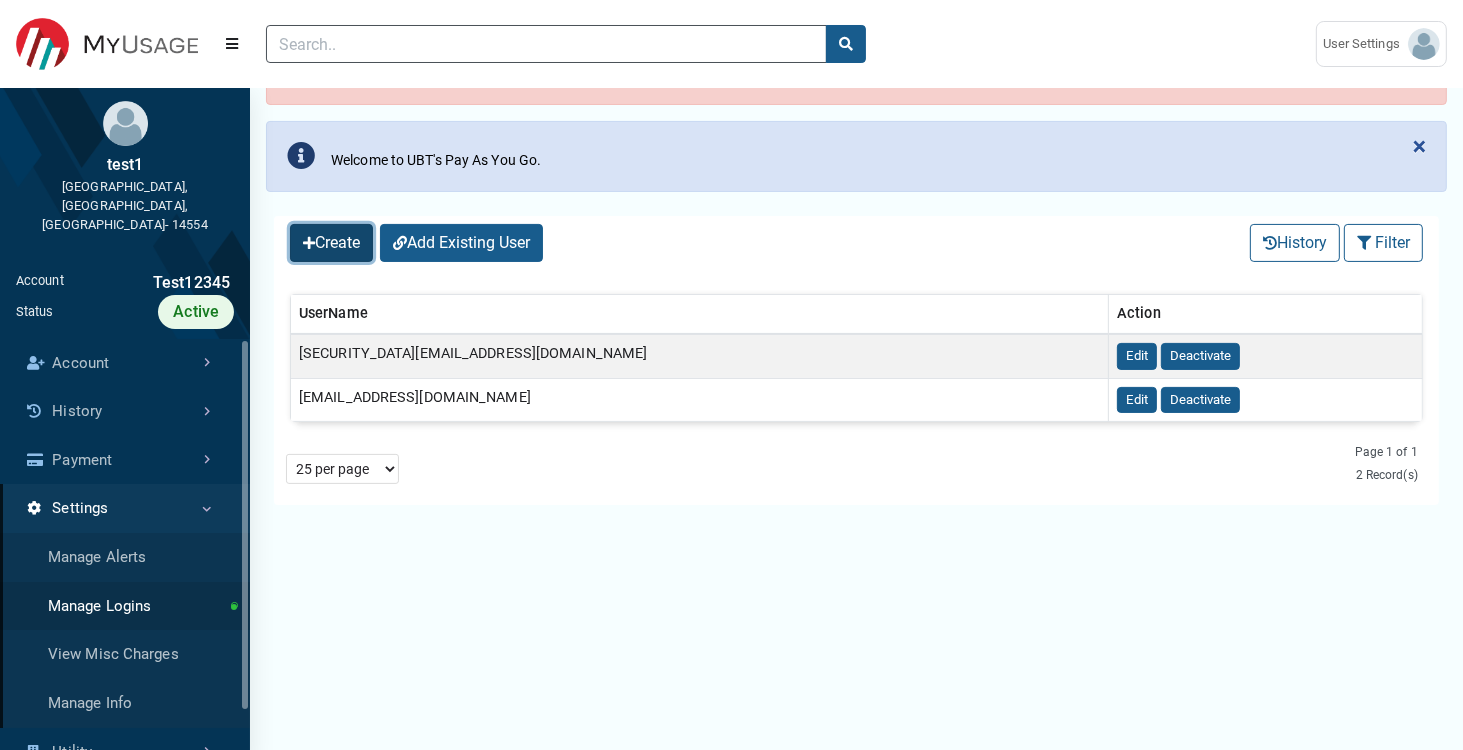 click on "Create" at bounding box center (331, 243) 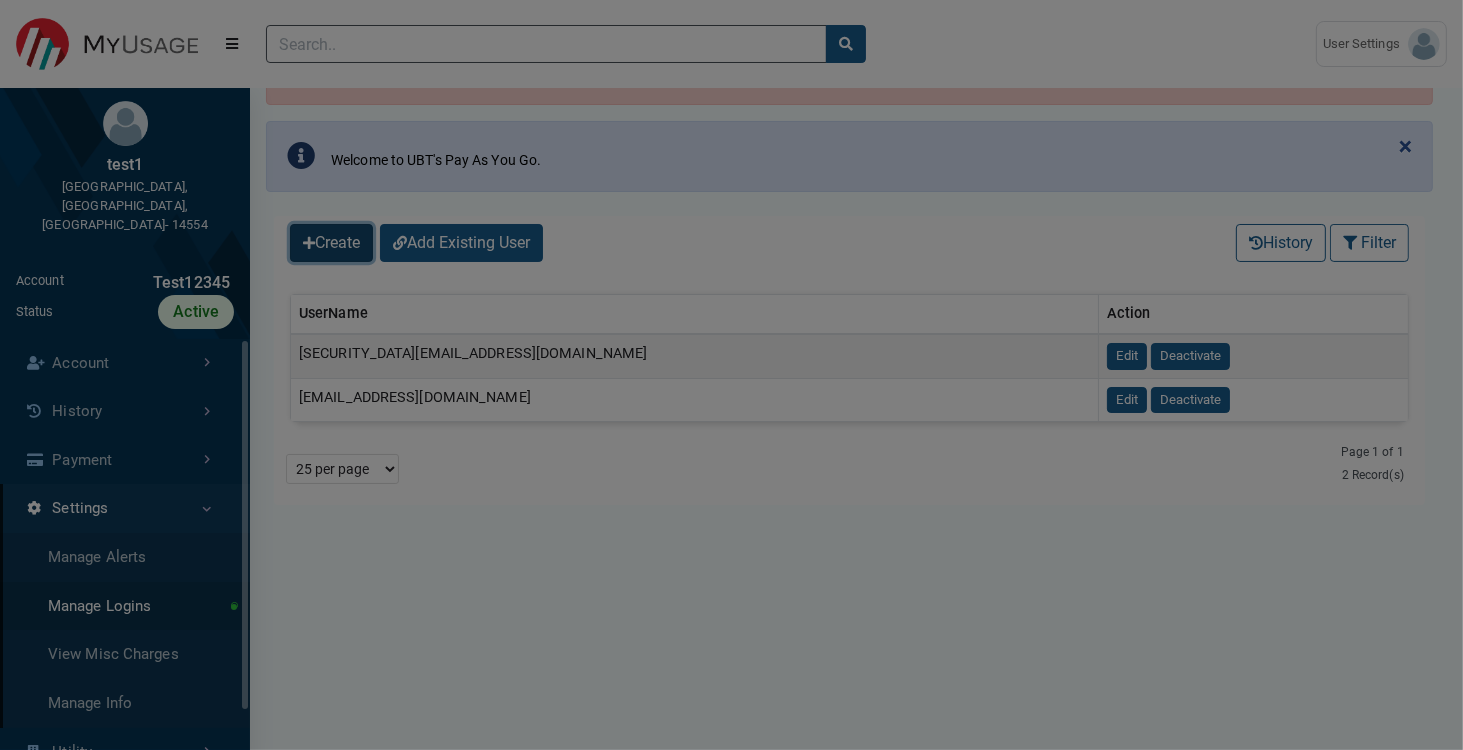 scroll, scrollTop: 0, scrollLeft: 0, axis: both 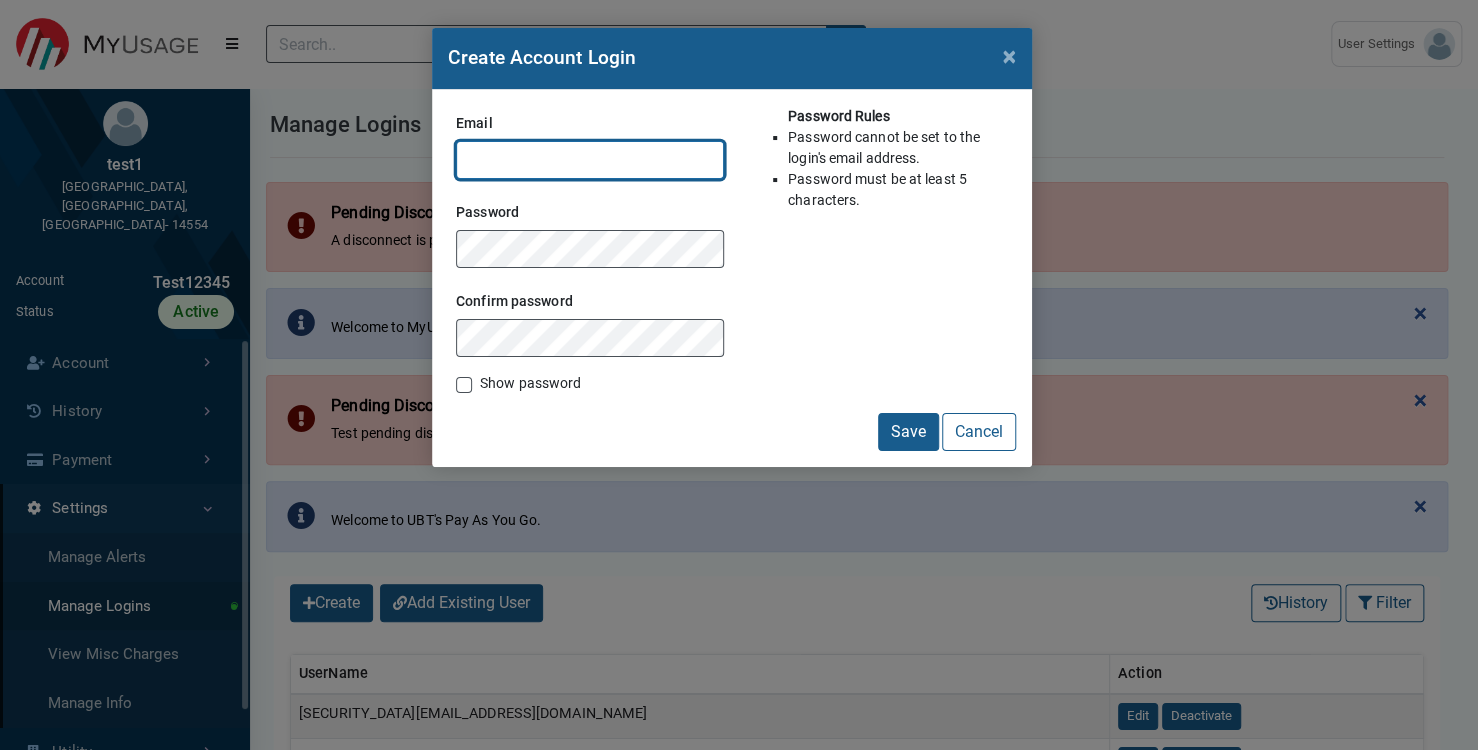click on "Email" at bounding box center [590, 160] 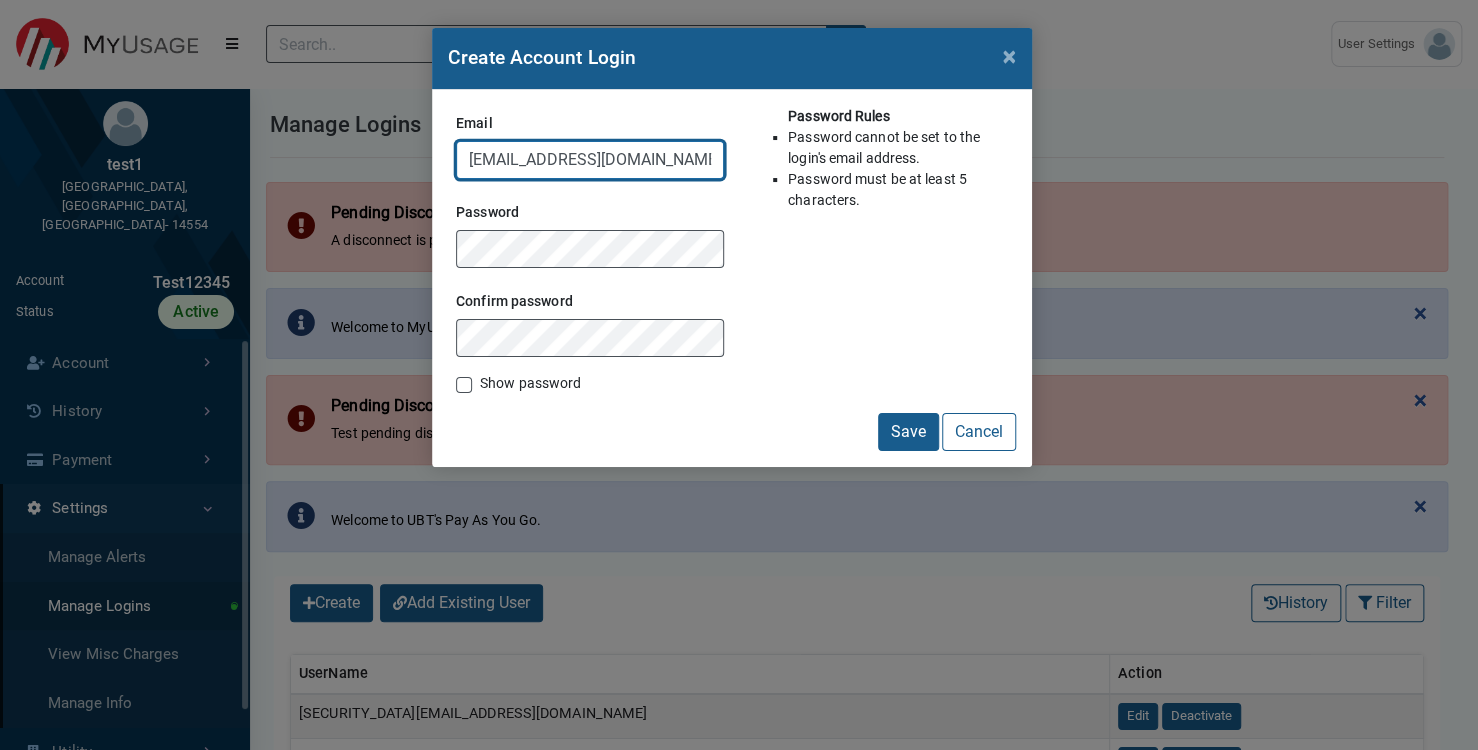 type on "testload001@test.com" 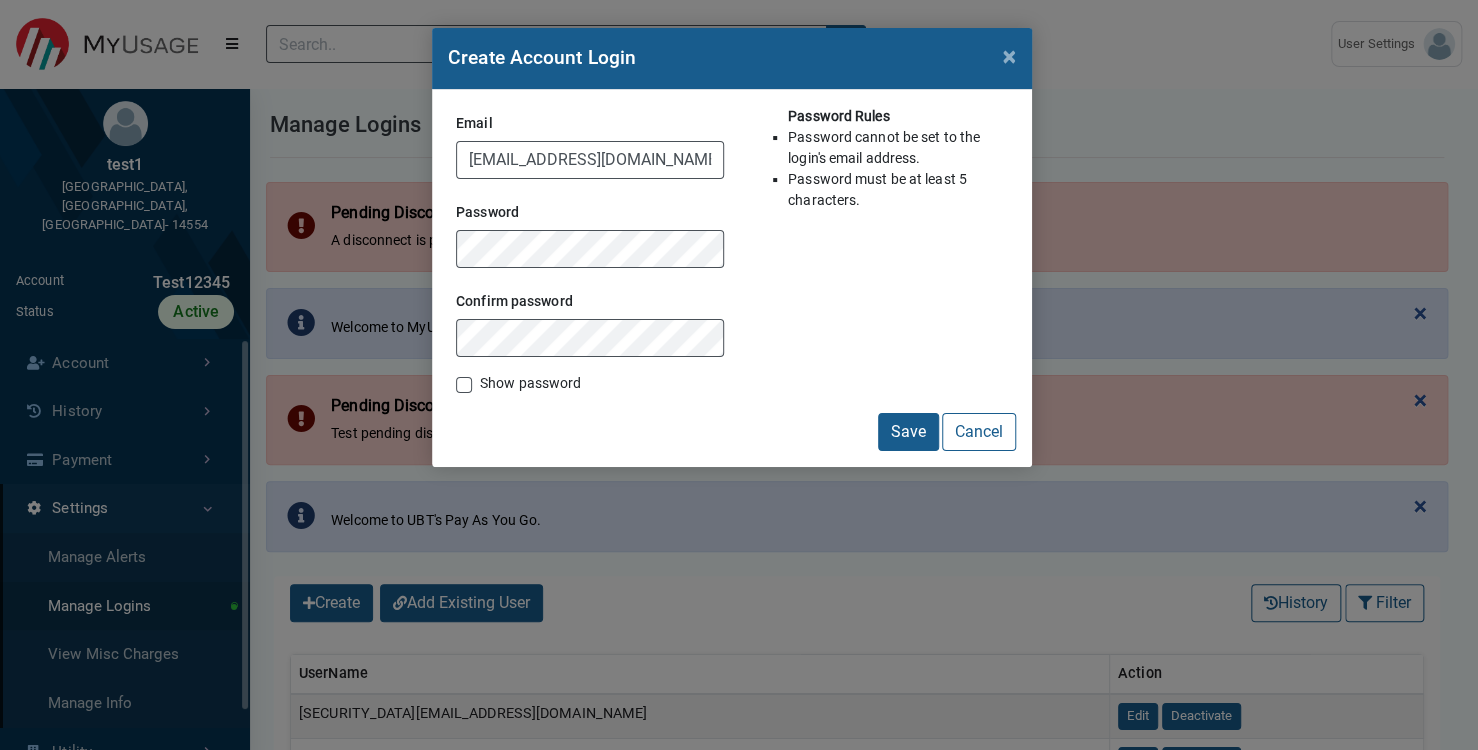 click on "Show password" at bounding box center [530, 383] 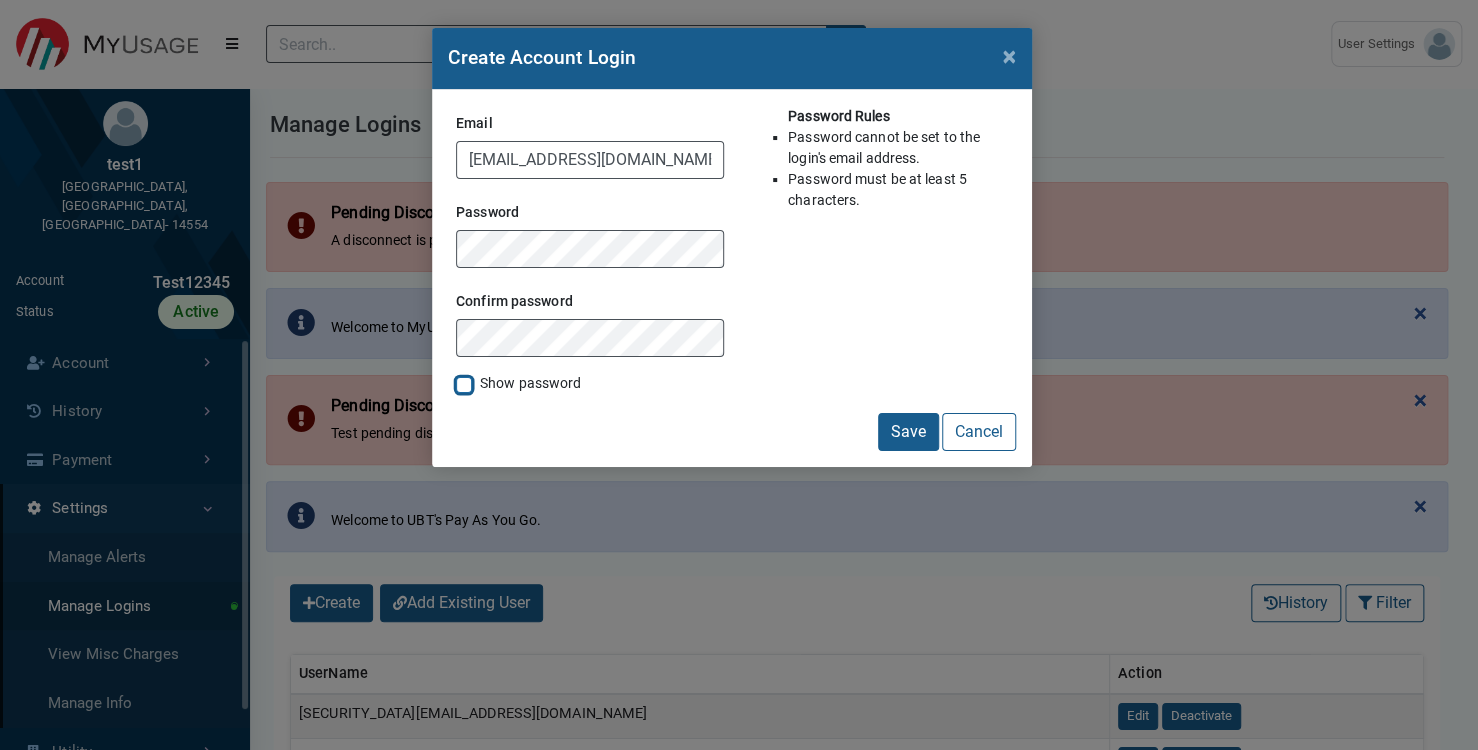 checkbox on "true" 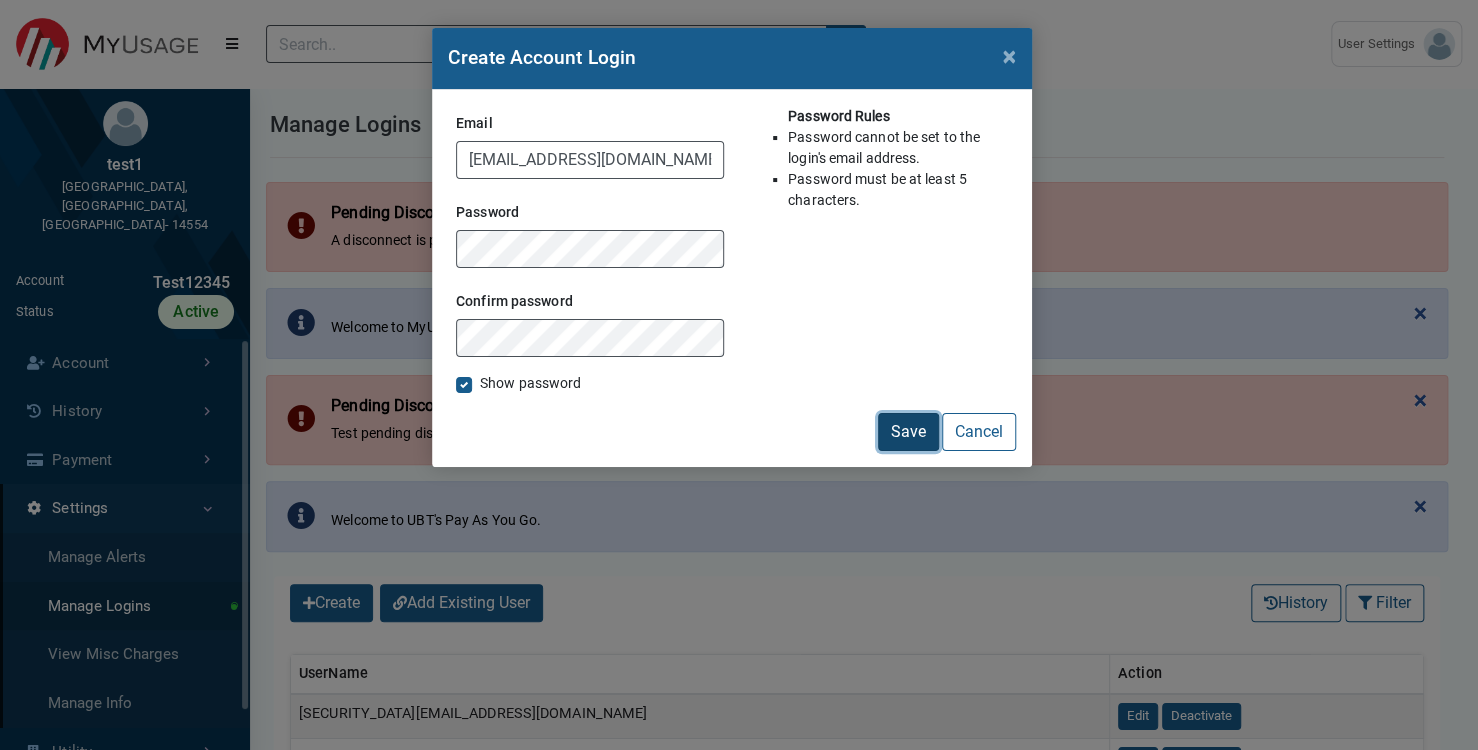click on "Save" at bounding box center (908, 432) 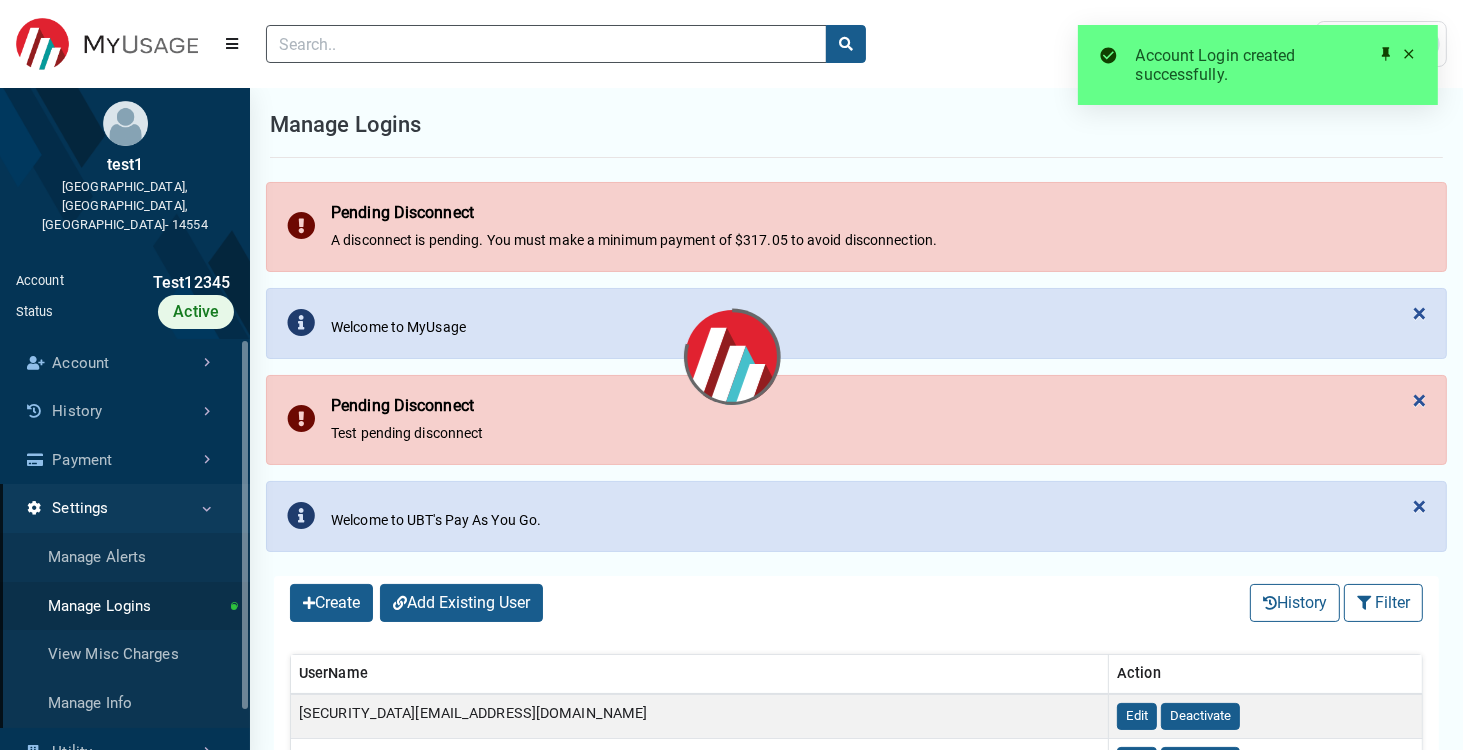 click on "Test12345" at bounding box center (149, 283) 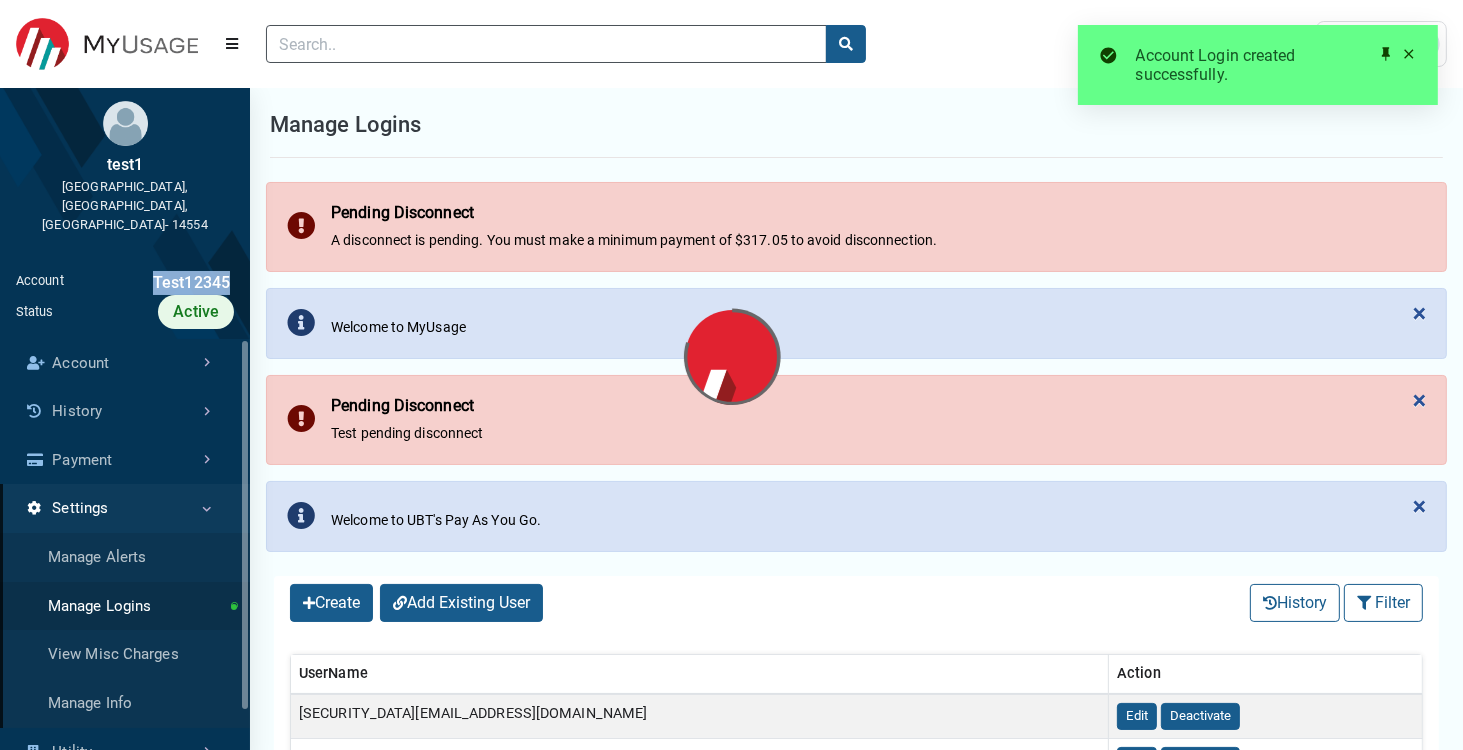 click on "Test12345" at bounding box center [149, 283] 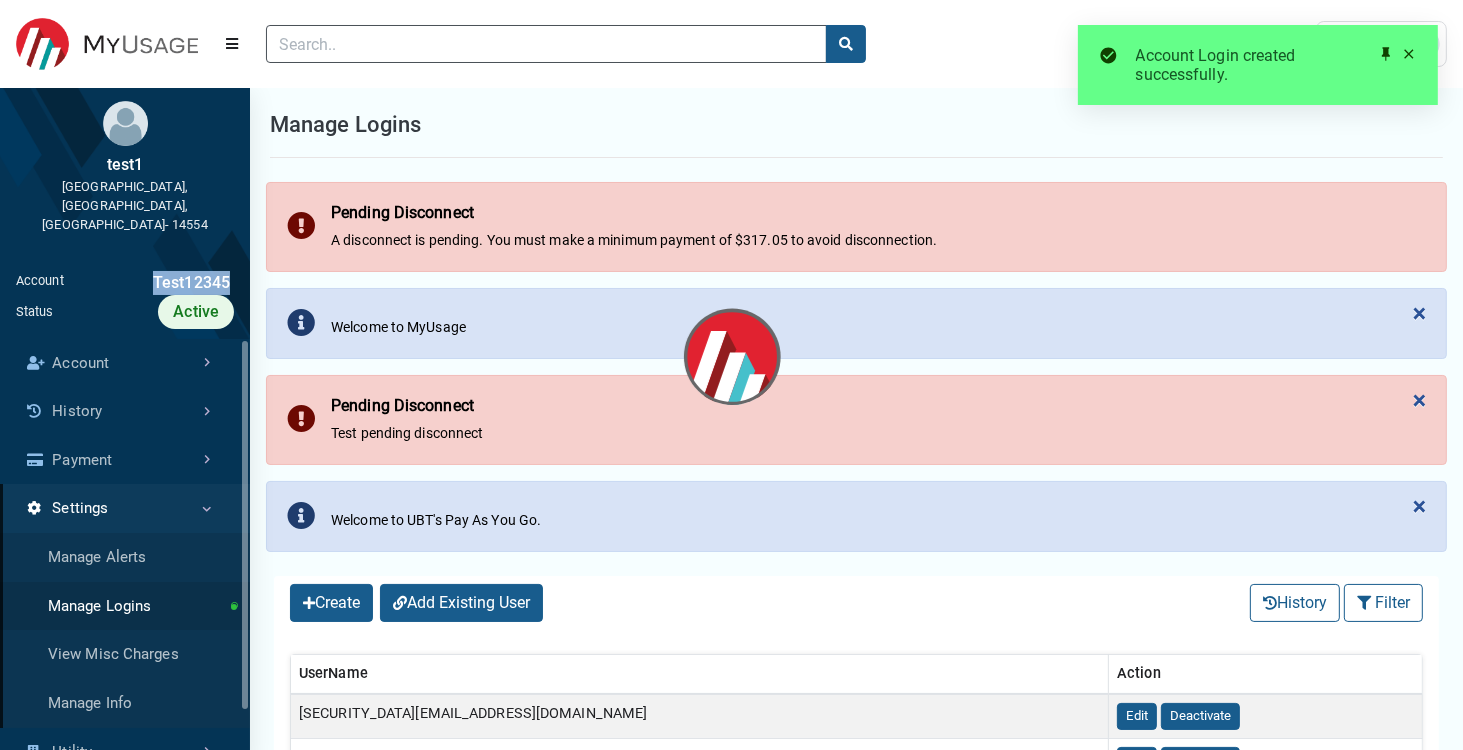 copy on "Test12345" 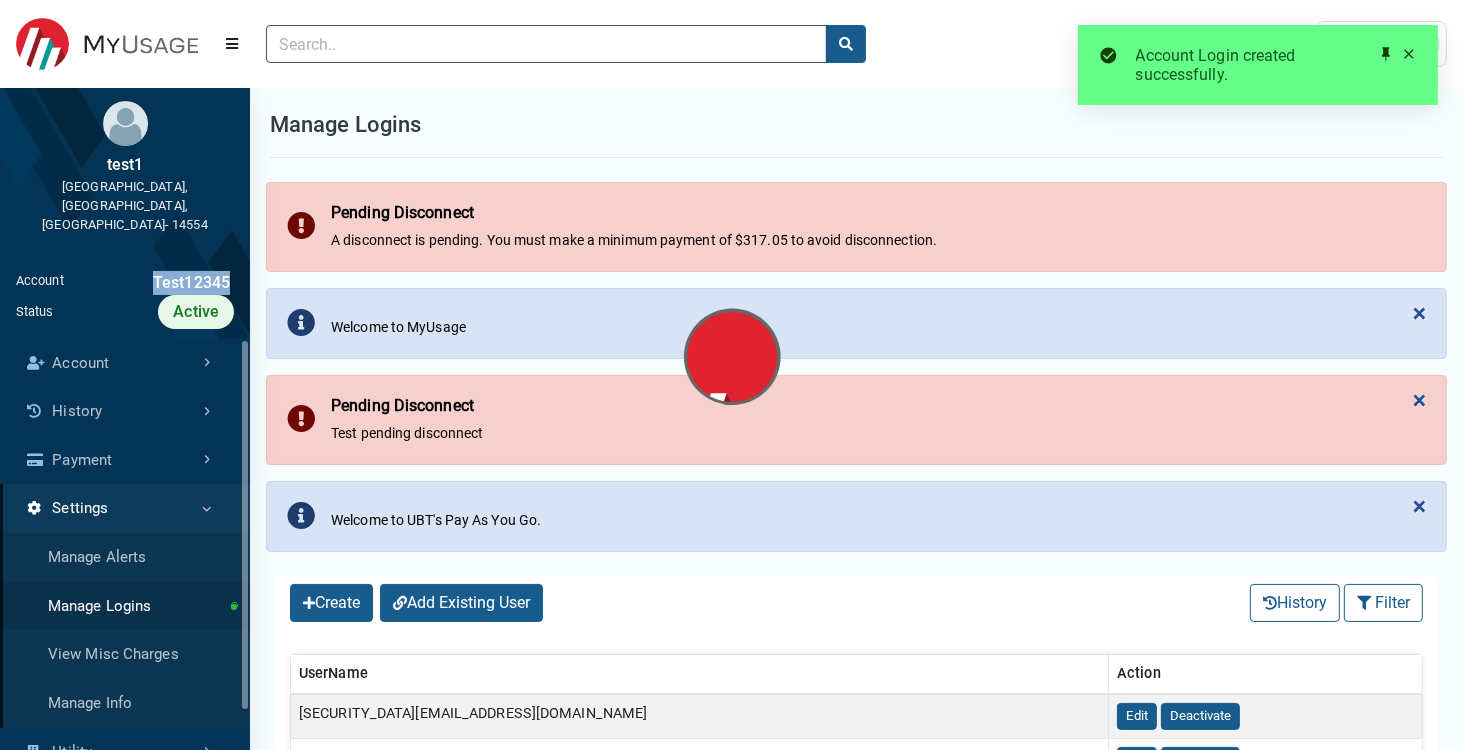 select on "25 per page" 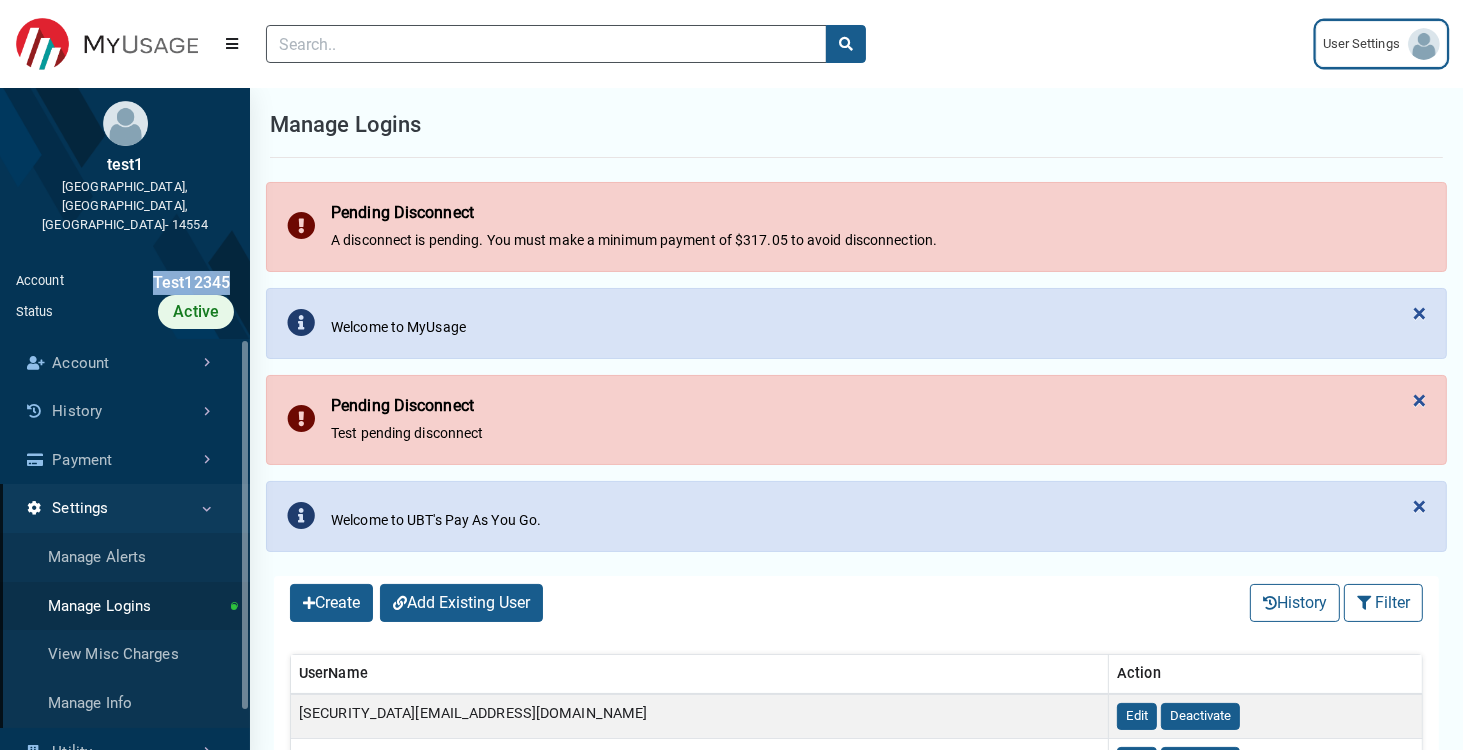 click on "User Settings" at bounding box center (1381, 44) 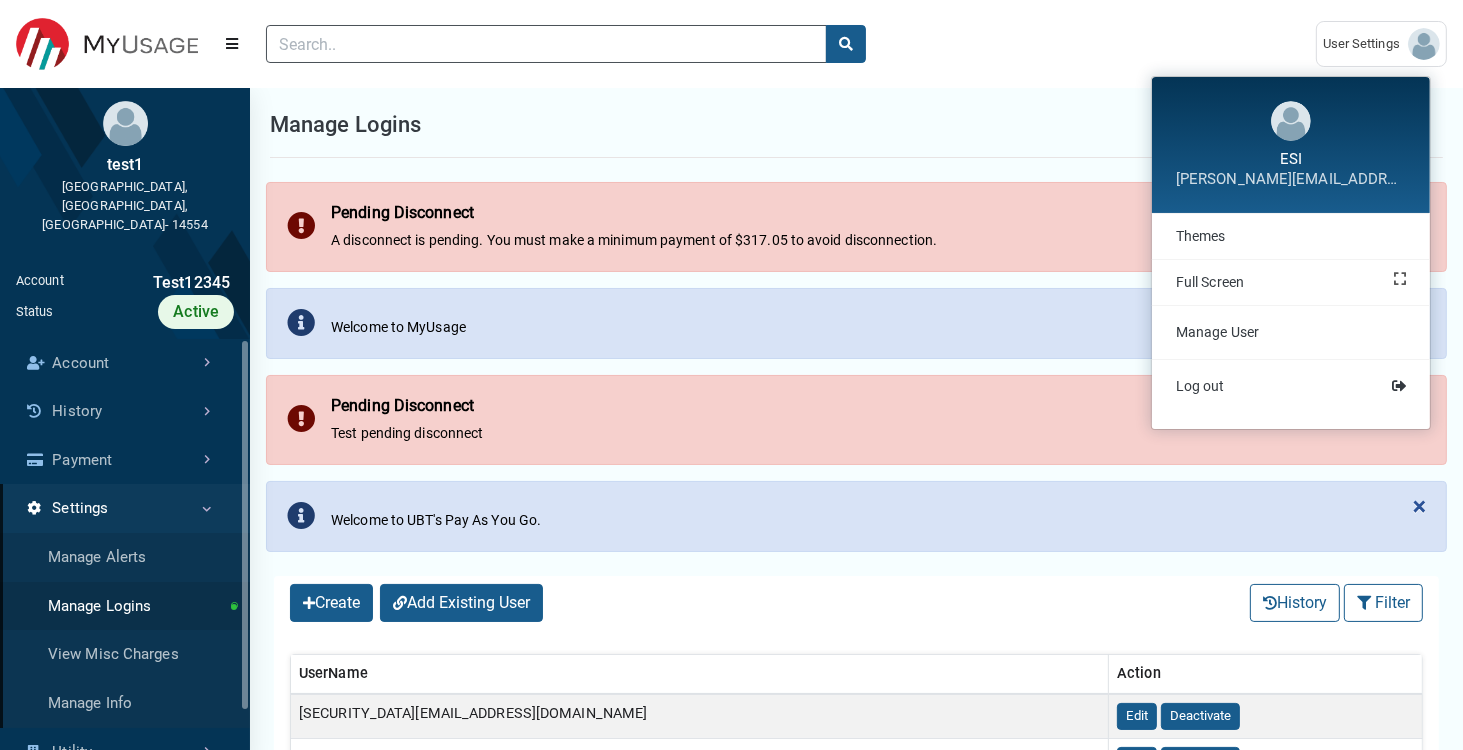 click on "Manage Logins" at bounding box center [856, 125] 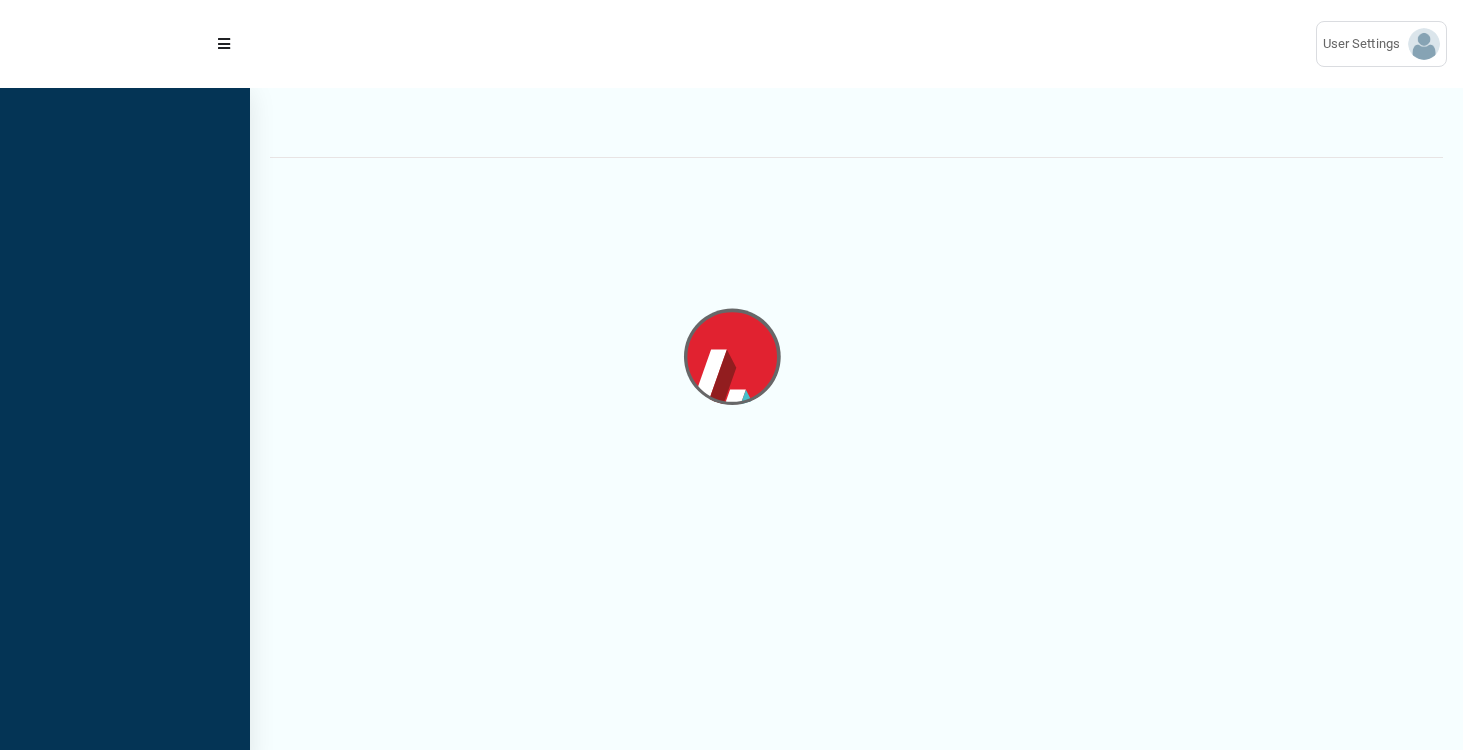 scroll, scrollTop: 0, scrollLeft: 0, axis: both 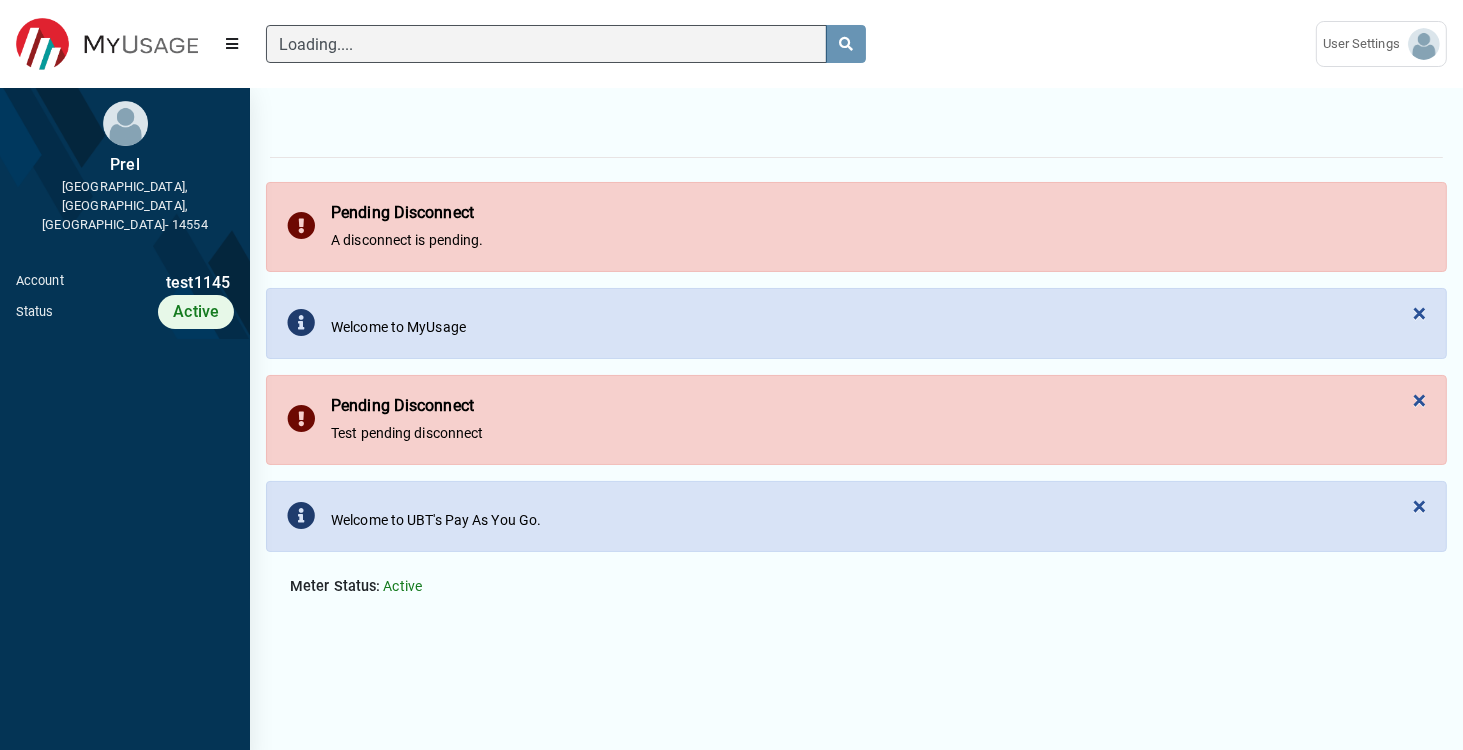 type 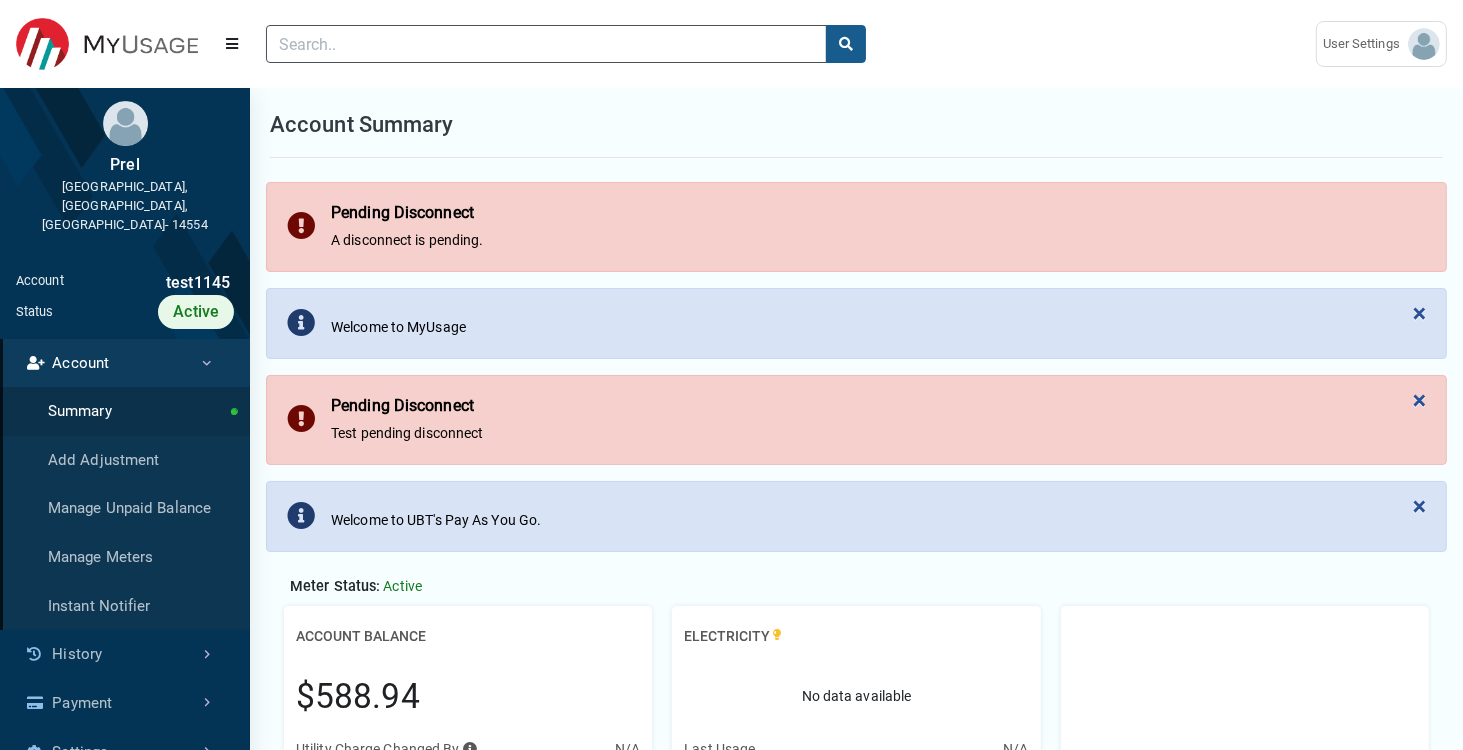 scroll, scrollTop: 466, scrollLeft: 249, axis: both 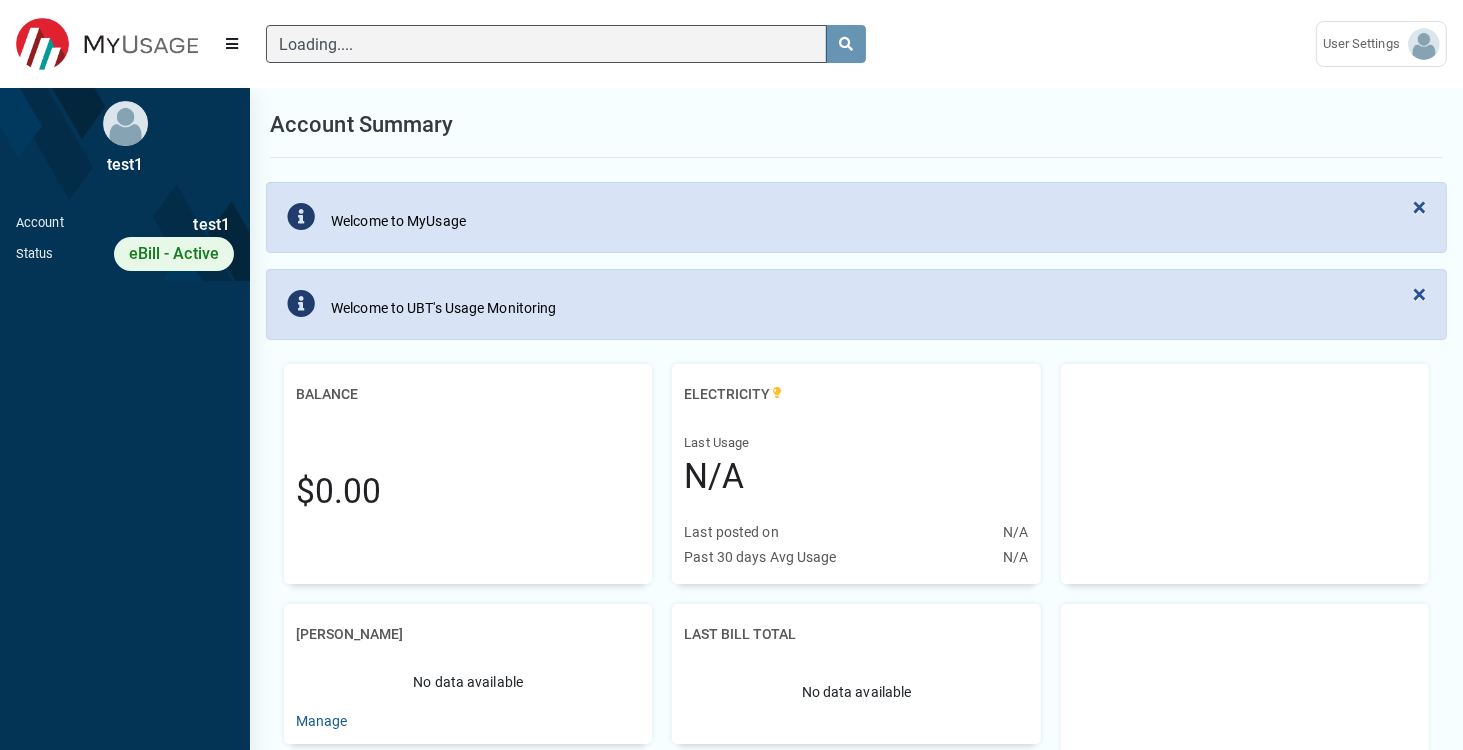 type 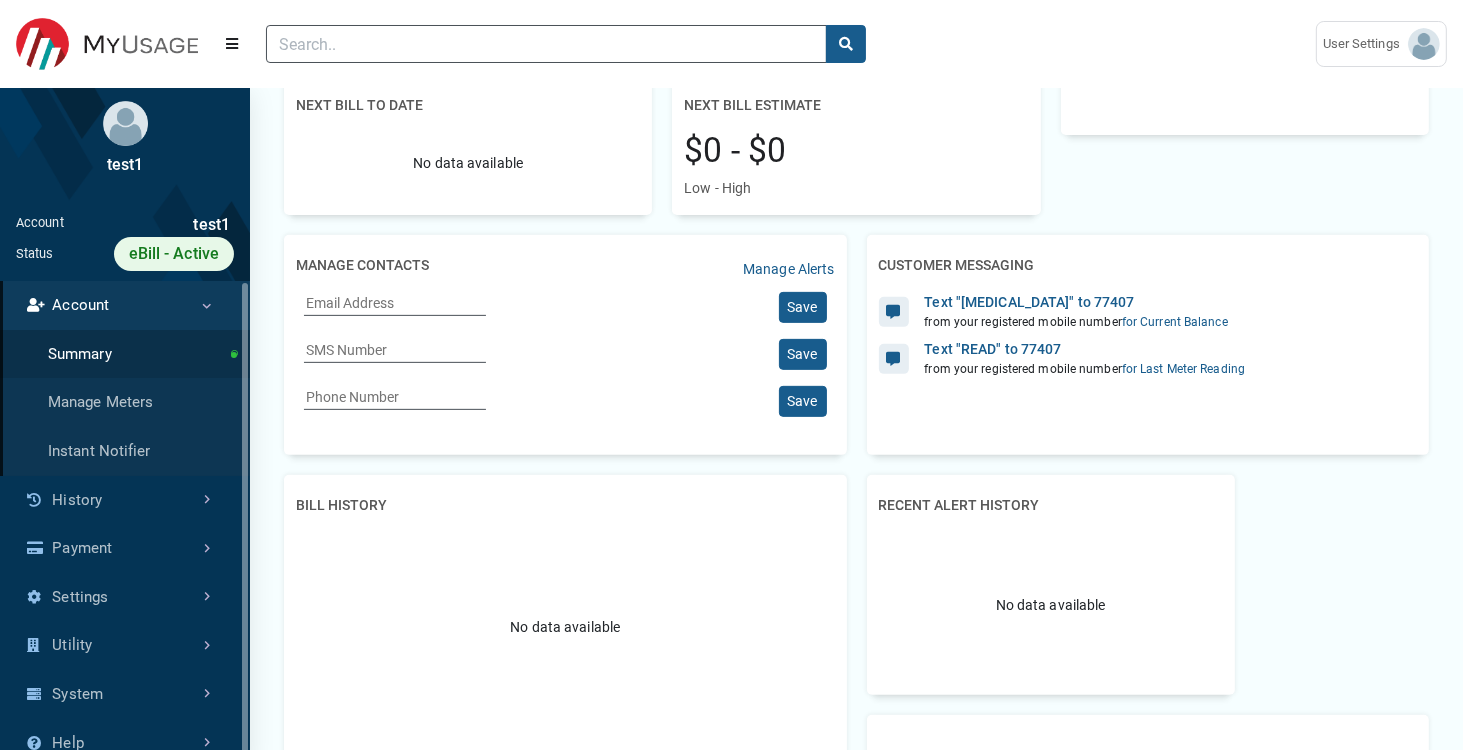scroll, scrollTop: 720, scrollLeft: 0, axis: vertical 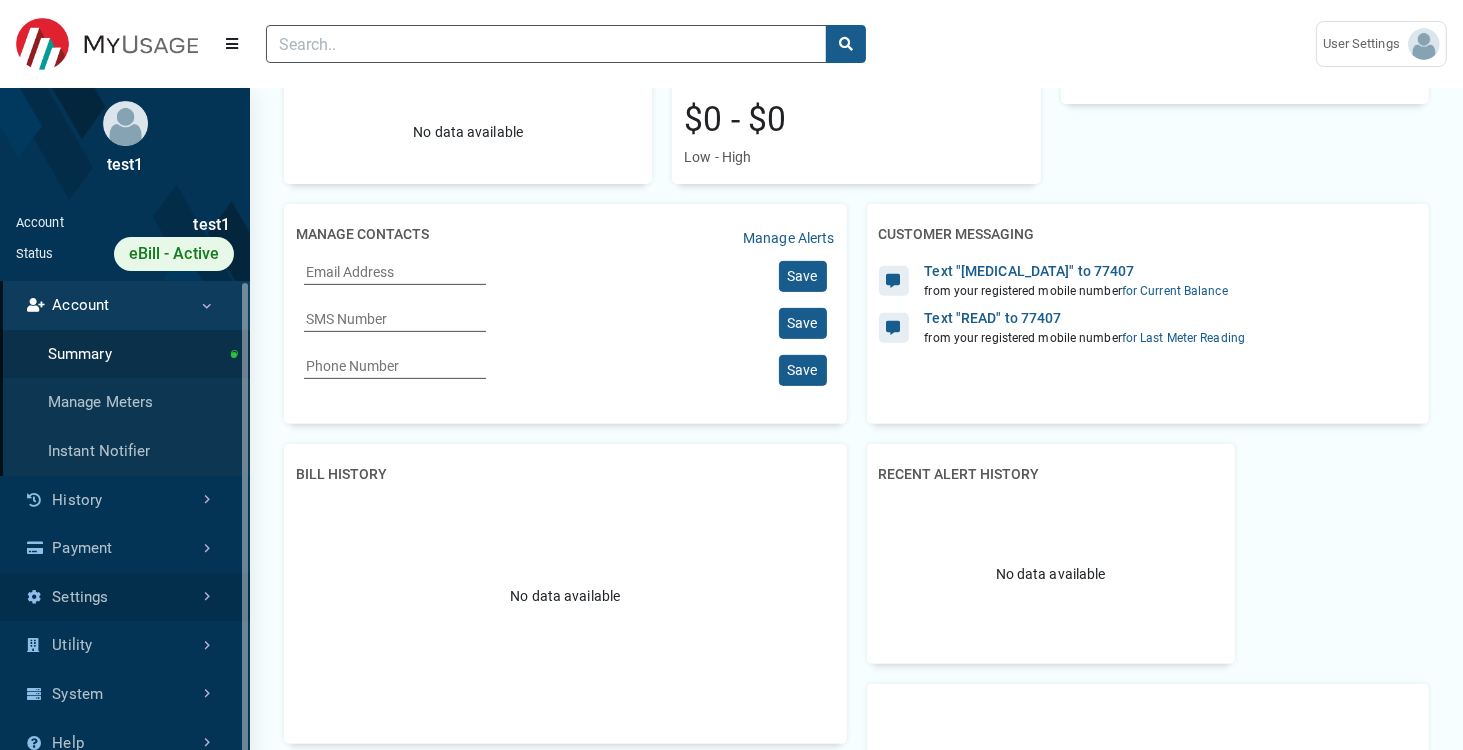 click on "Settings" at bounding box center (125, 597) 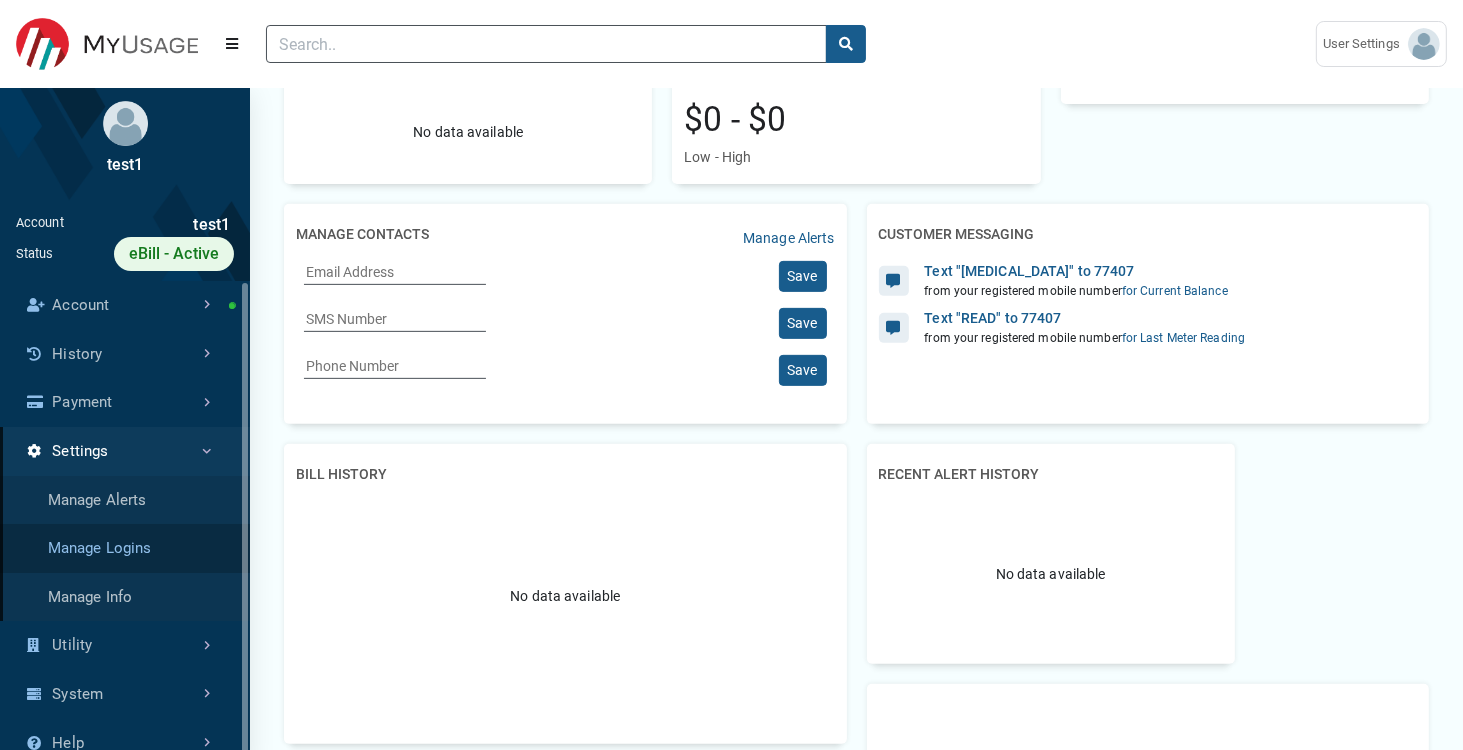 click on "Manage Logins" at bounding box center (125, 548) 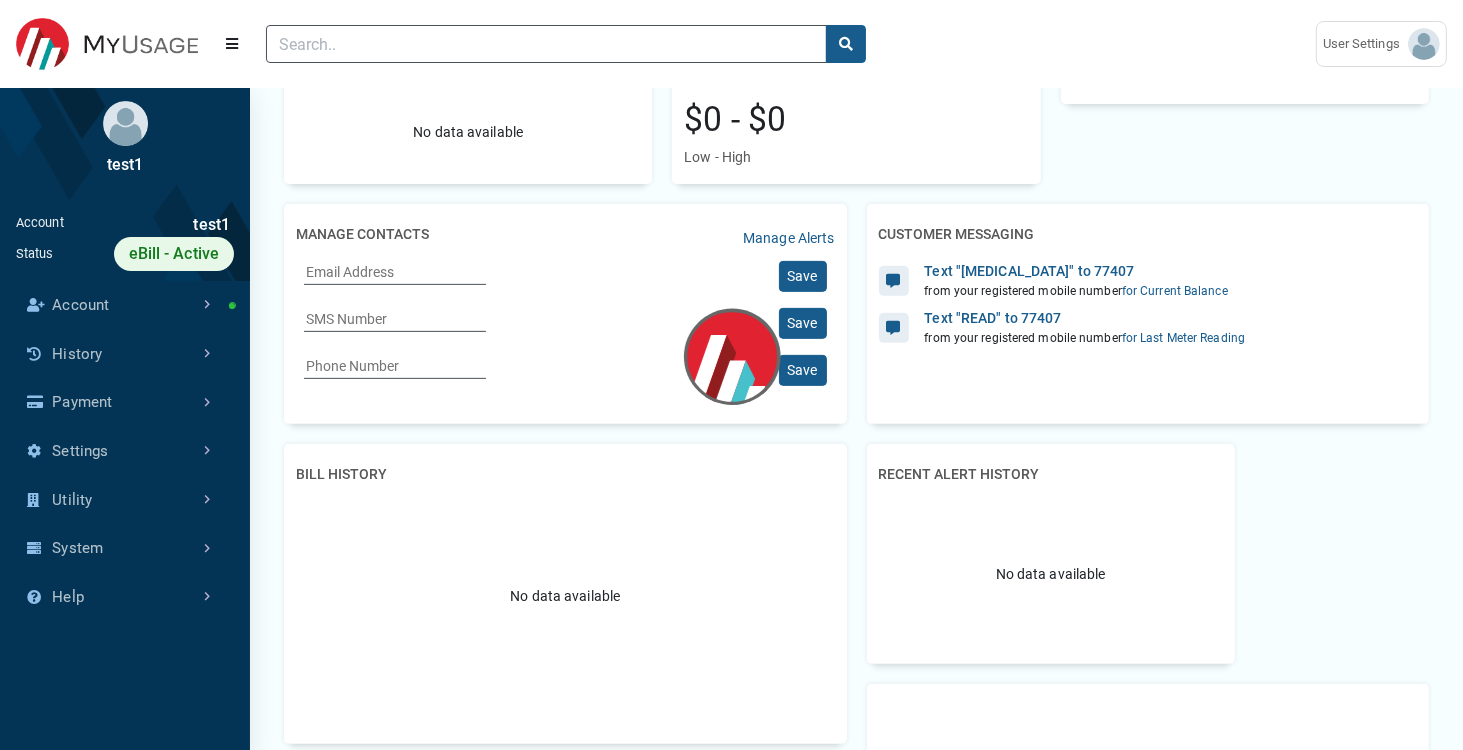 select on "25 per page" 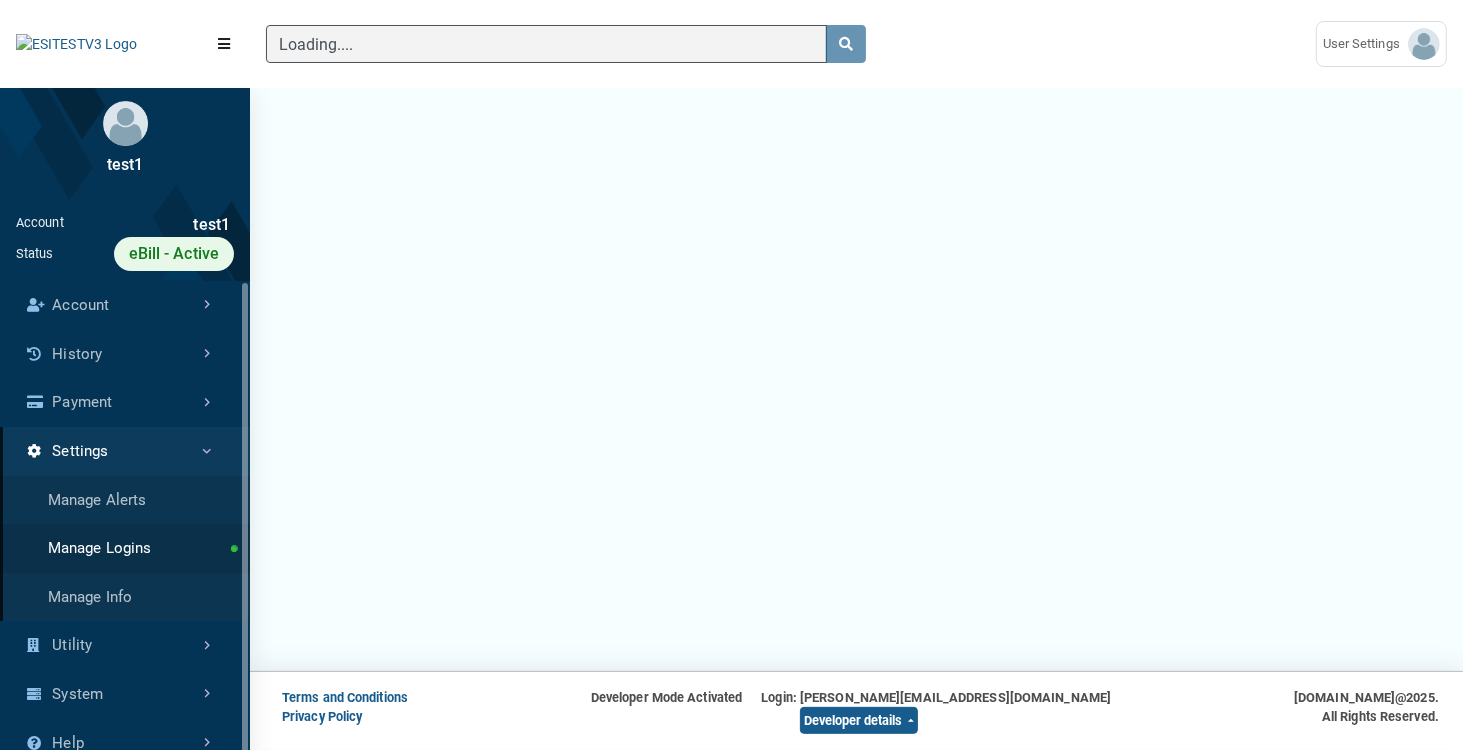 scroll, scrollTop: 0, scrollLeft: 0, axis: both 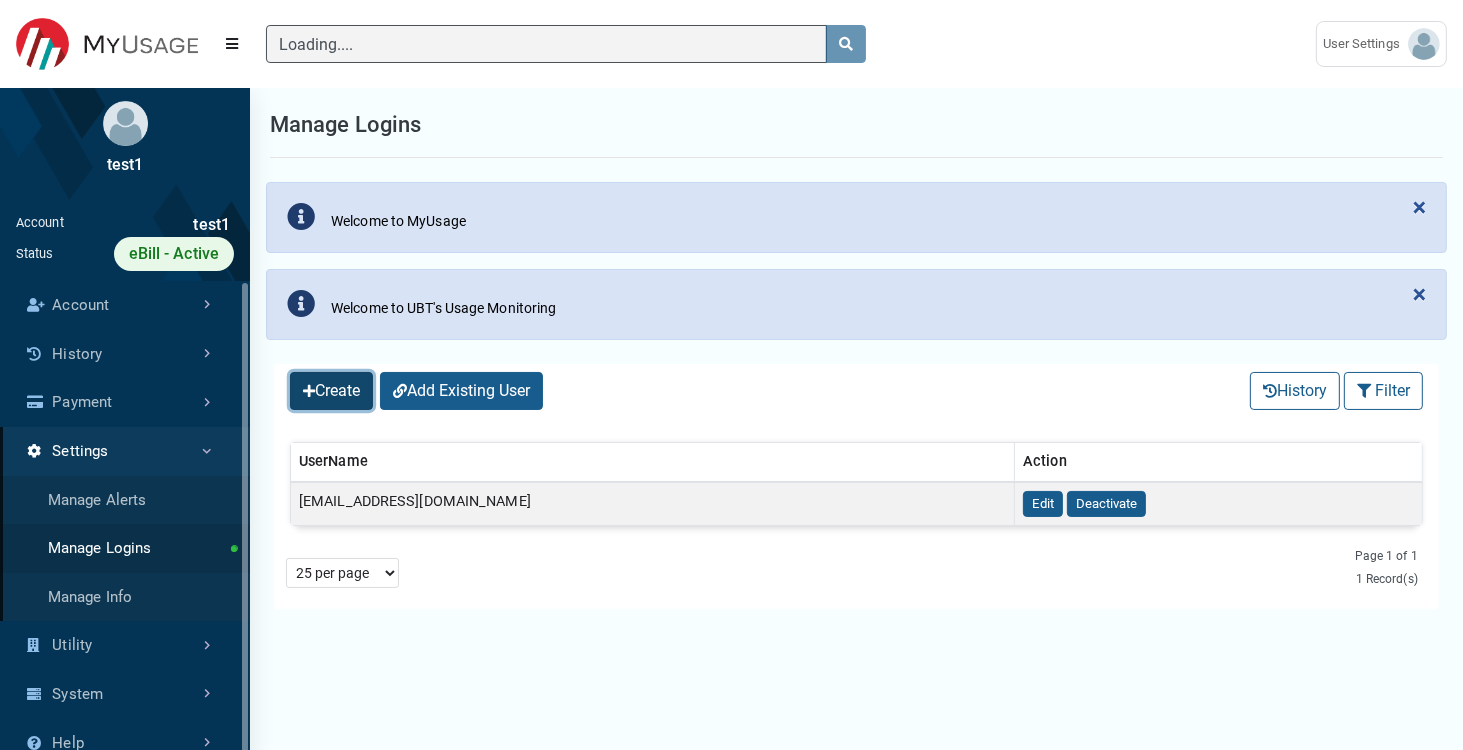 type 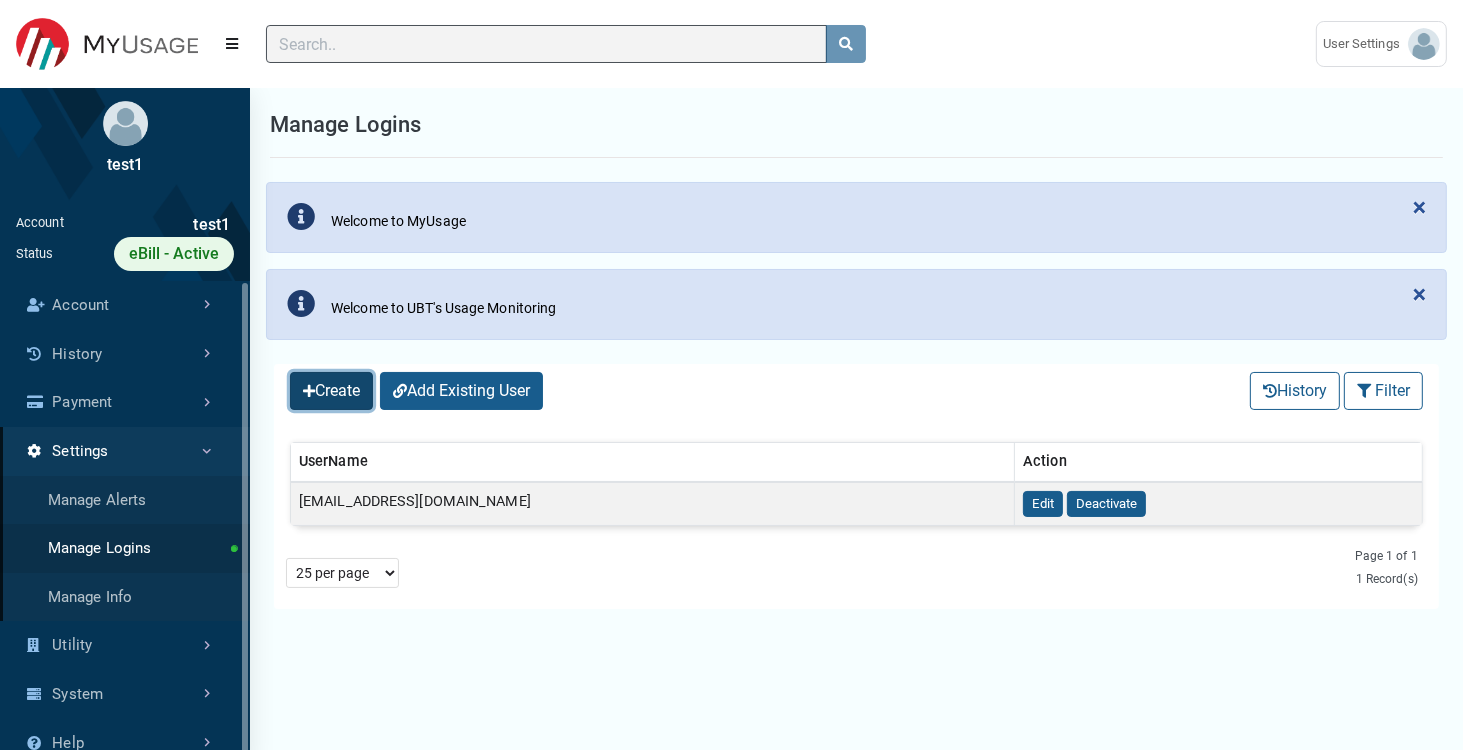 click on "Create" at bounding box center [331, 391] 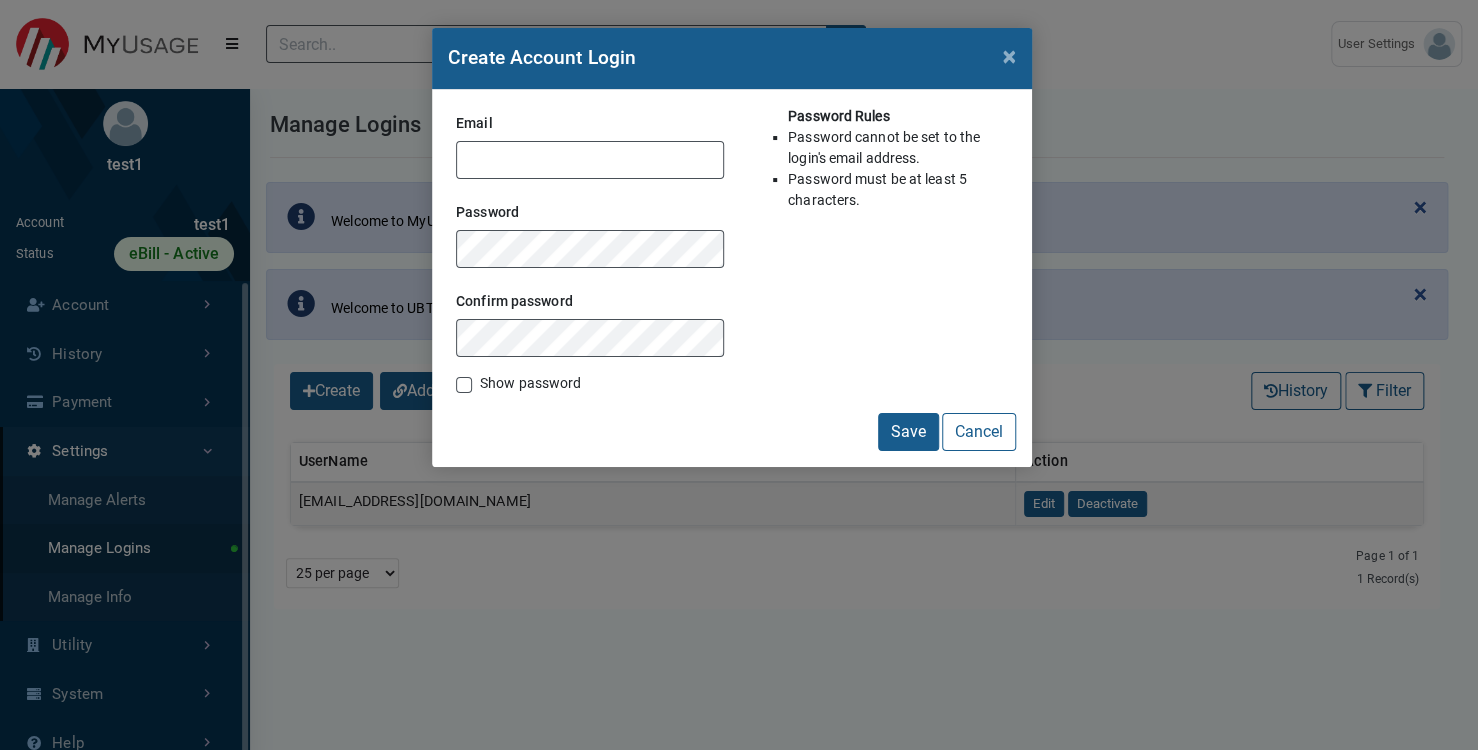 click on "Show password" at bounding box center [530, 383] 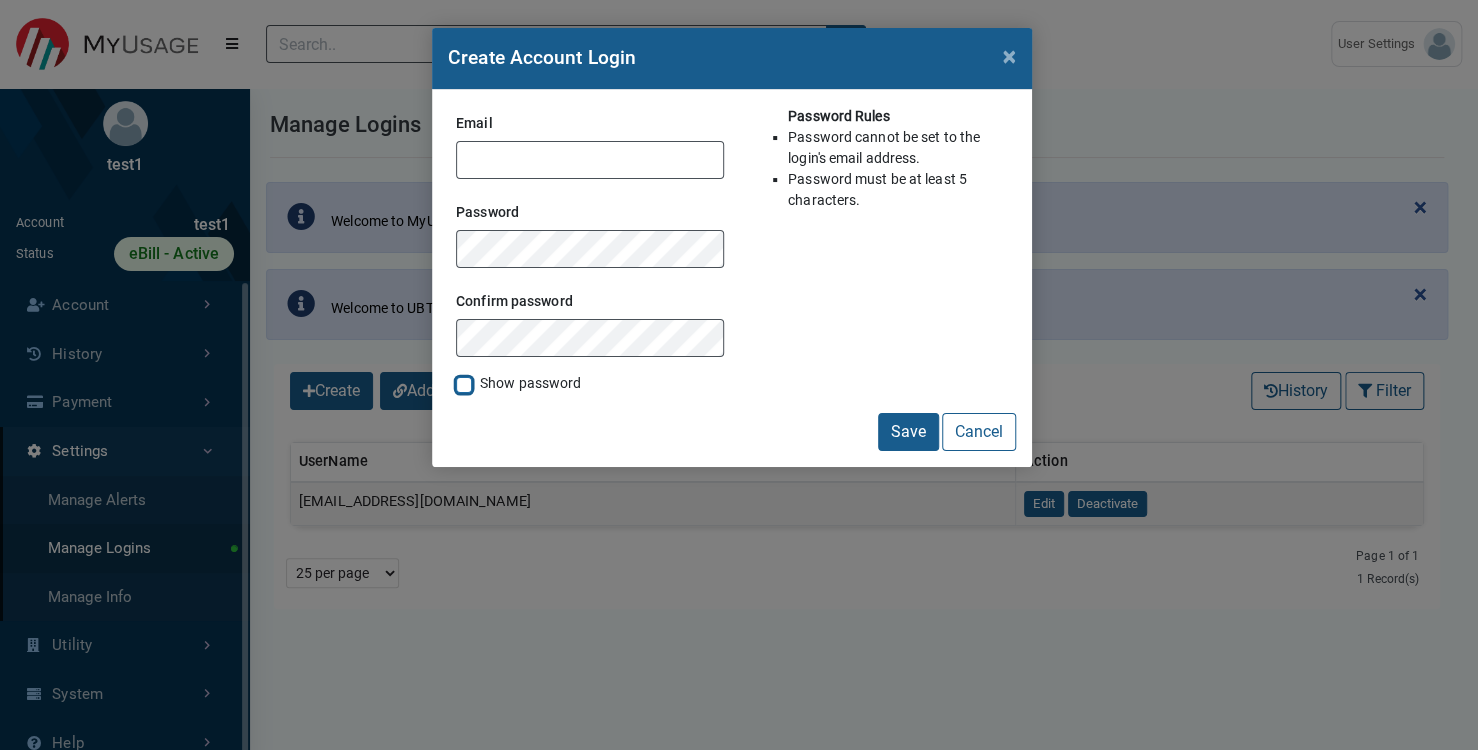 click on "Show password" at bounding box center (464, 383) 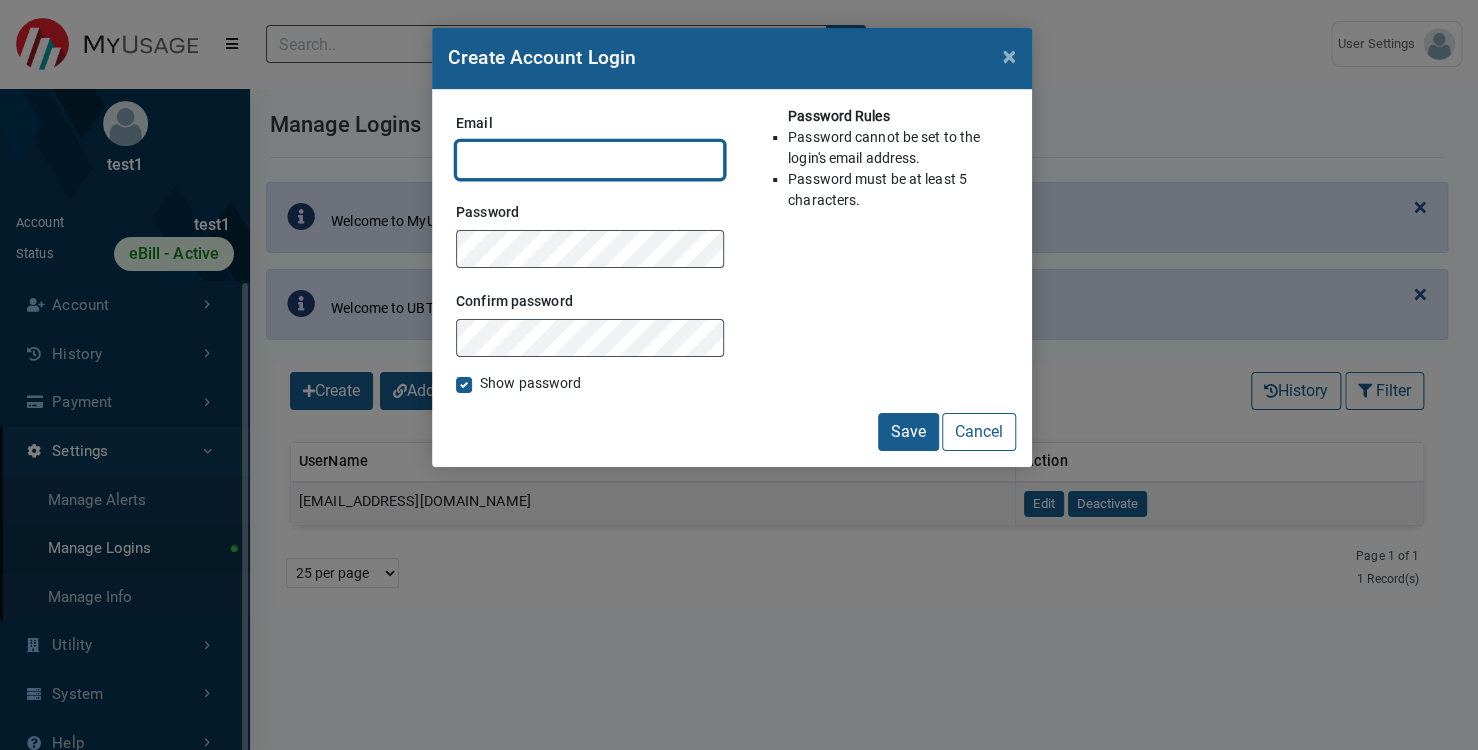 click on "Email" at bounding box center [590, 160] 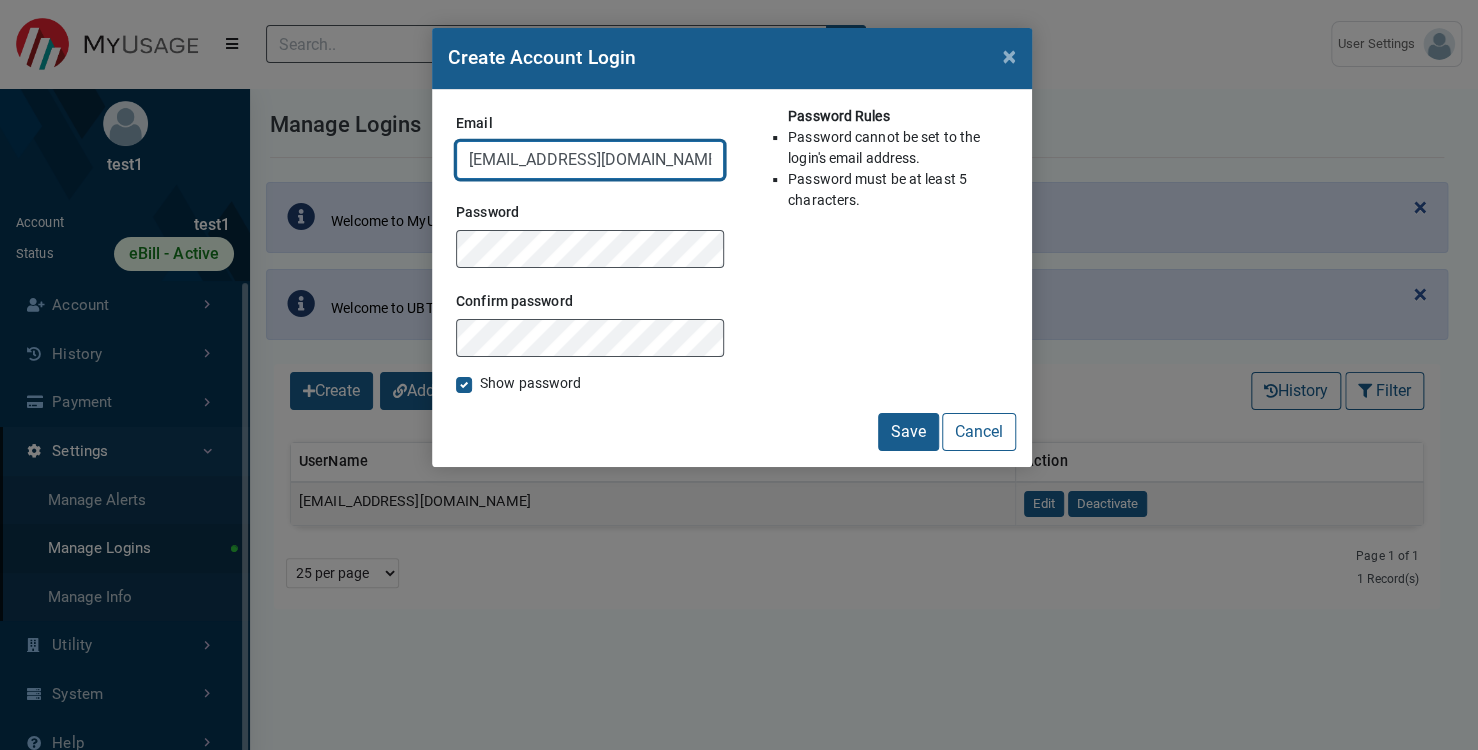 type on "[EMAIL_ADDRESS][DOMAIN_NAME]" 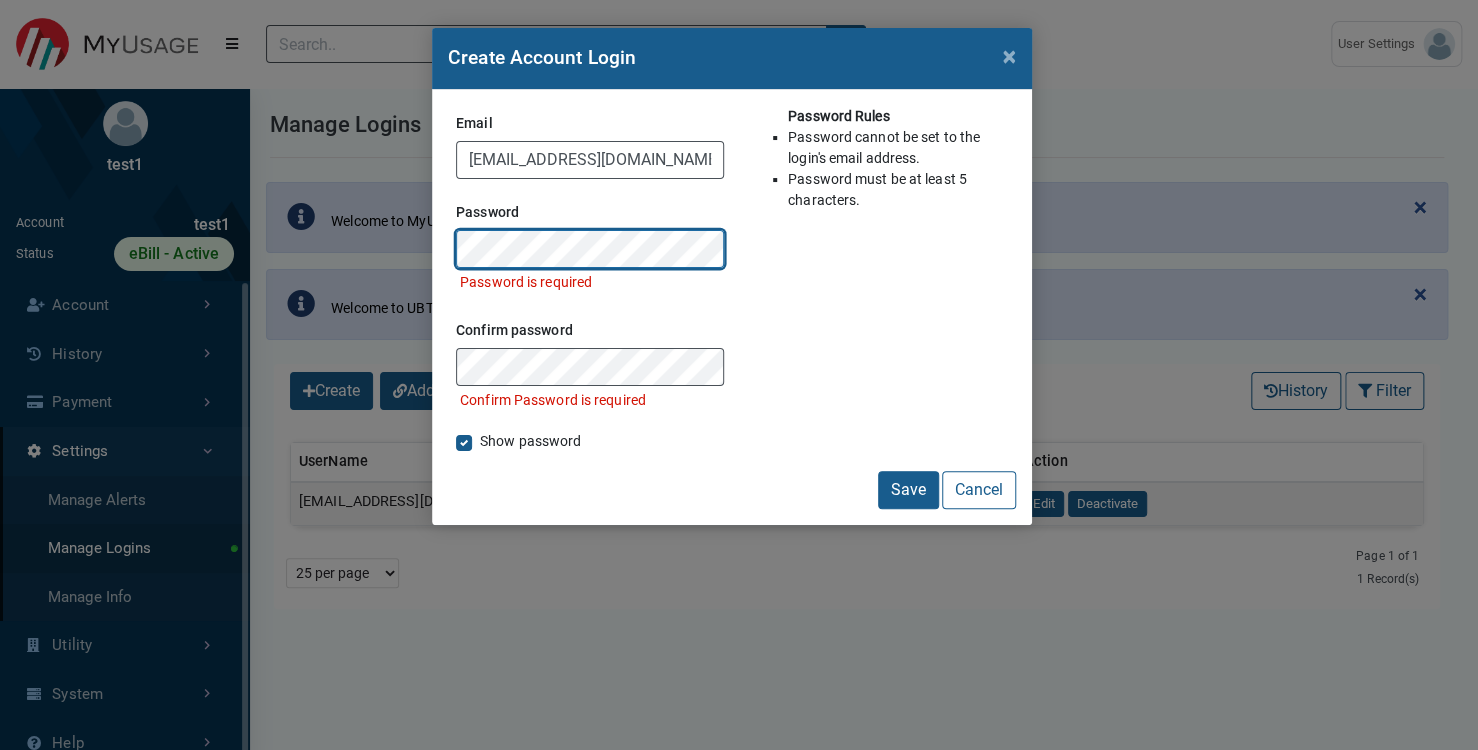 click on "Save" at bounding box center (908, 490) 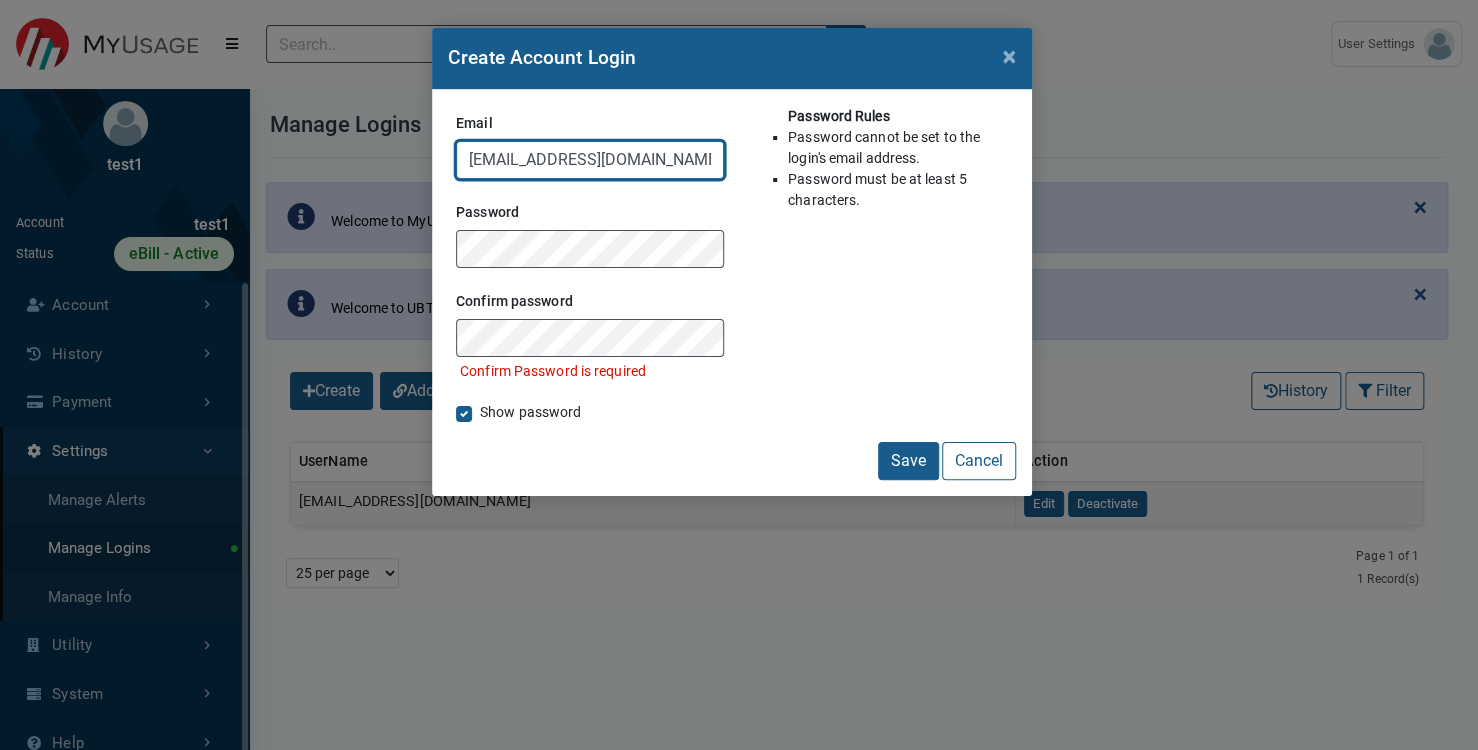 click on "[EMAIL_ADDRESS][DOMAIN_NAME]" at bounding box center (590, 160) 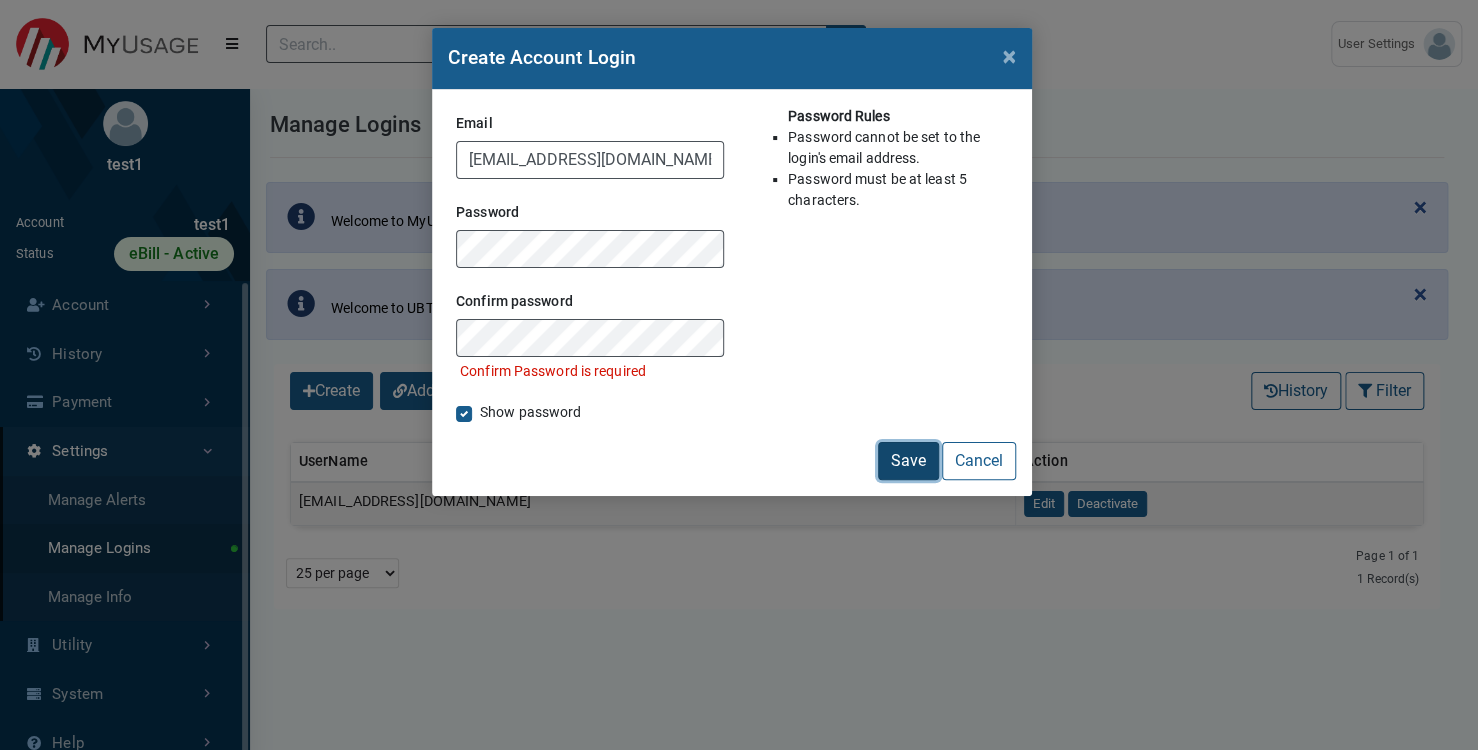 click on "Save" at bounding box center (908, 461) 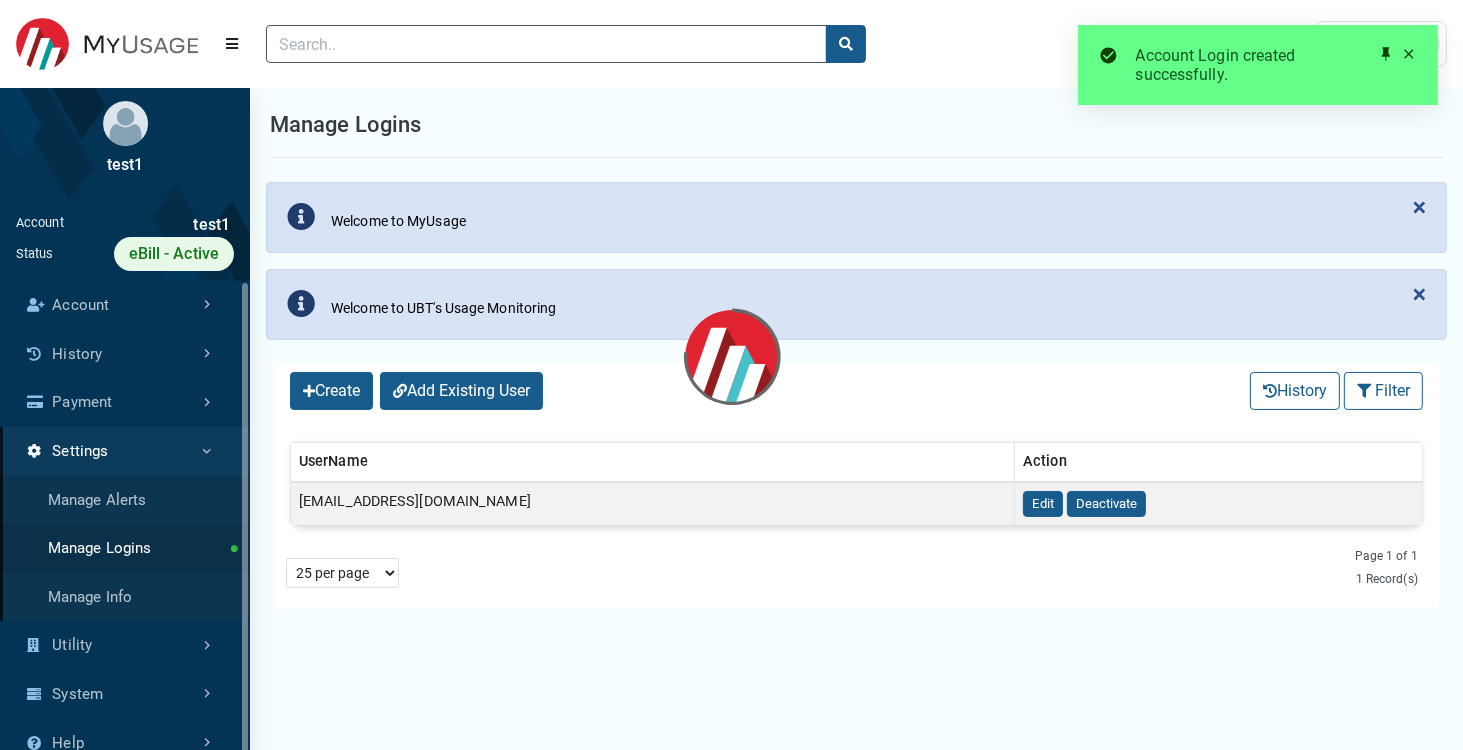 select on "25 per page" 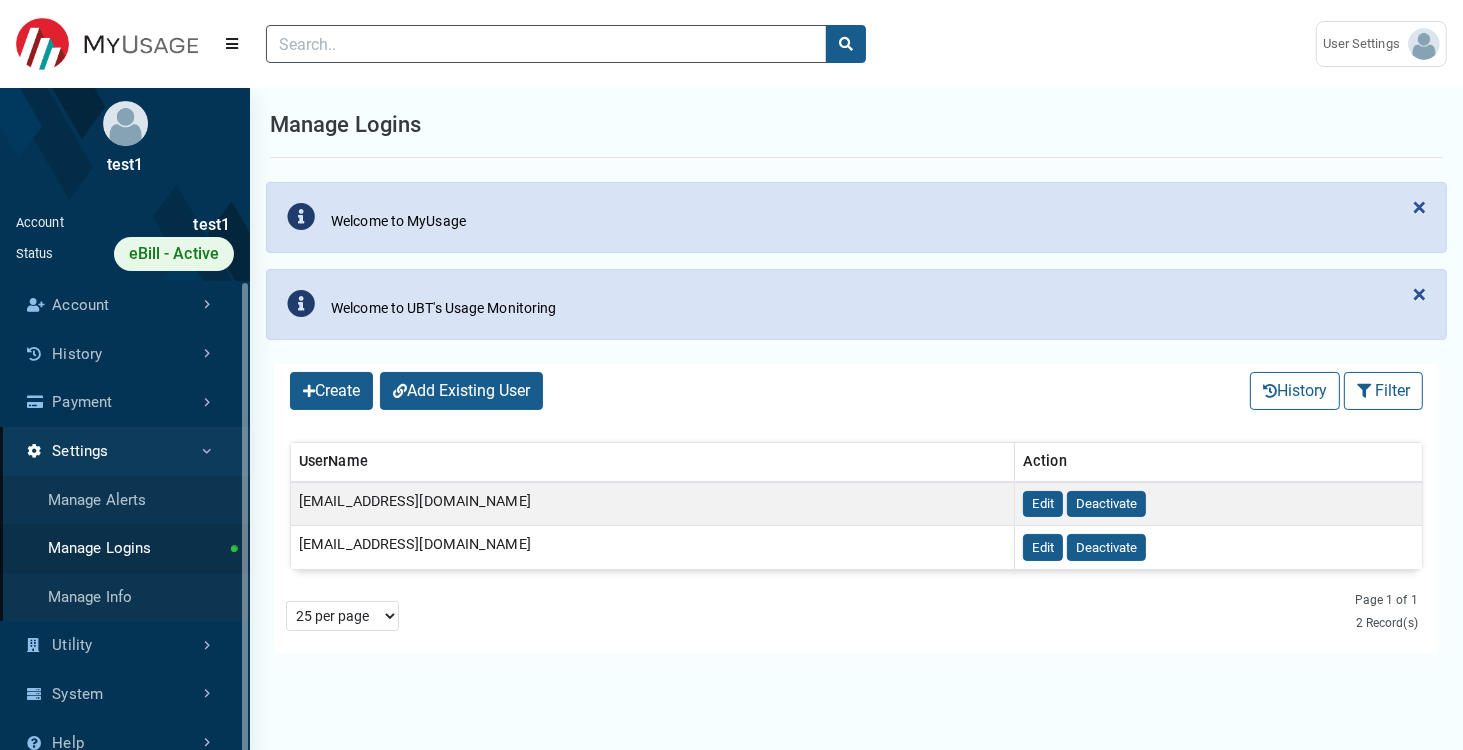 click on "test1" at bounding box center (149, 225) 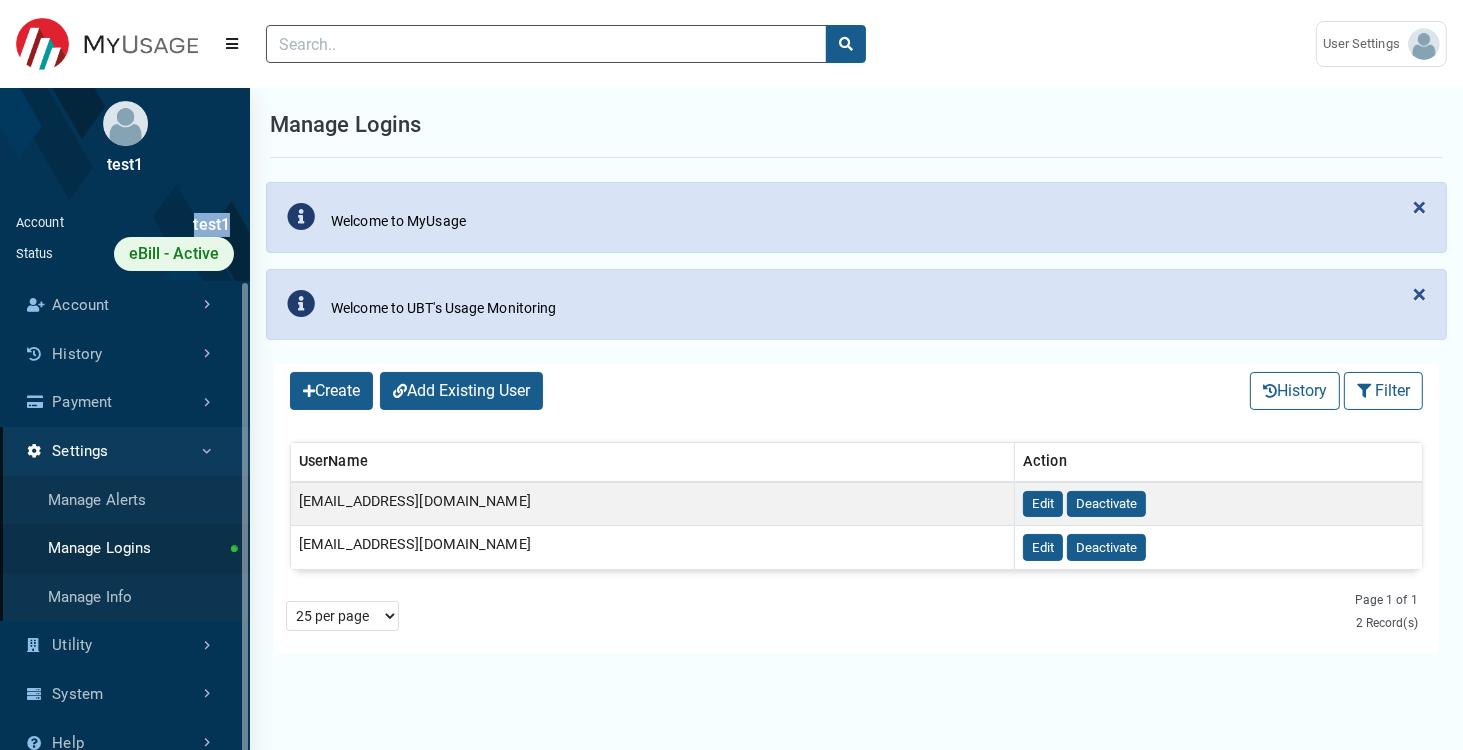 click on "test1" at bounding box center (149, 225) 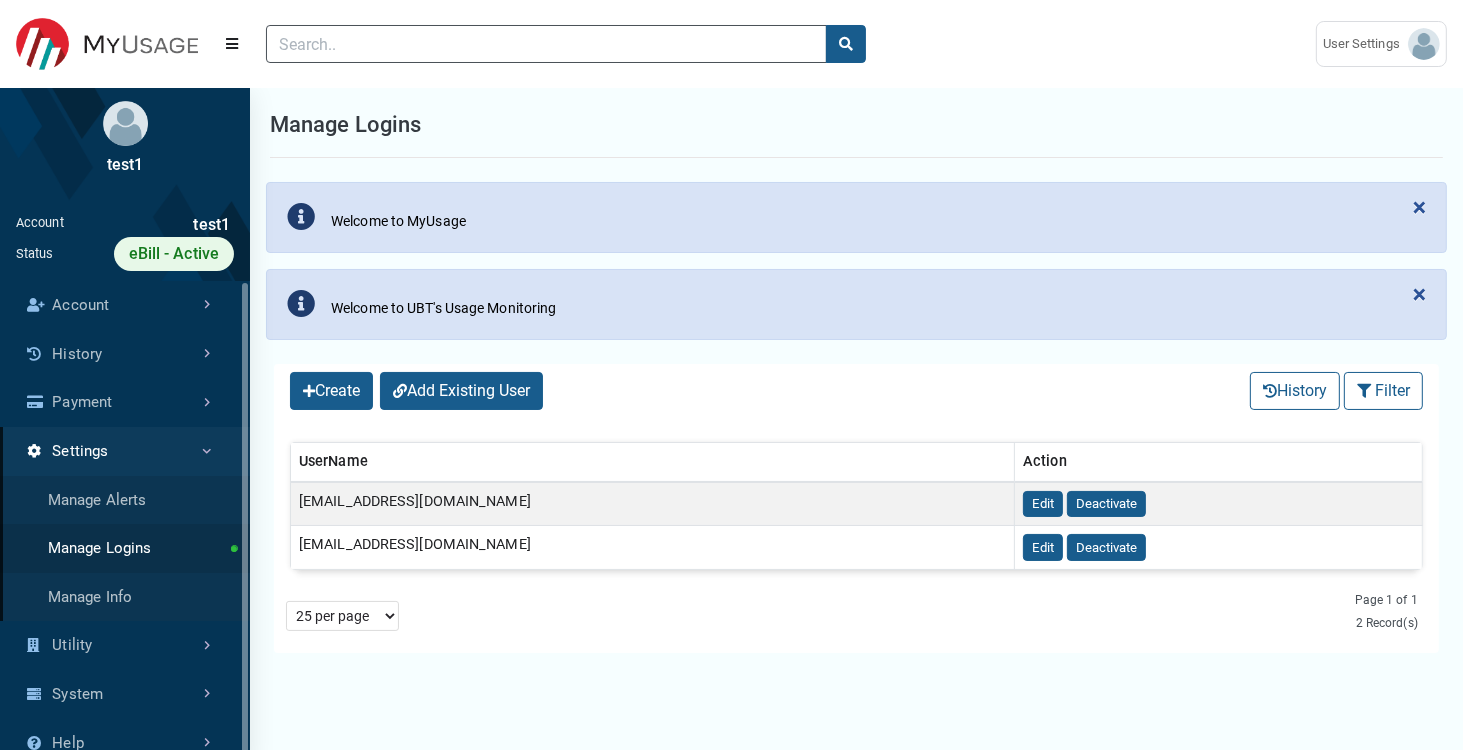 click at bounding box center [775, 44] 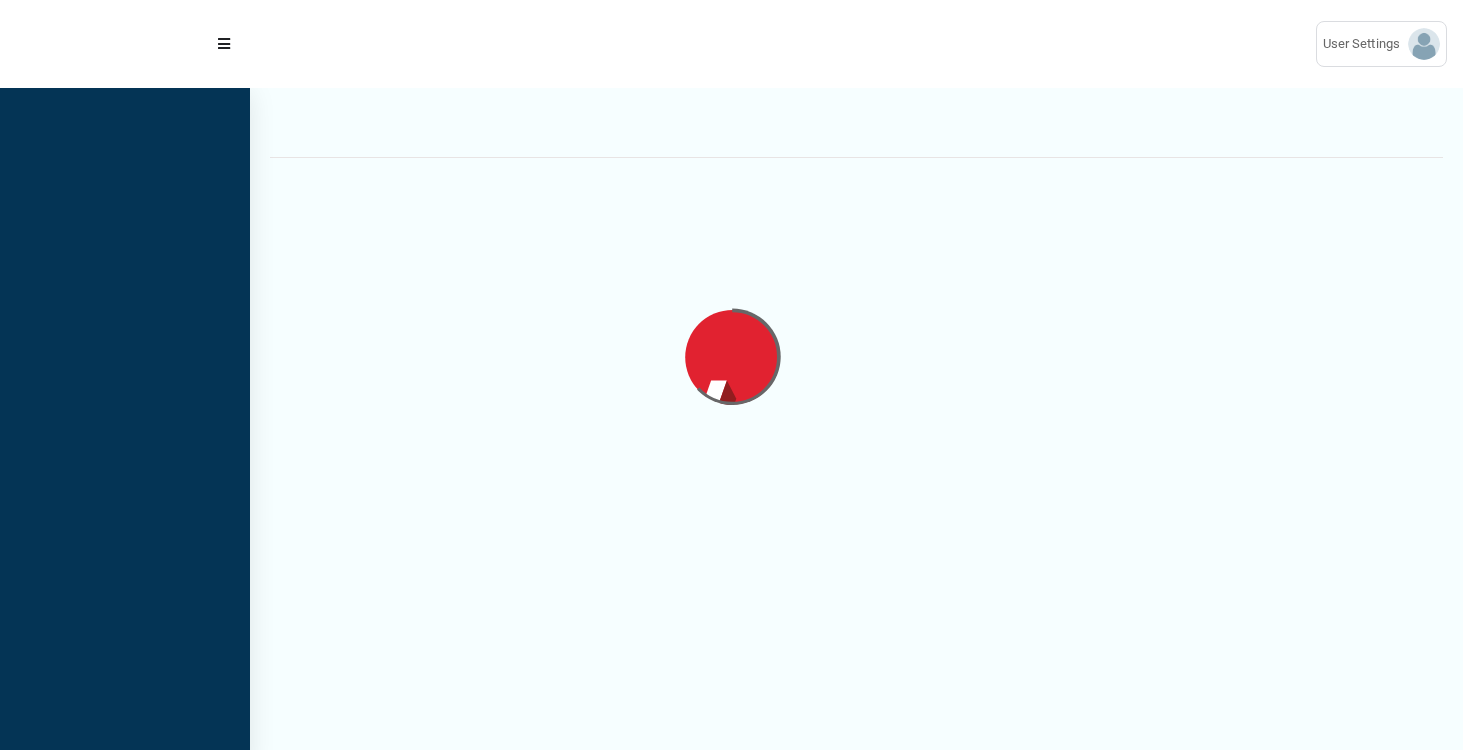 scroll, scrollTop: 0, scrollLeft: 0, axis: both 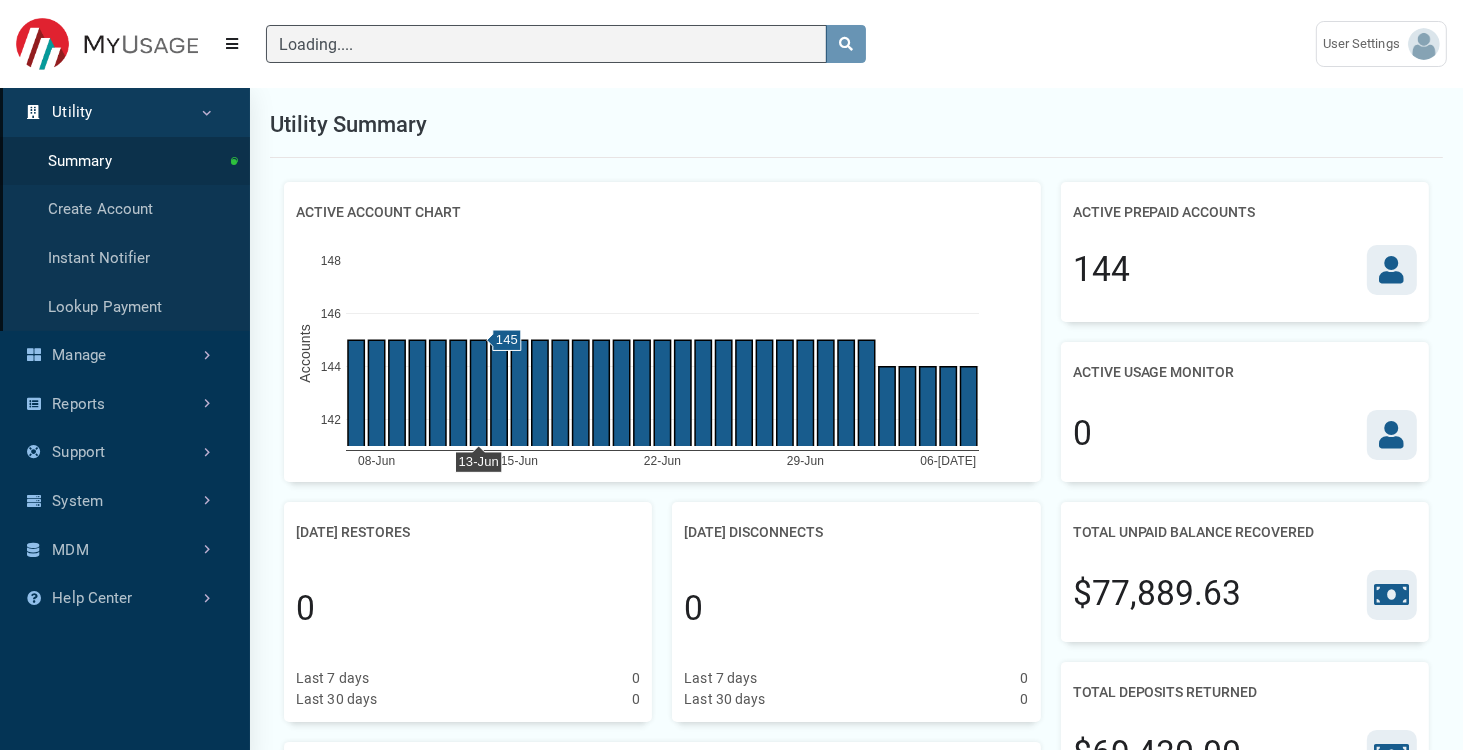 type 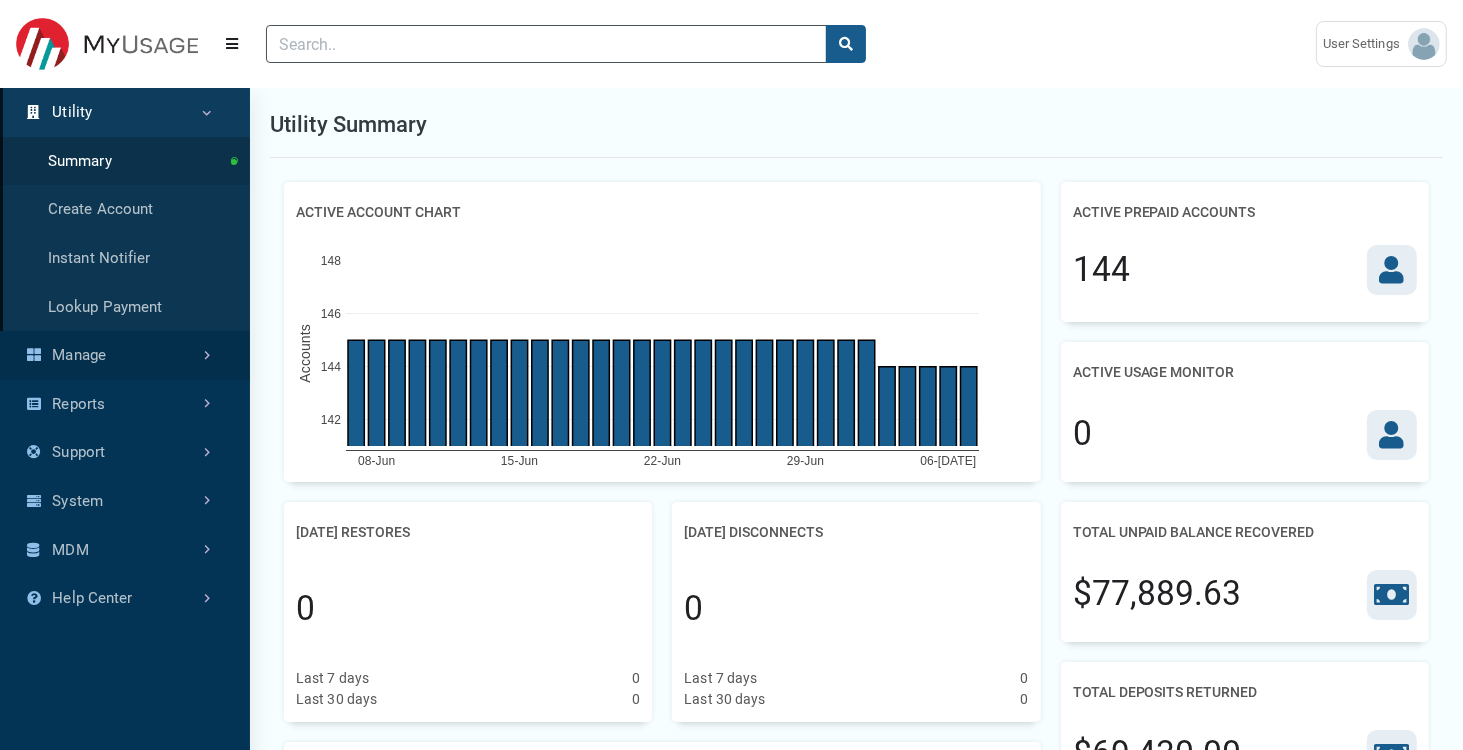 click on "Manage" at bounding box center [125, 355] 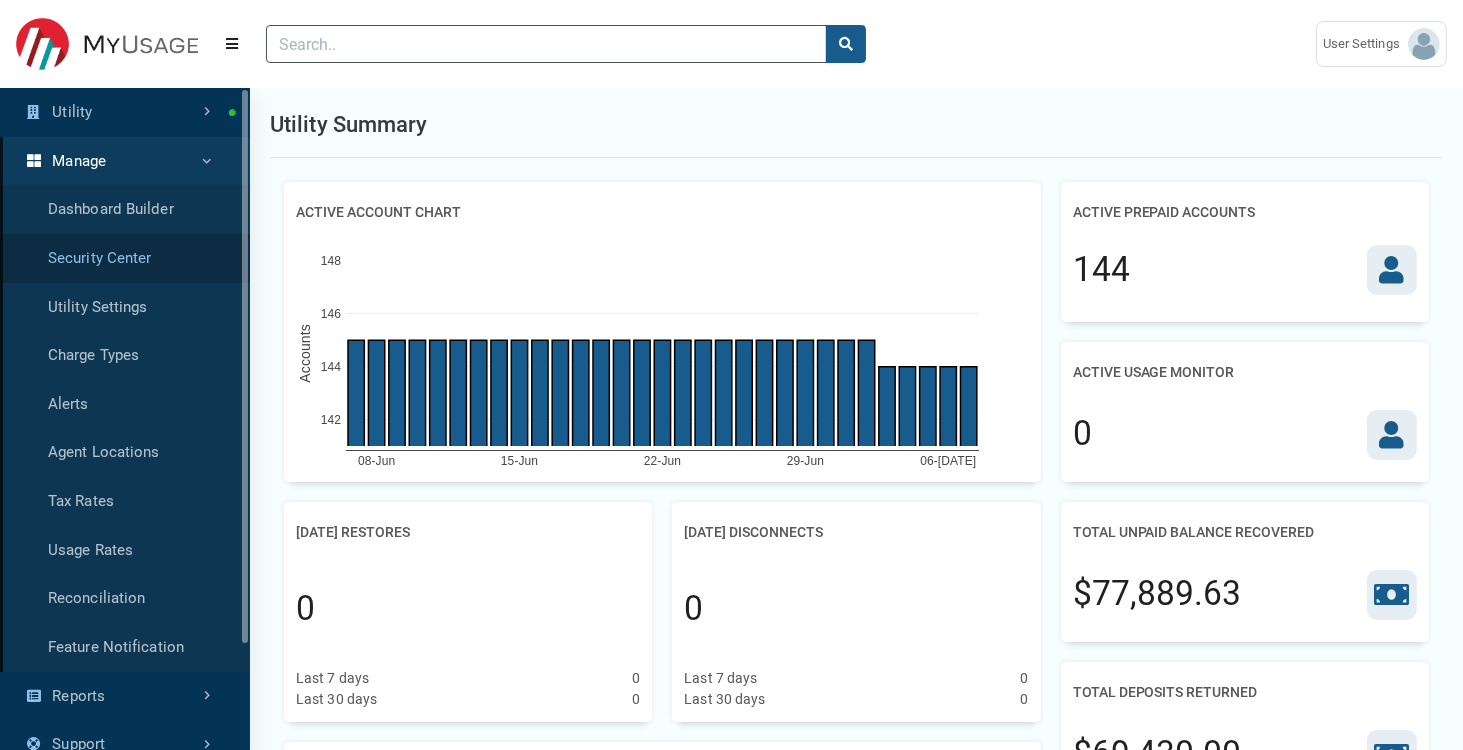 click on "Security Center" at bounding box center [125, 258] 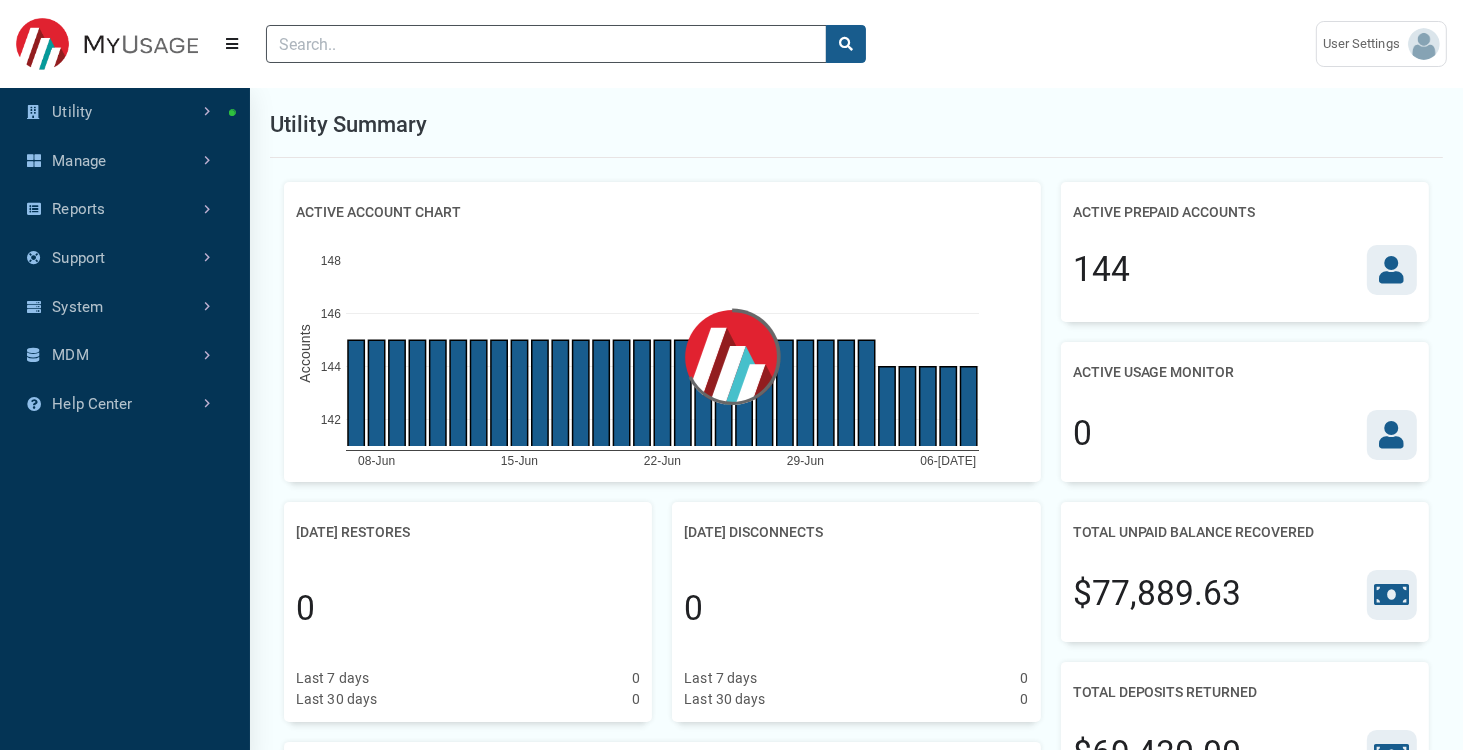 select on "25 per page" 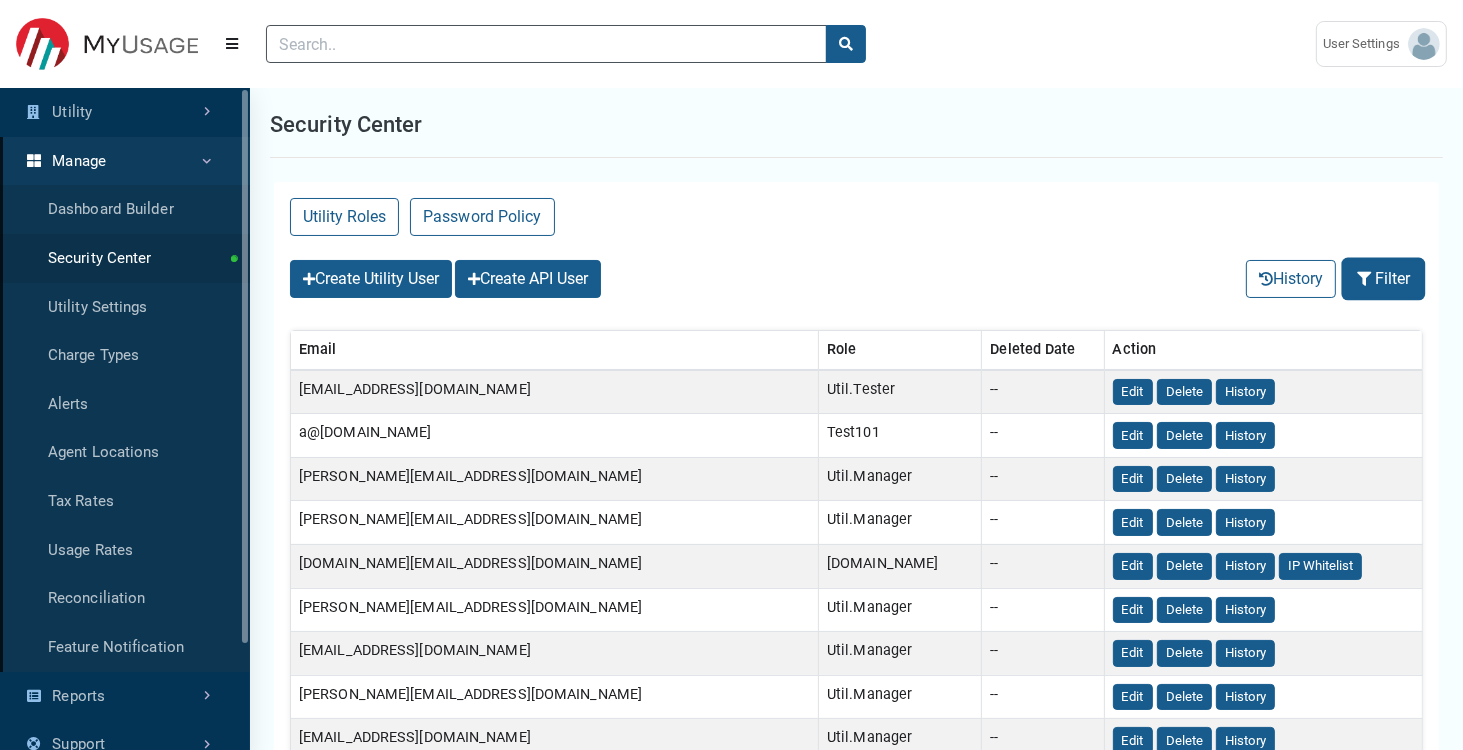 click on "Filter" at bounding box center (1383, 279) 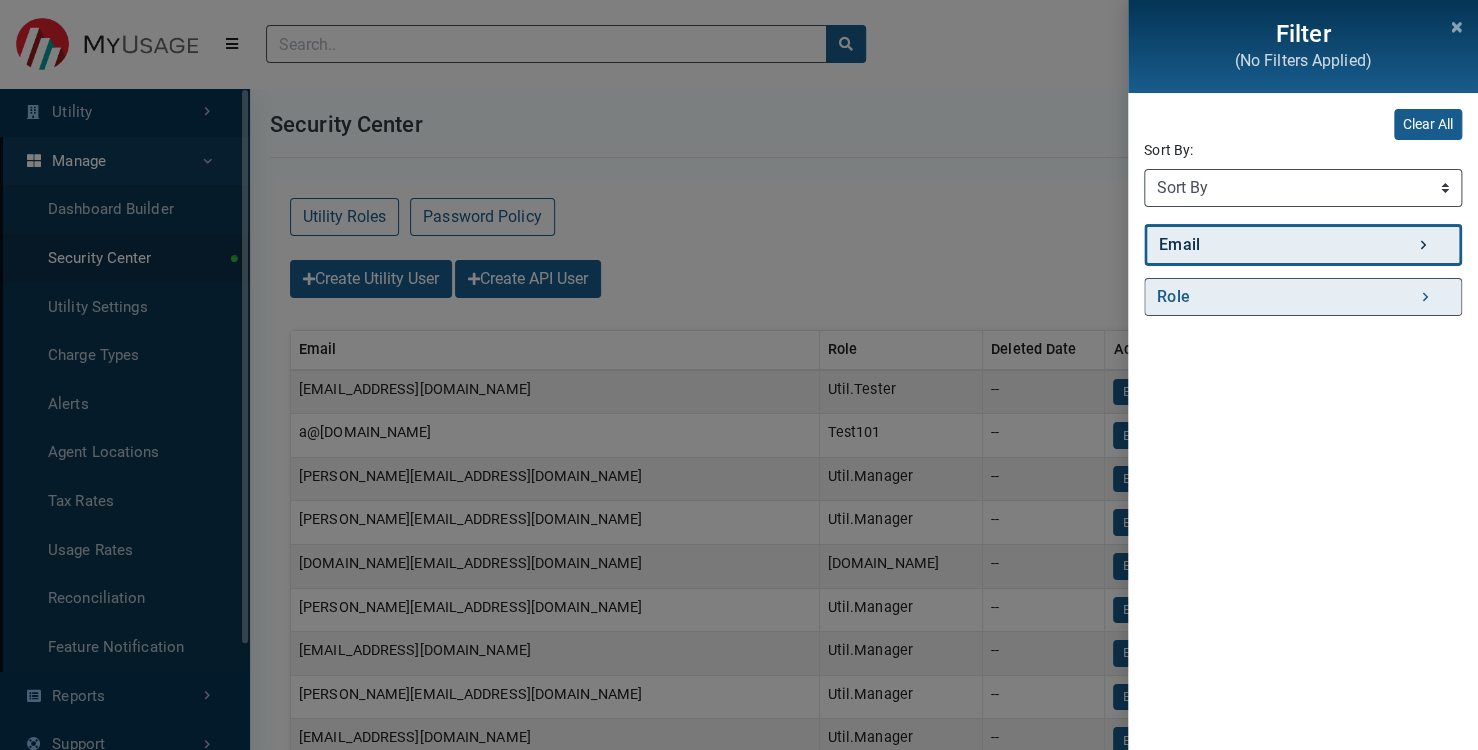 click on "Email" at bounding box center [1303, 245] 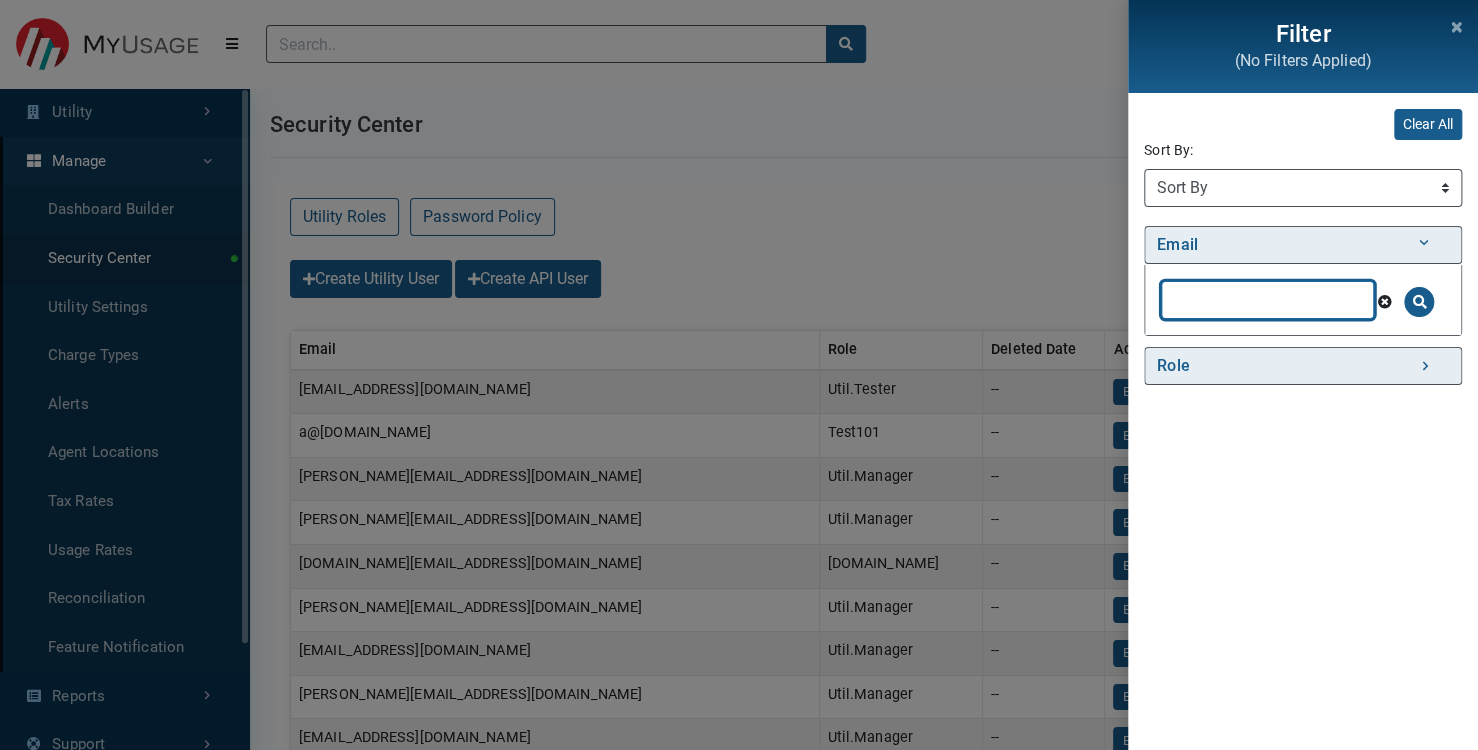 click at bounding box center [1267, 300] 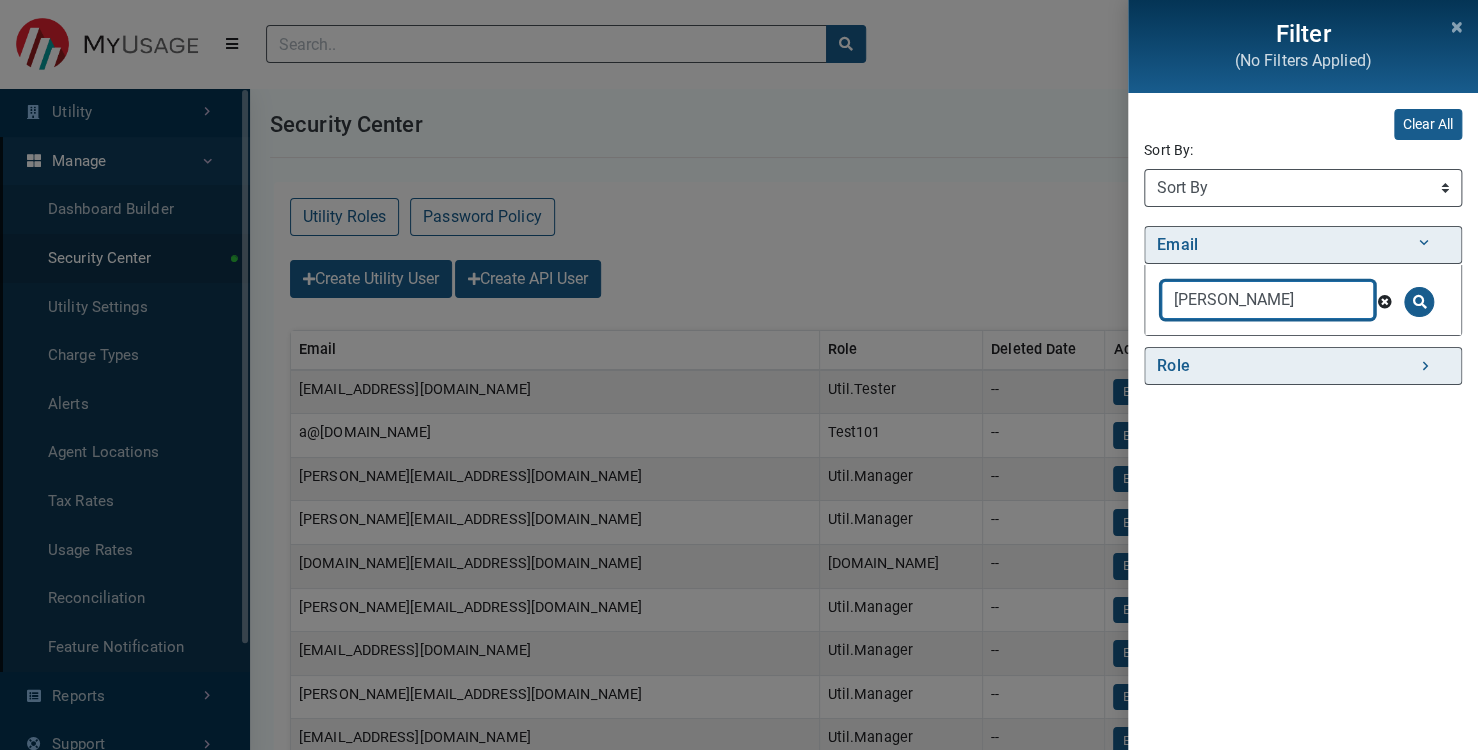 type on "shefali" 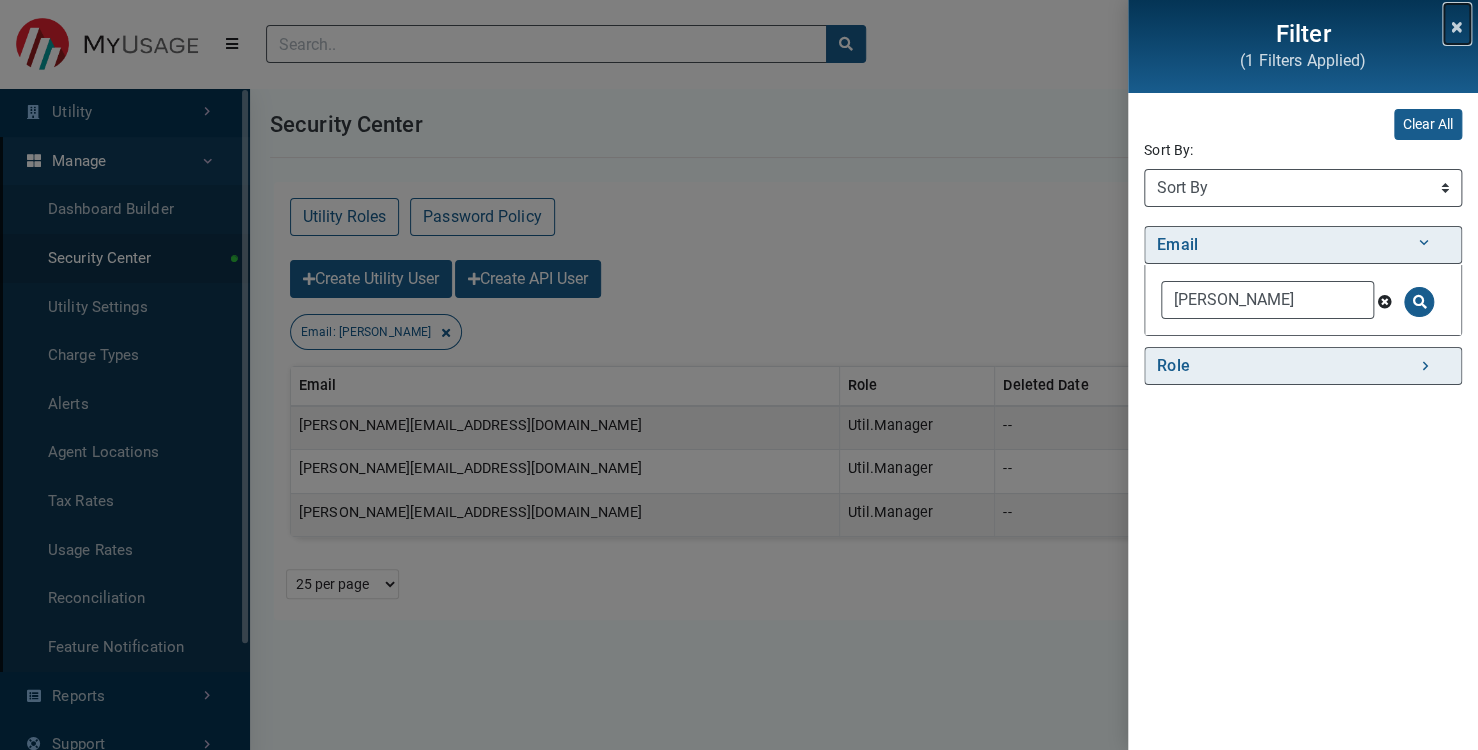 click at bounding box center (1457, 24) 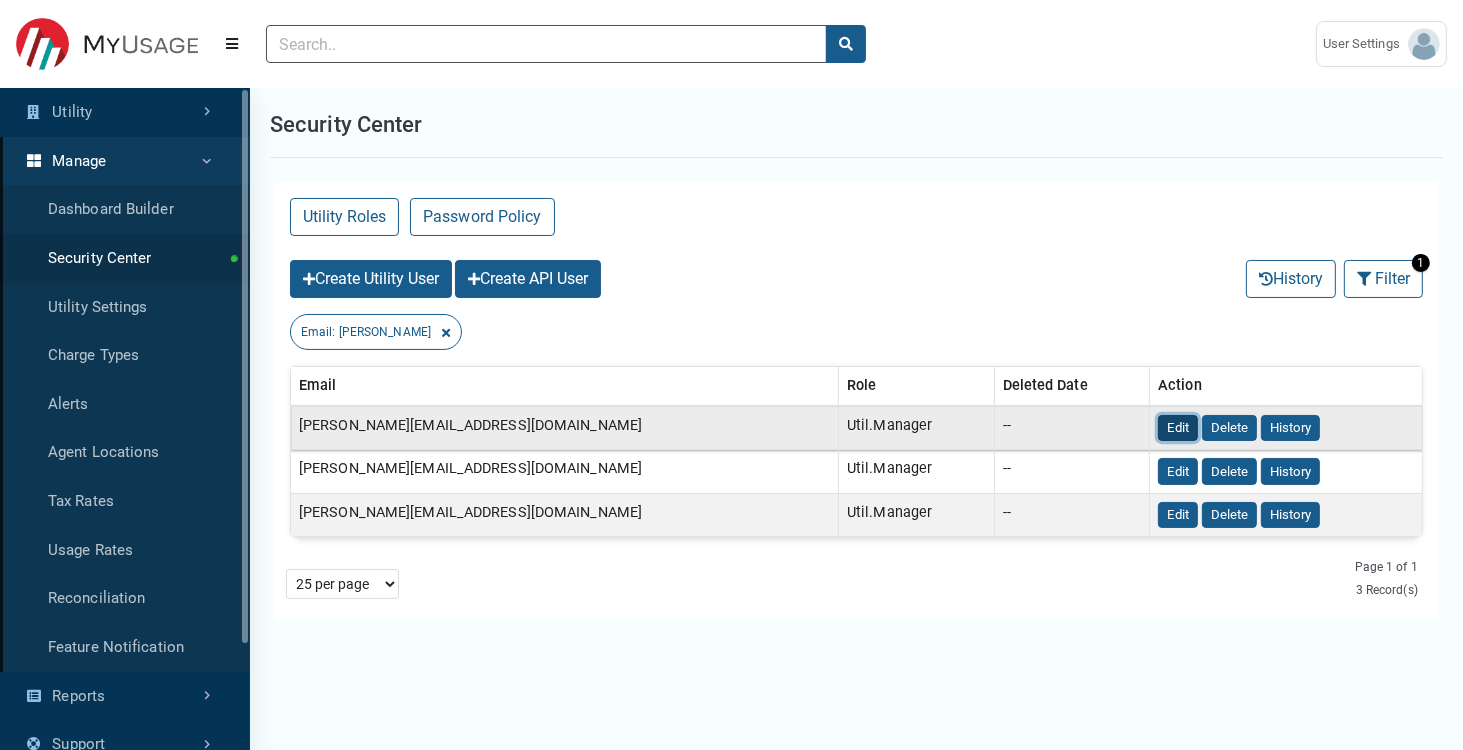 click on "Edit" at bounding box center (1178, 428) 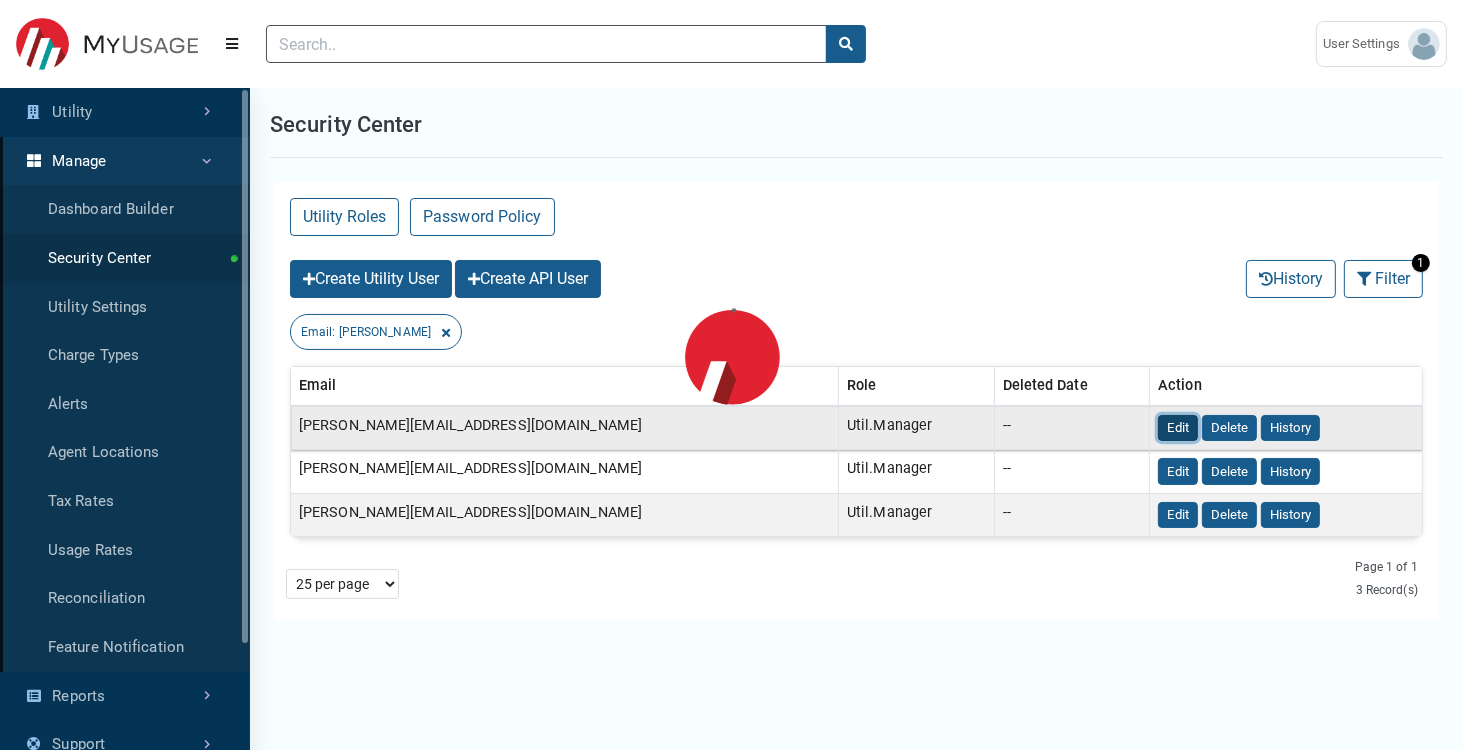 select 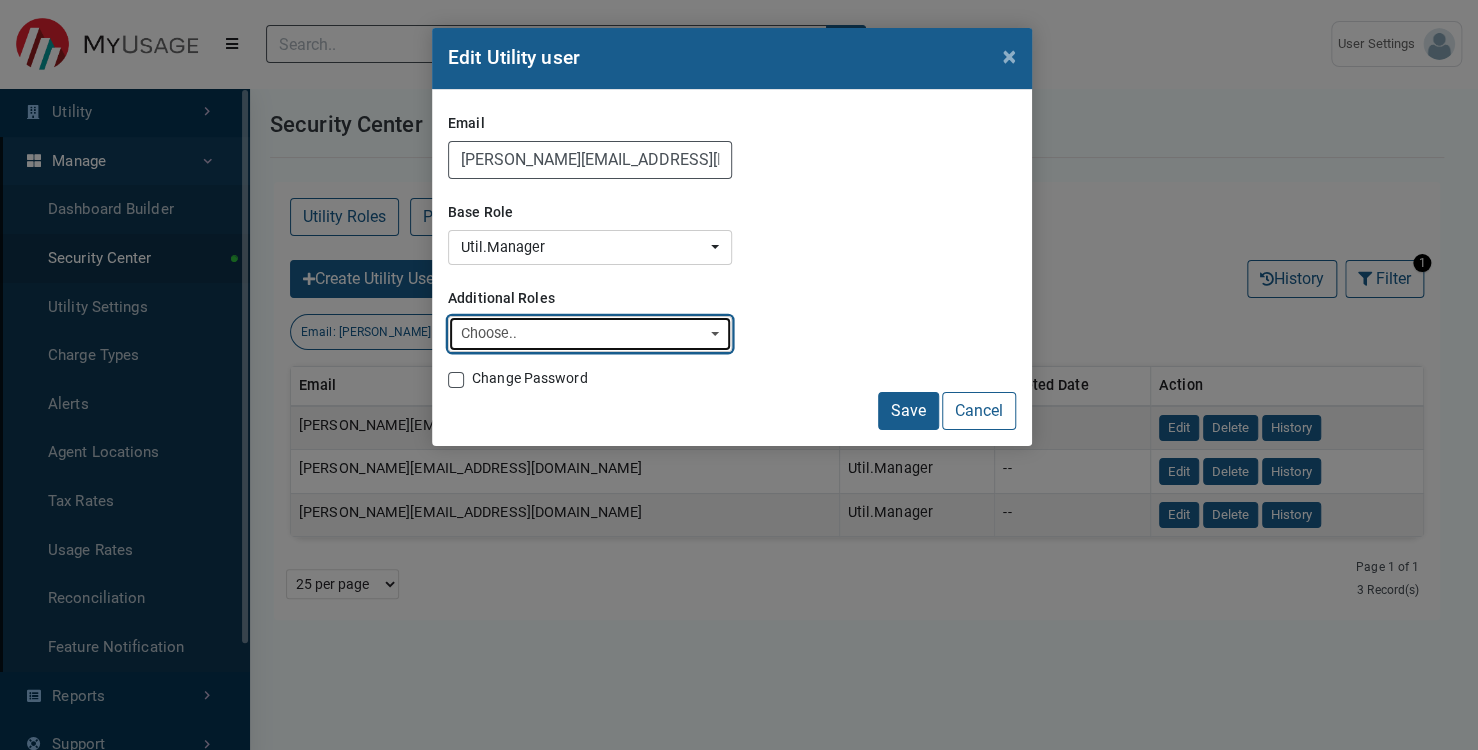 click on "Choose.." at bounding box center [584, 334] 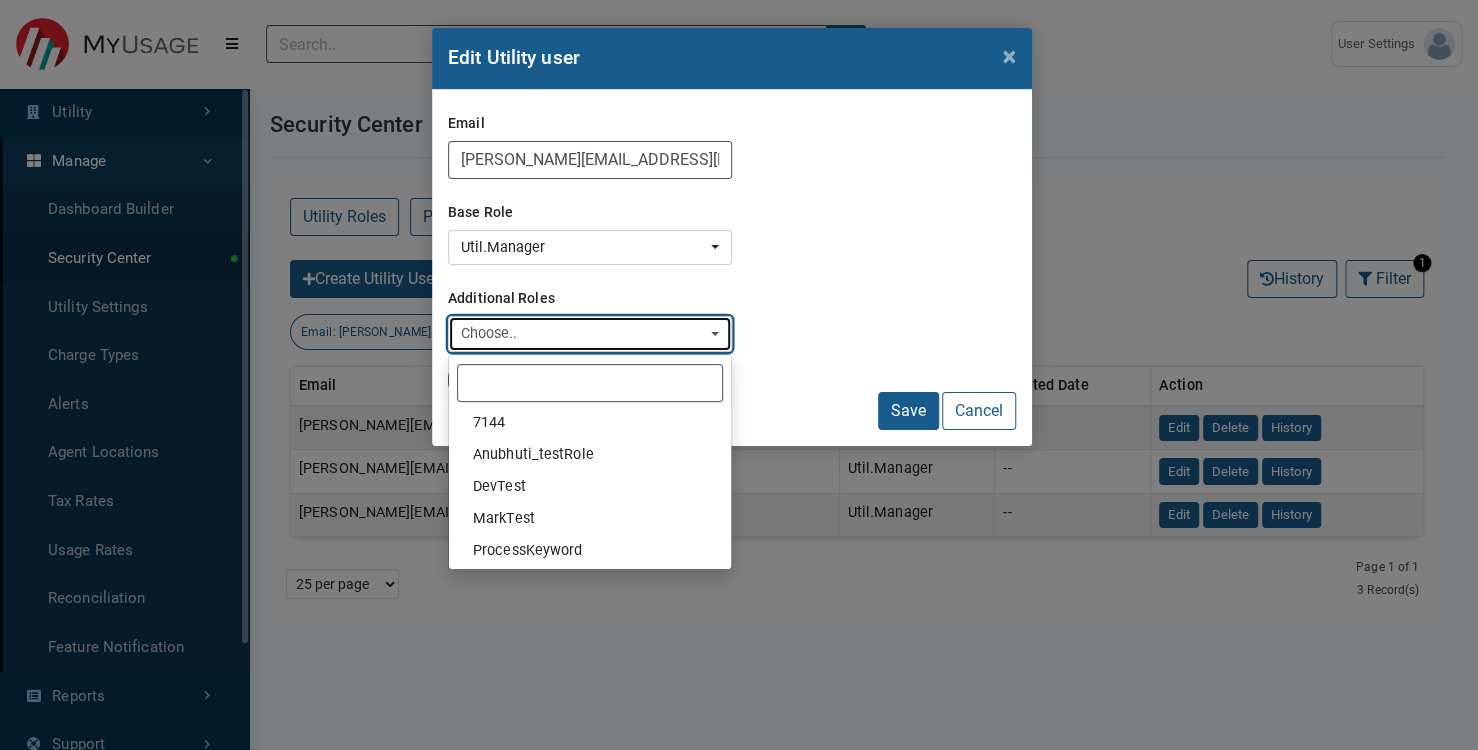 click on "Choose.." at bounding box center [584, 334] 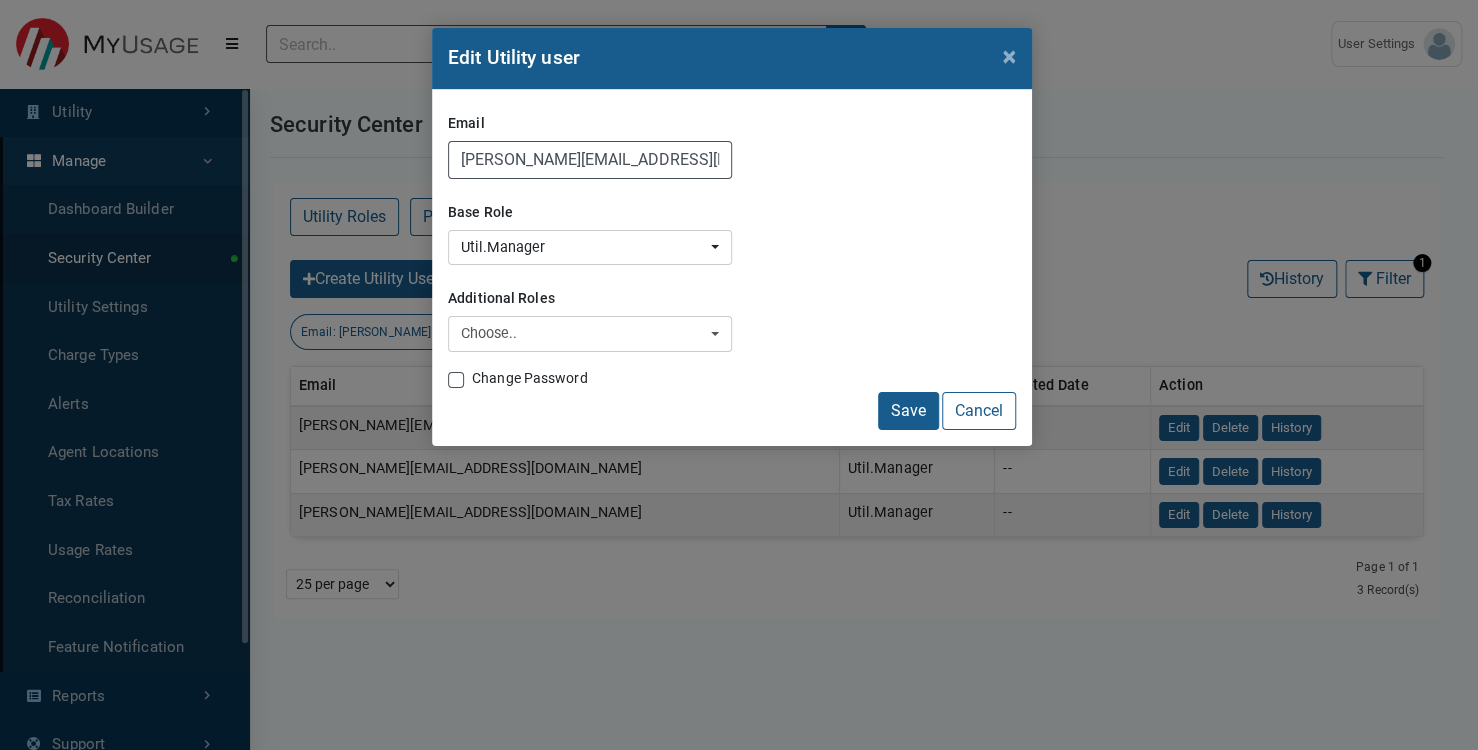 click on "Change Password" at bounding box center [530, 378] 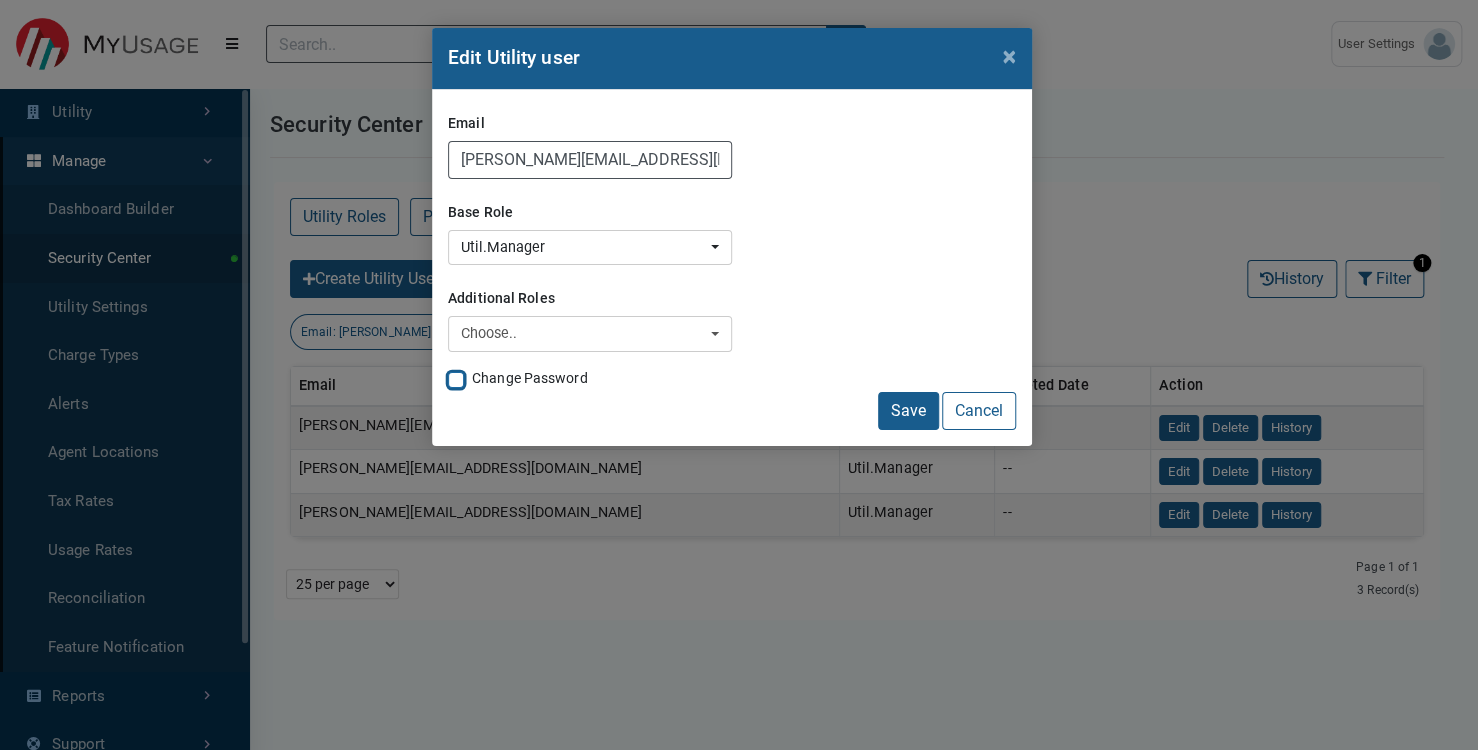 click on "Change Password" at bounding box center (456, 378) 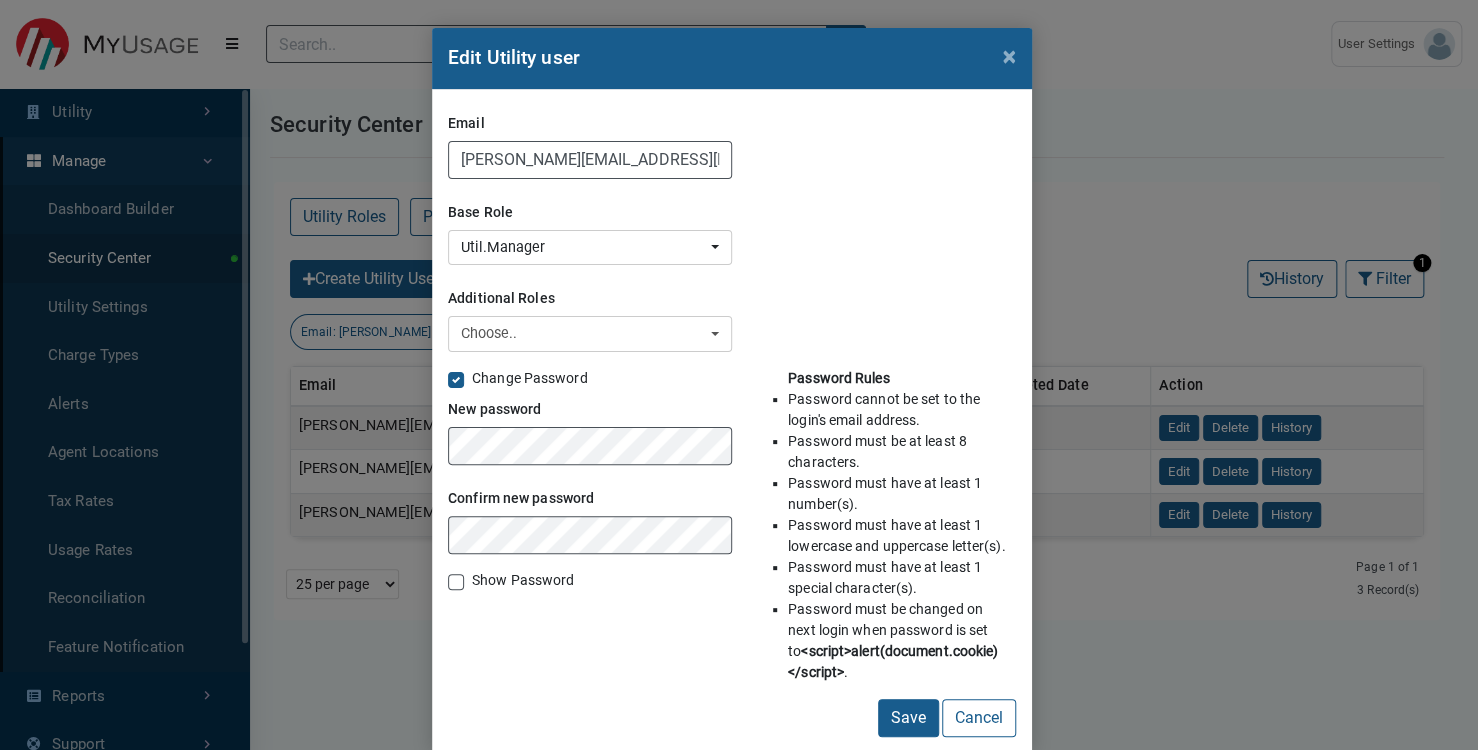 click on "Show Password" at bounding box center (523, 580) 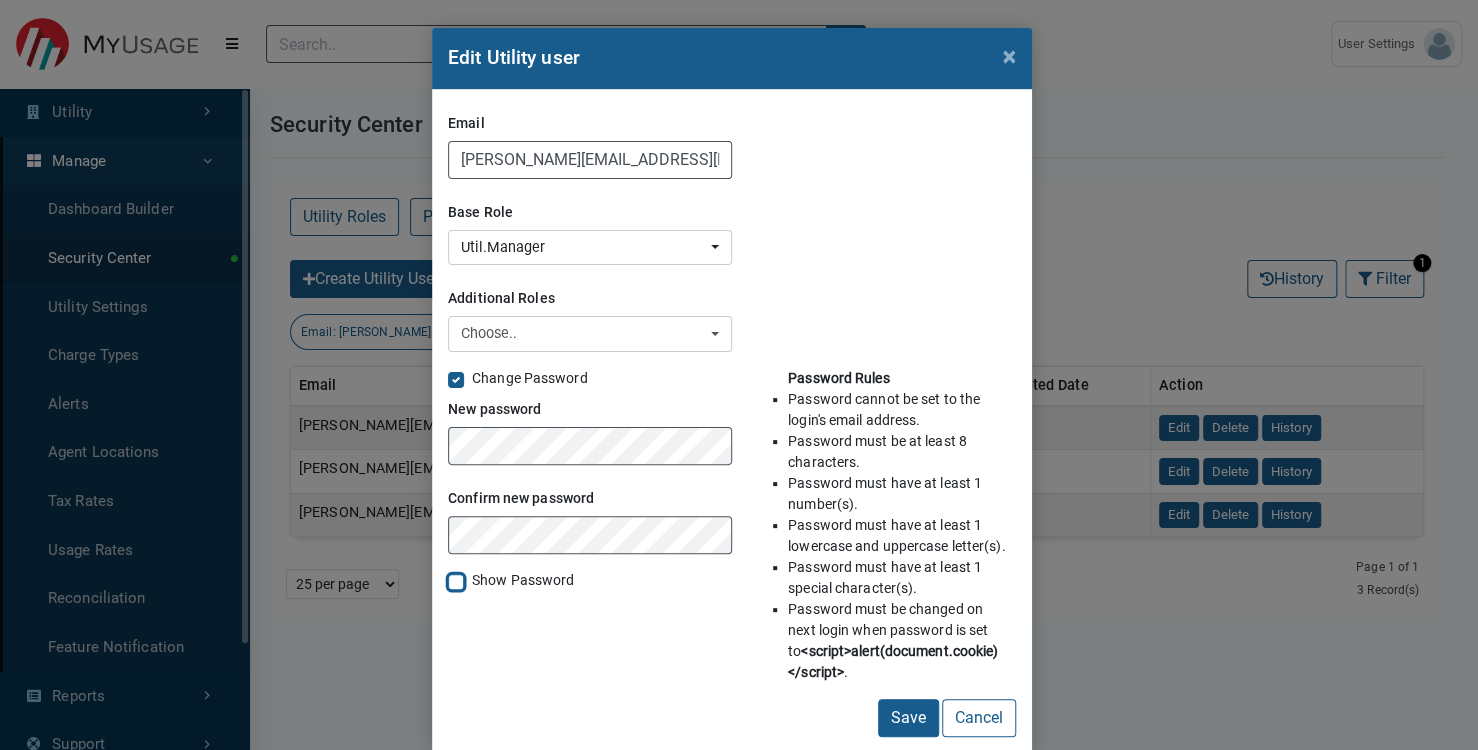 click on "Show Password" at bounding box center [456, 580] 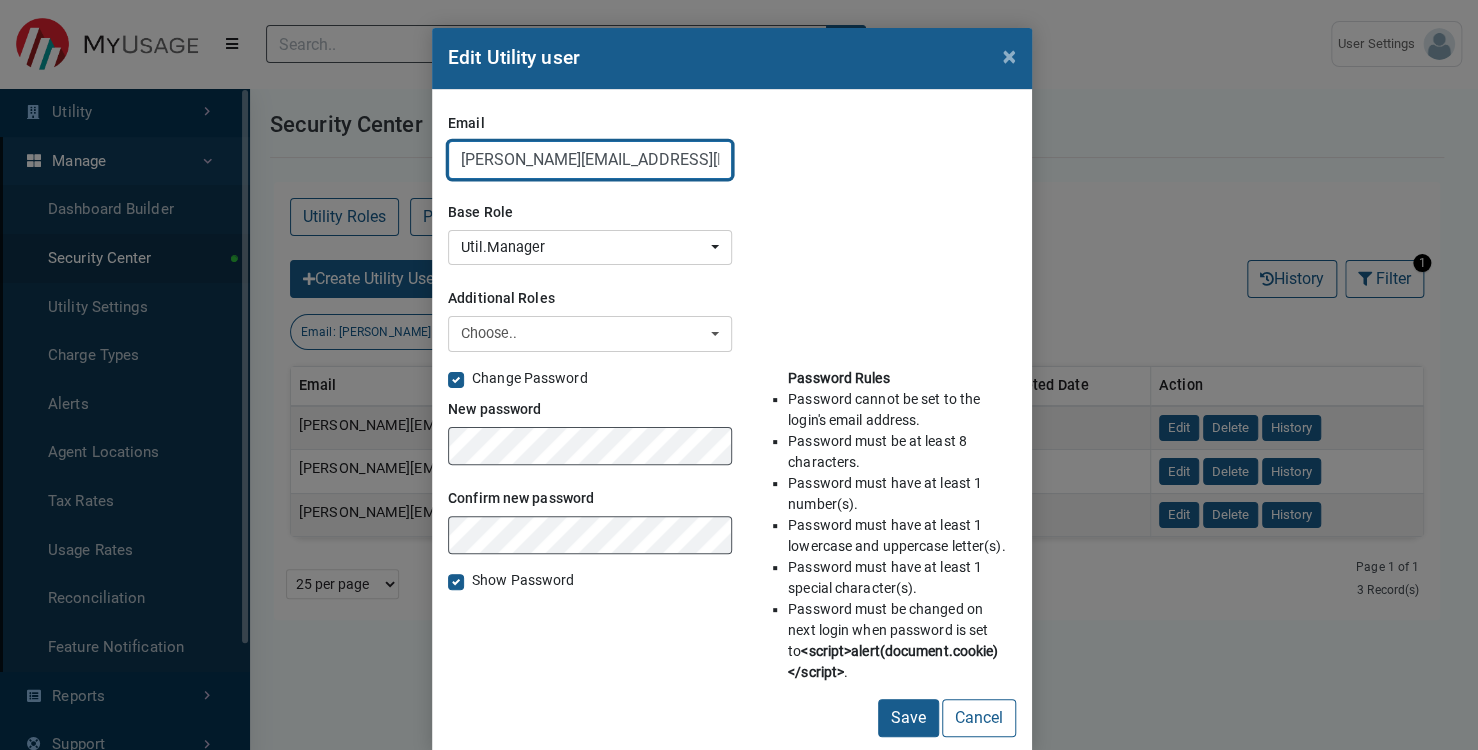click on "[PERSON_NAME][EMAIL_ADDRESS][DOMAIN_NAME]" at bounding box center (590, 160) 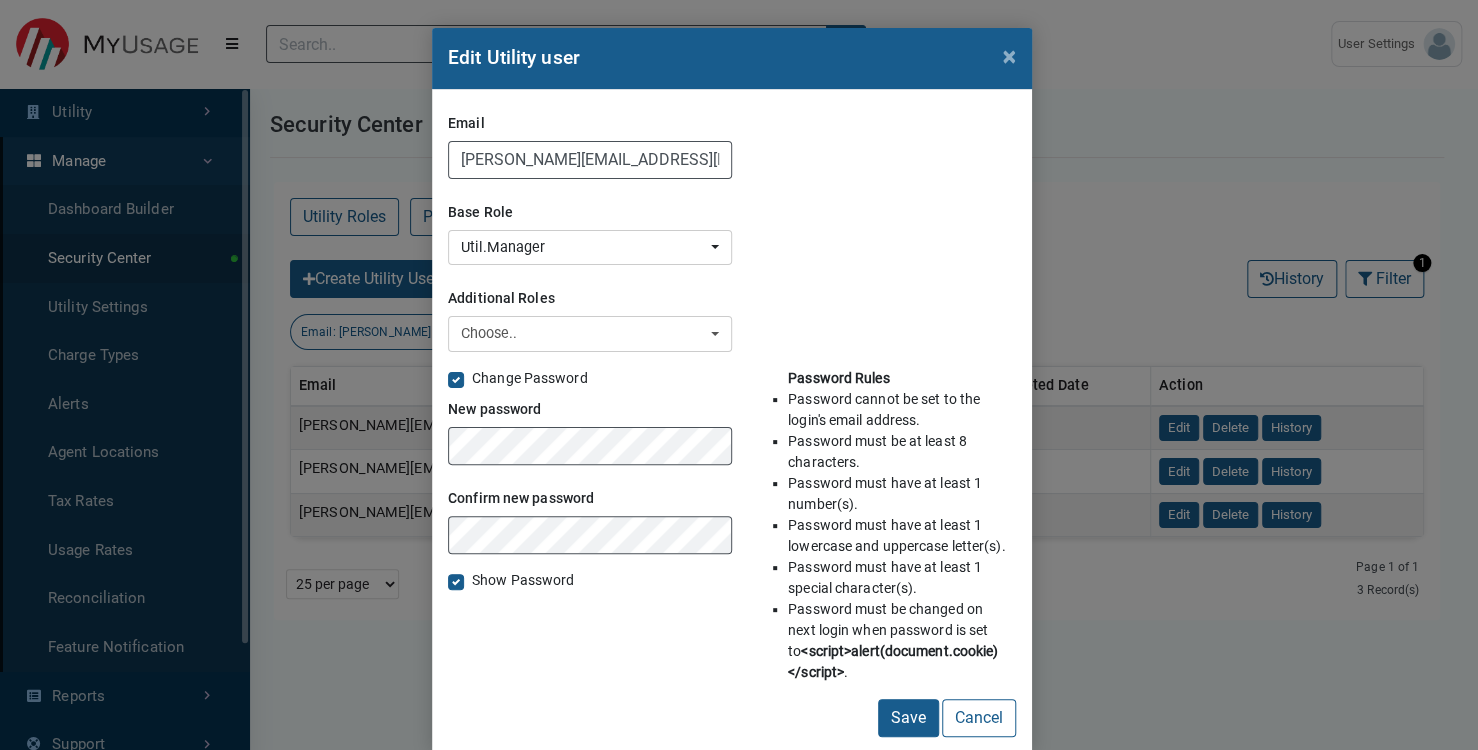 click on "Base Role
7144
Anubhuti_testRole
DevTest
MarkTest
ProcessKeyword
test
Test101
Test103
Test104
Test105
Test200
Test555
Testing_v1
Util.CSR
Util.CSR.ViewOnly
Util.Manager
Util.Tester
Util.Manager" at bounding box center [732, 230] 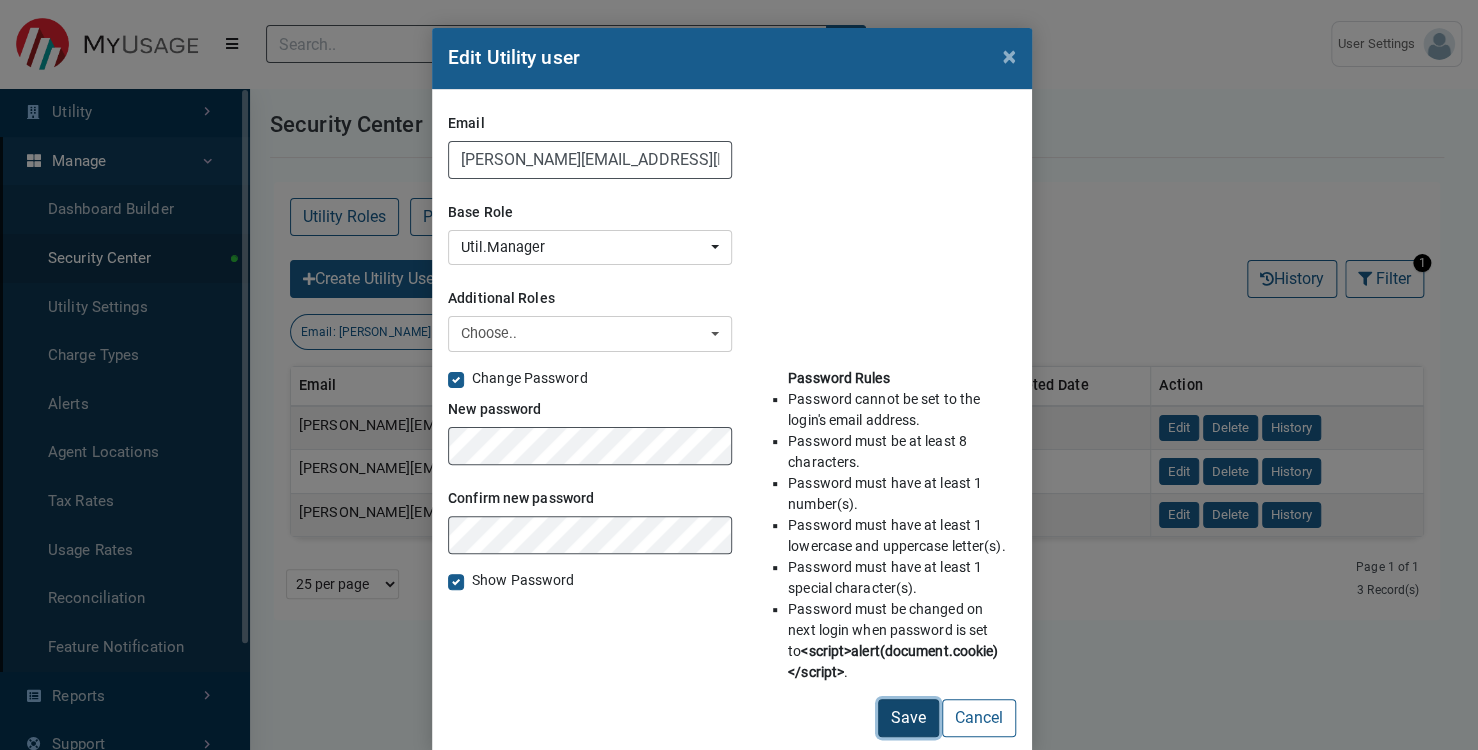 click on "Save" at bounding box center (908, 718) 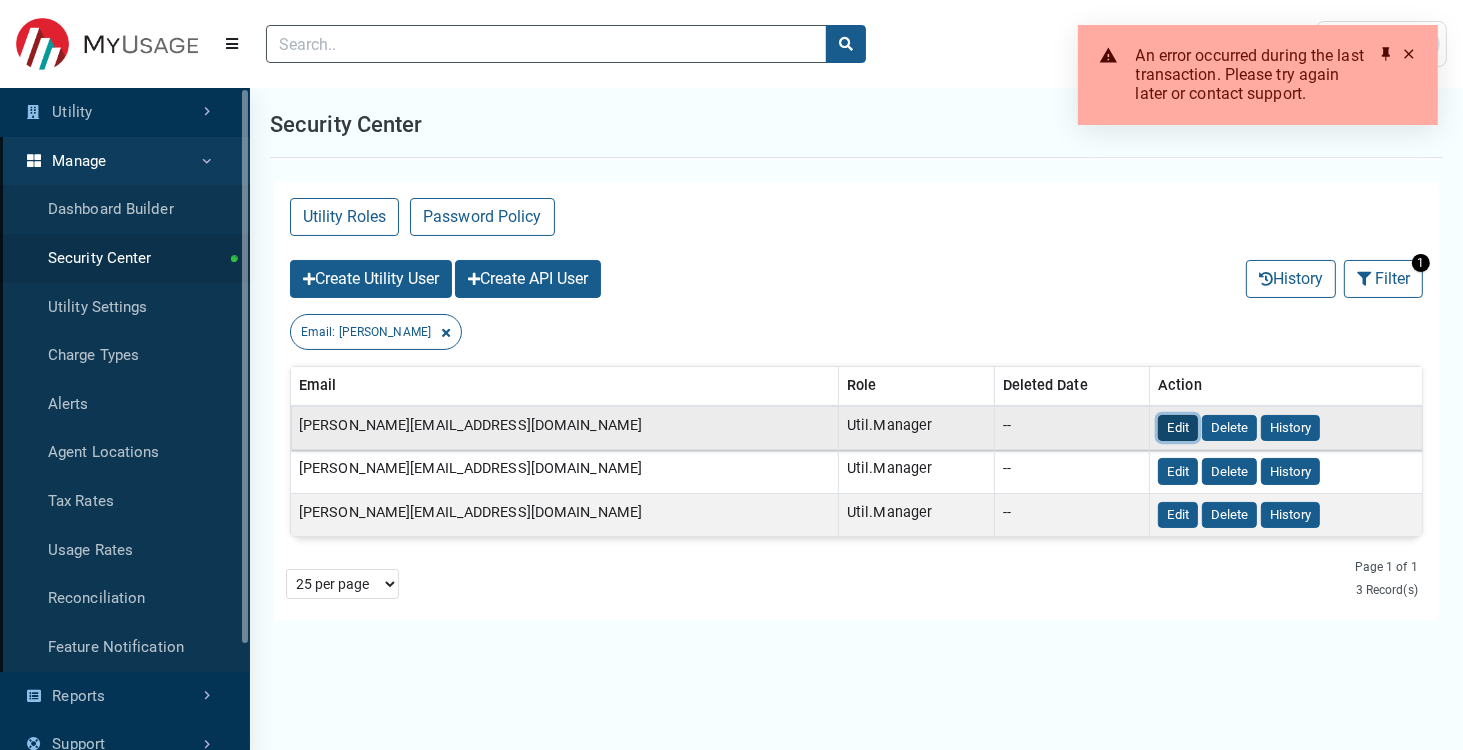 click on "Edit" at bounding box center [1178, 428] 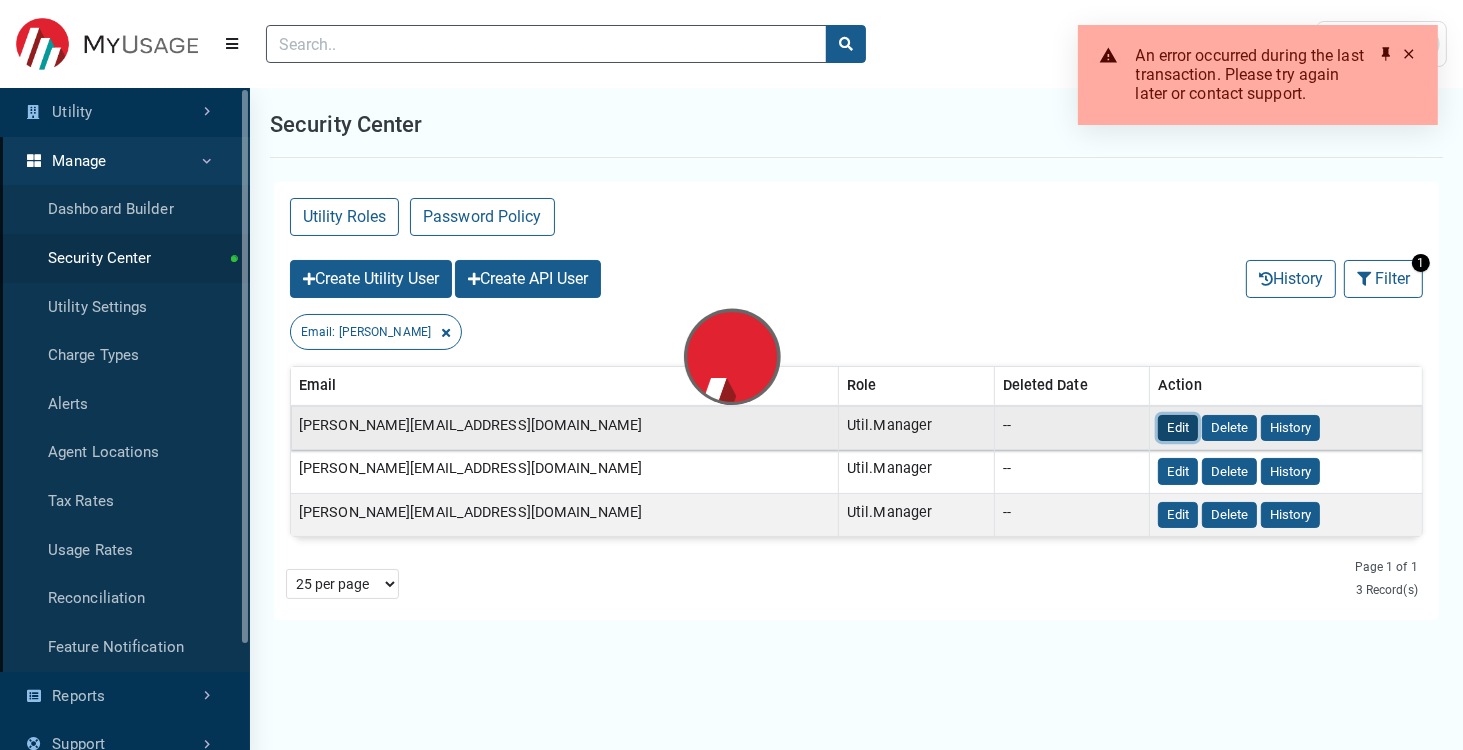 select 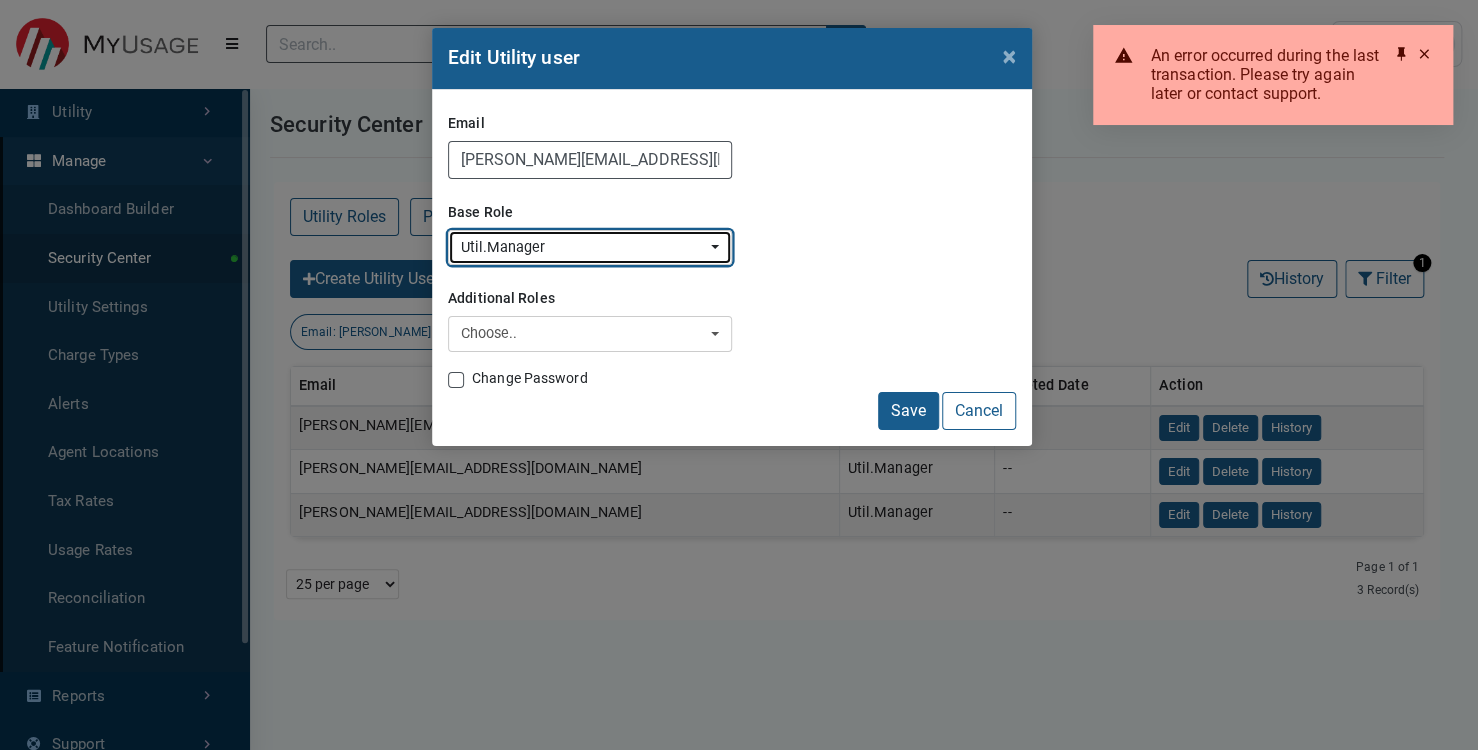 click on "Util.Manager" at bounding box center [584, 248] 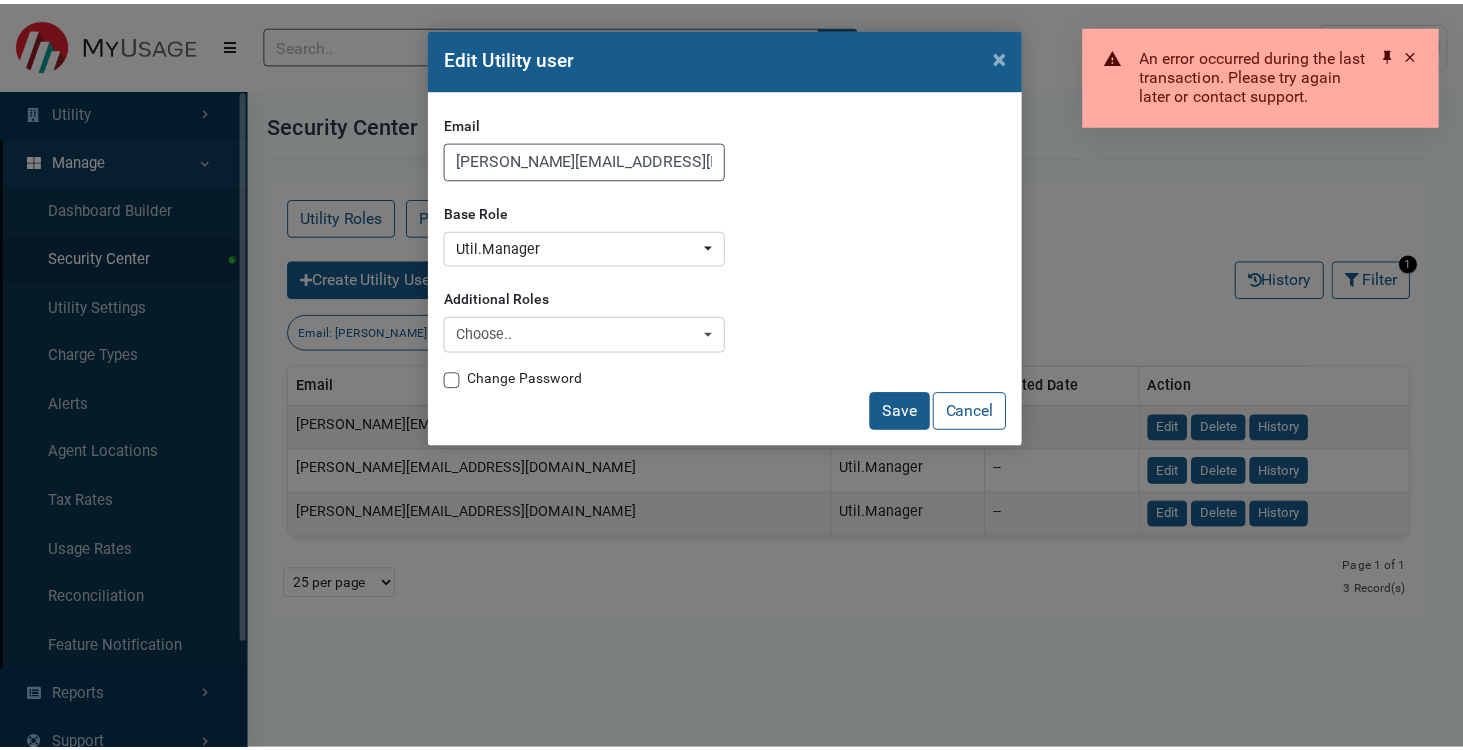 scroll, scrollTop: 384, scrollLeft: 0, axis: vertical 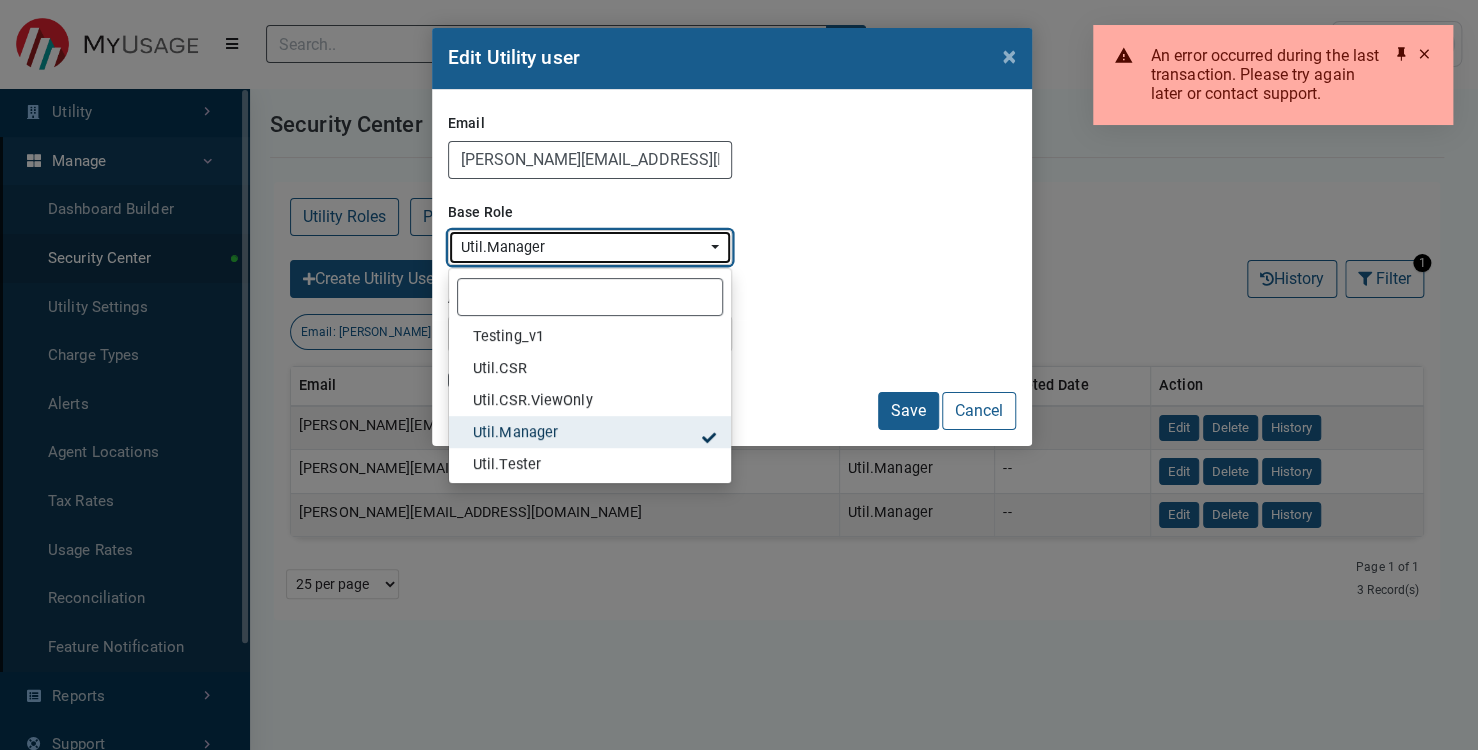 click on "Util.Manager" at bounding box center (584, 248) 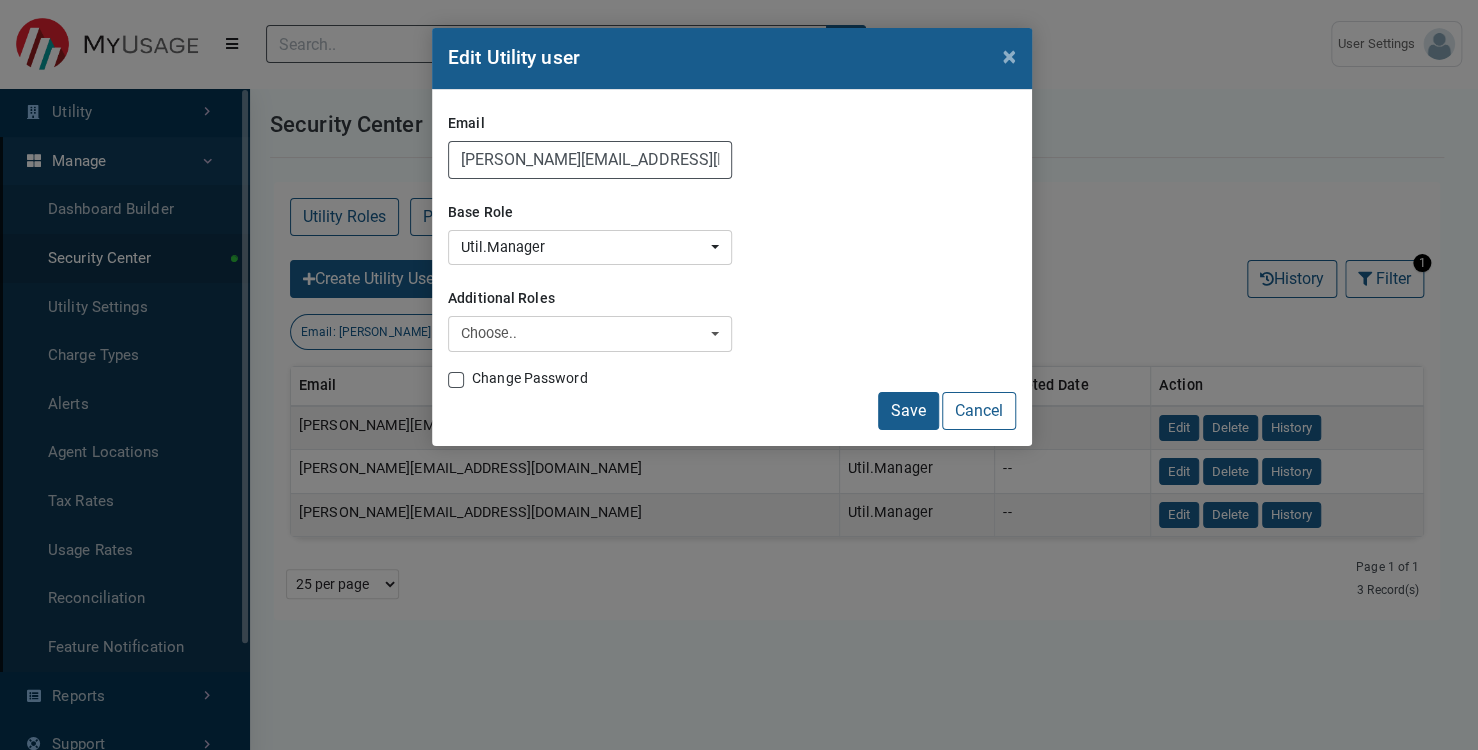 click on "Change Password" at bounding box center (530, 378) 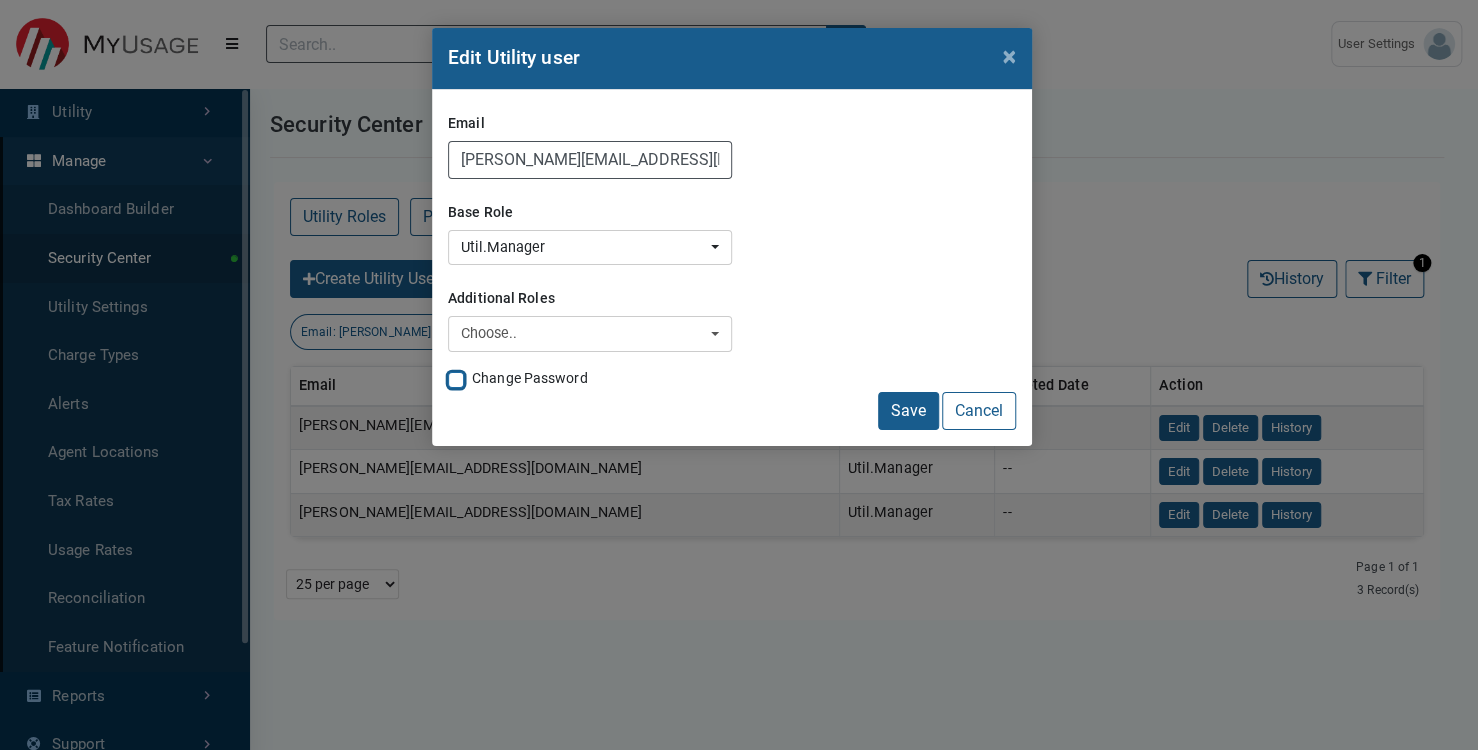 checkbox on "true" 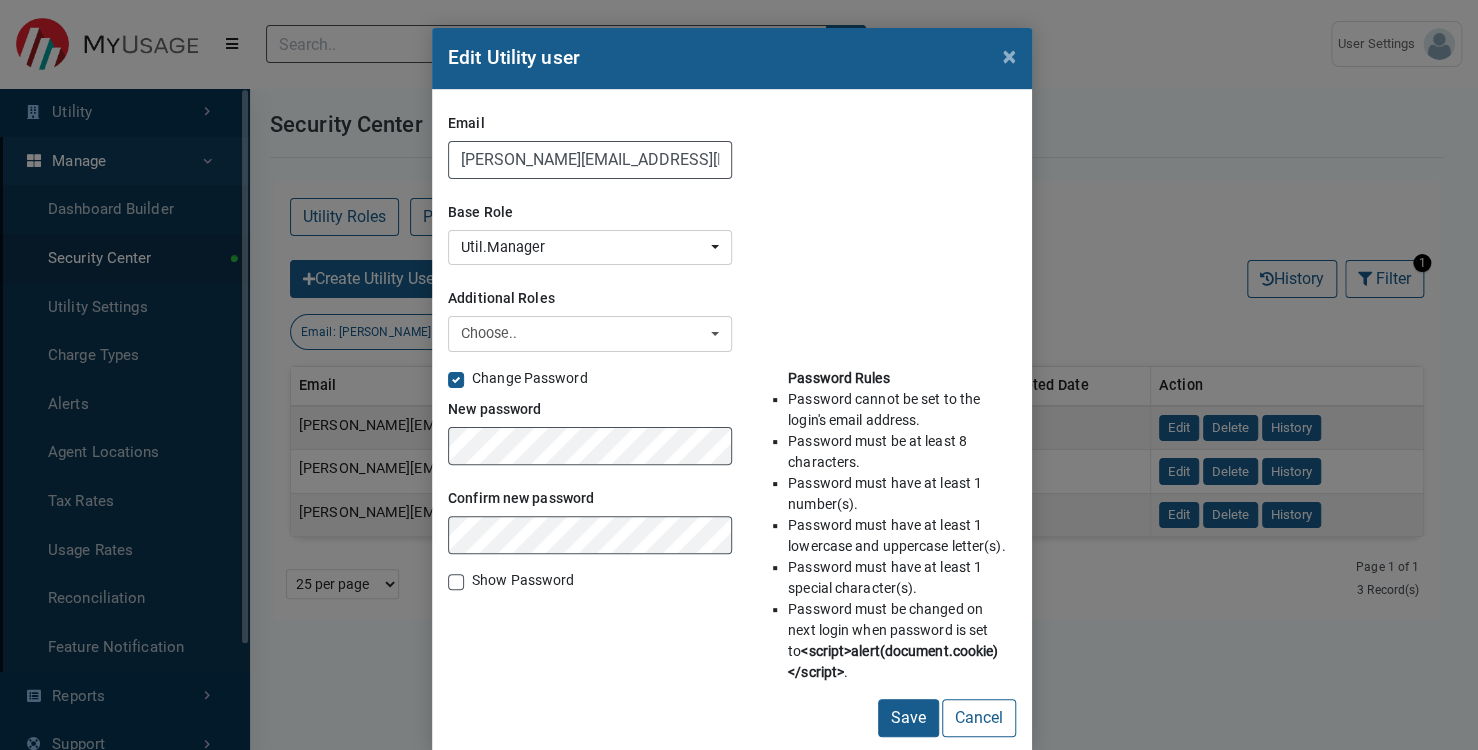 click on "Show Password" at bounding box center [523, 580] 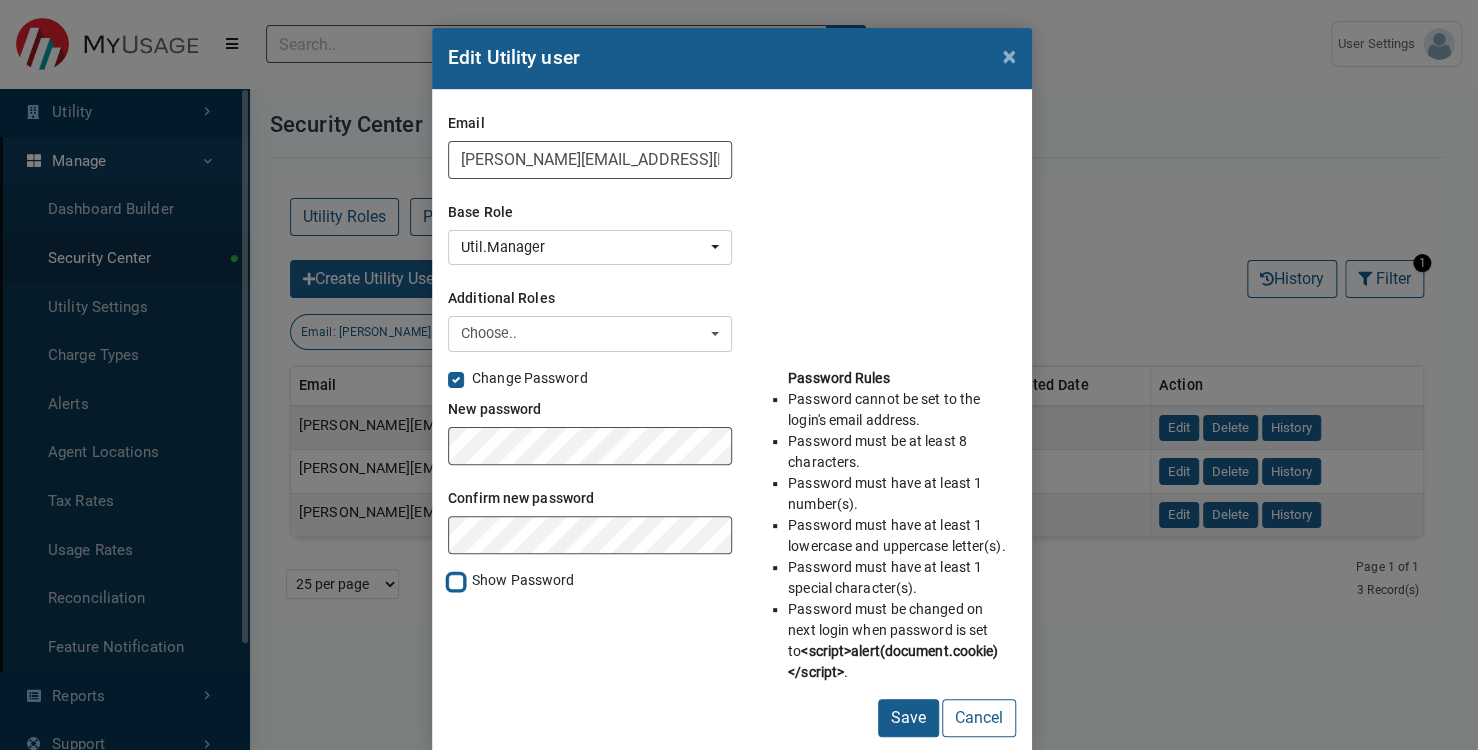 click on "Show Password" at bounding box center (456, 580) 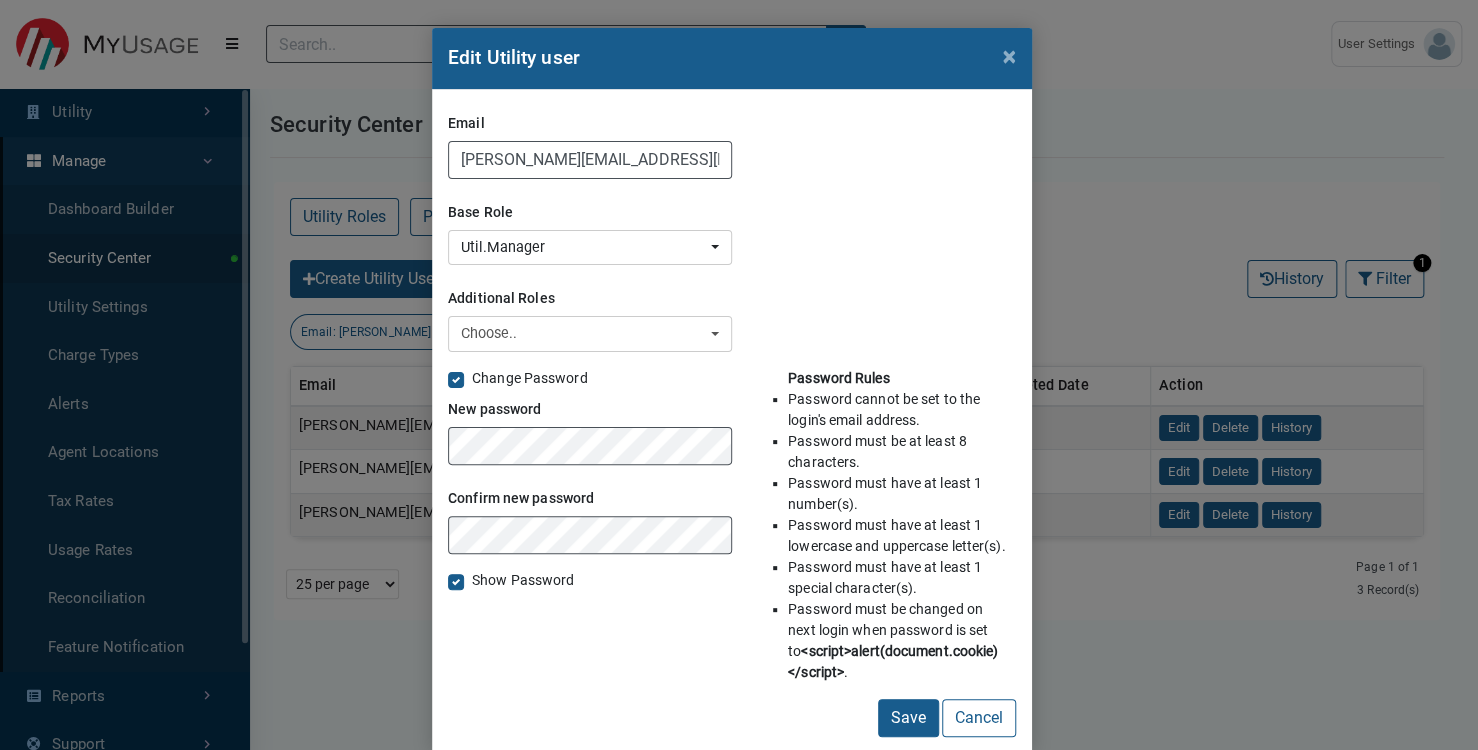 click on "Confirm new password" at bounding box center [521, 498] 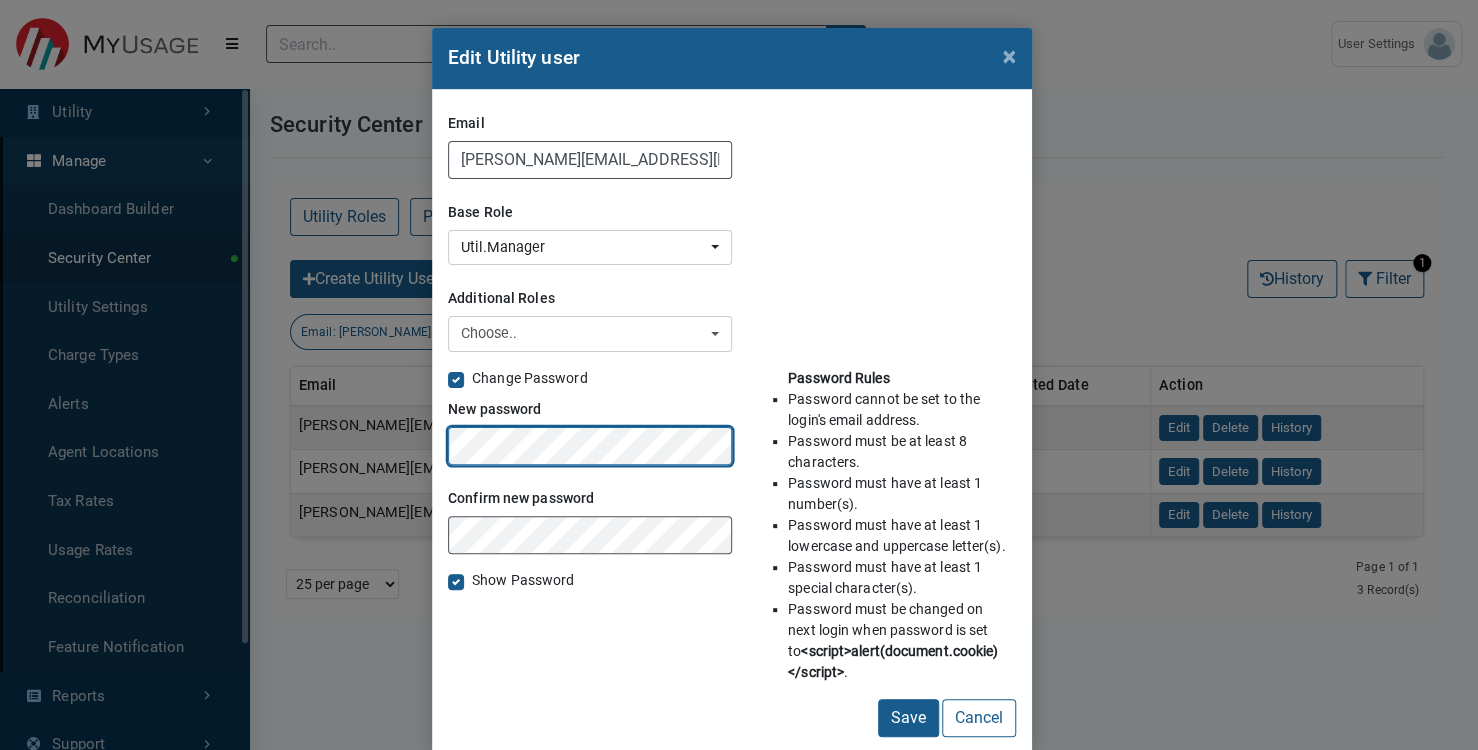 click on "Save" at bounding box center [908, 718] 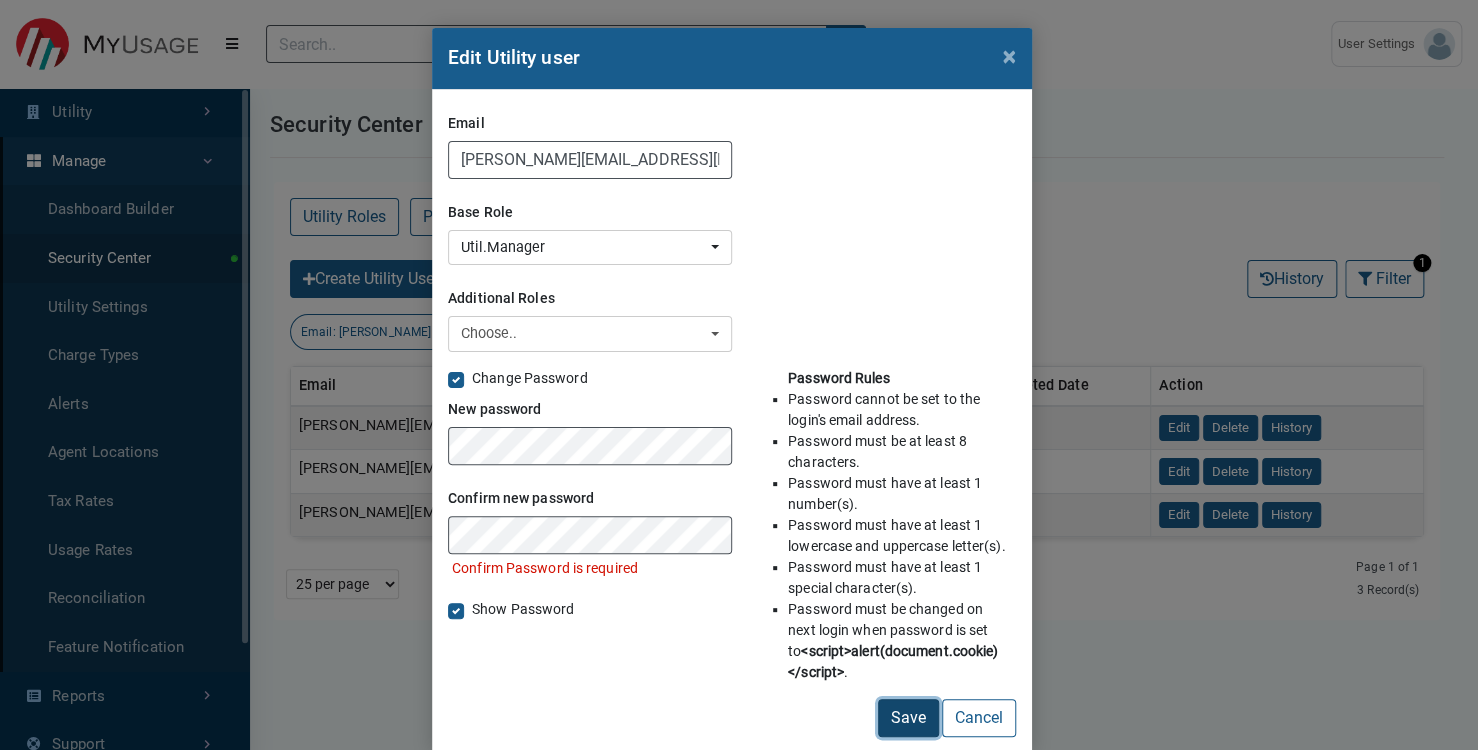 click on "Save" at bounding box center (908, 718) 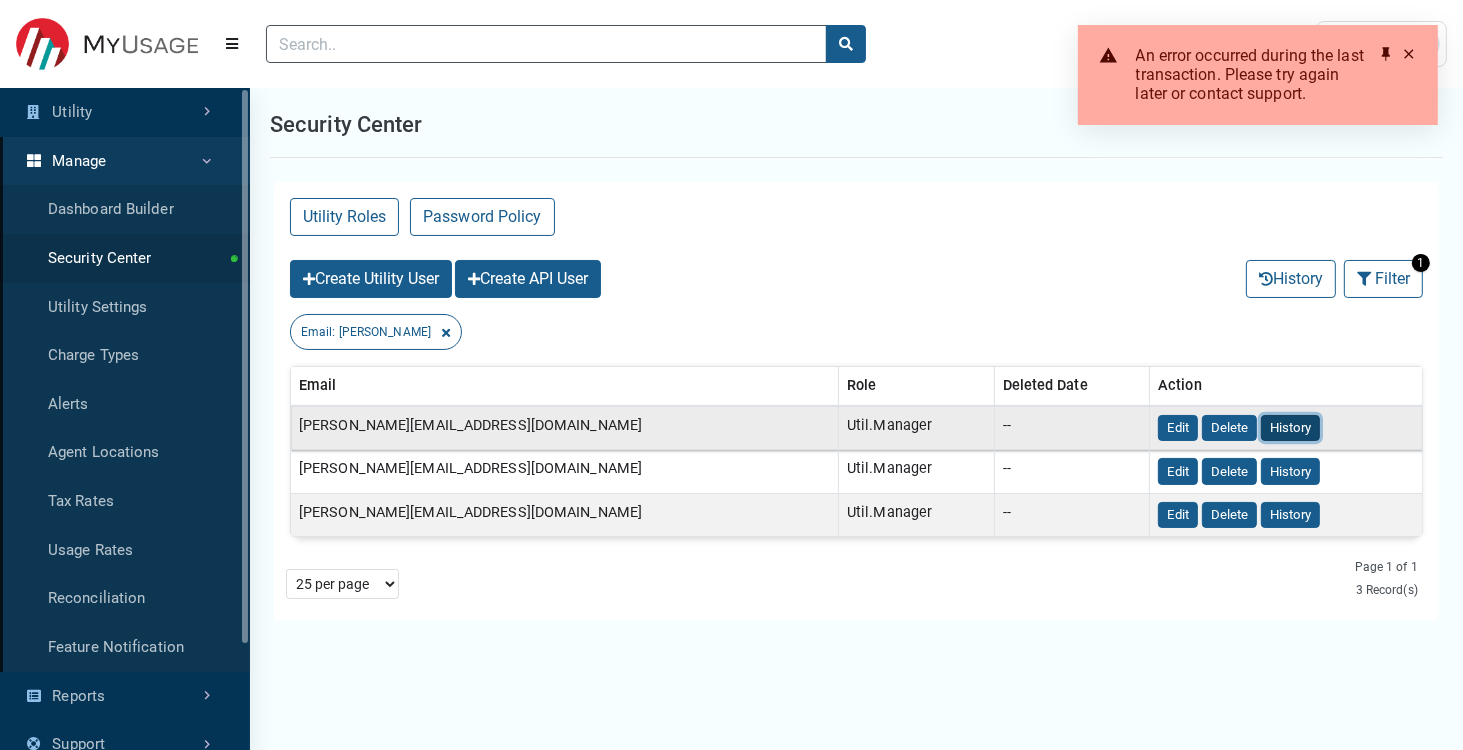 click on "History" at bounding box center [1290, 428] 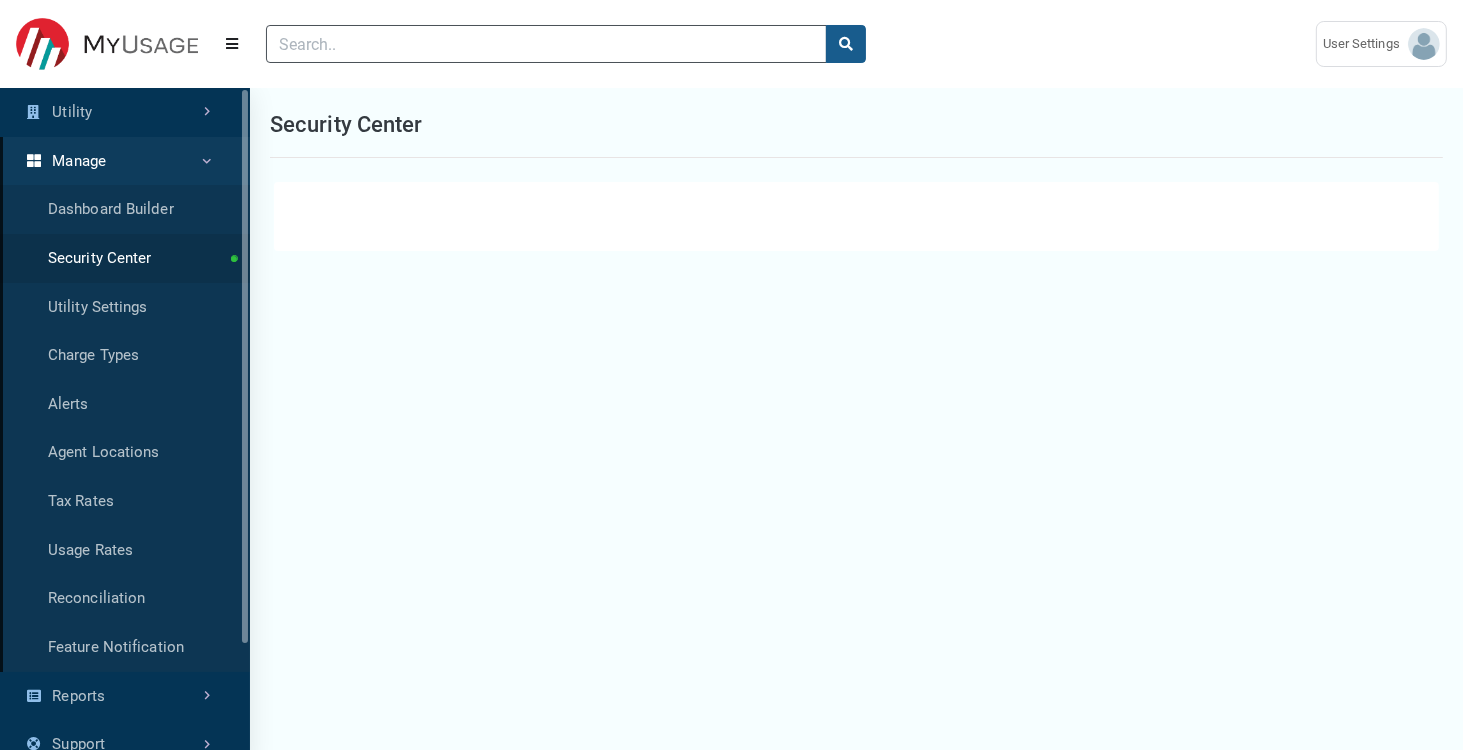 select on "25 per page" 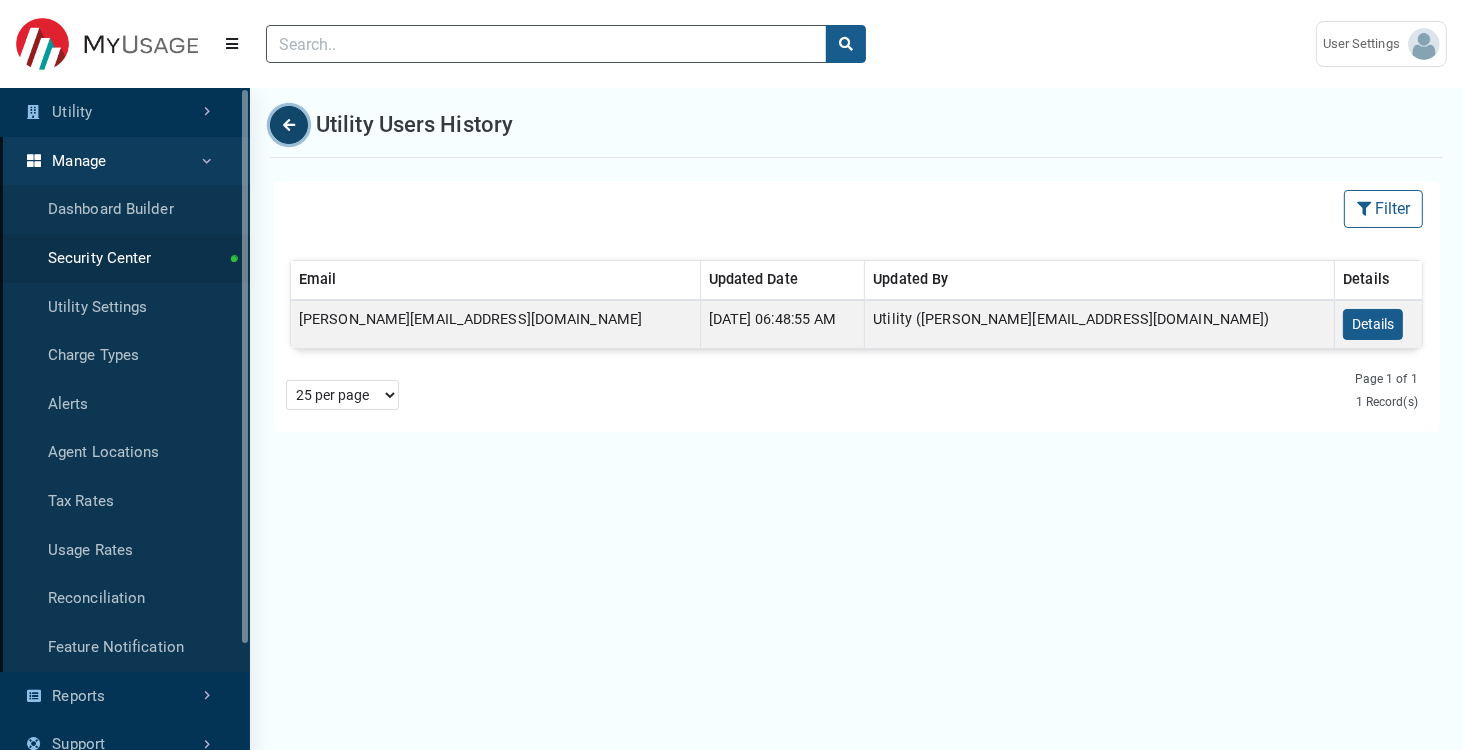 click at bounding box center [289, 125] 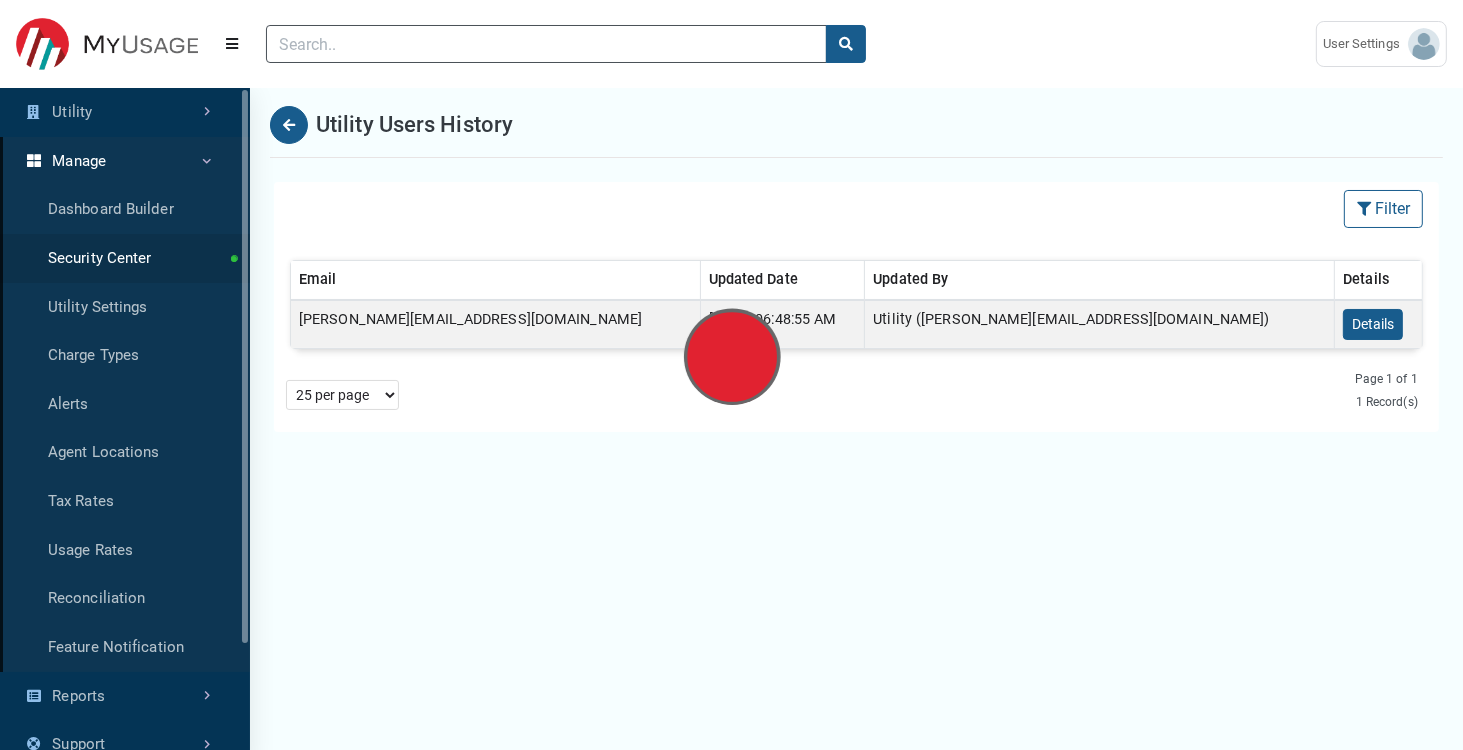 select on "25 per page" 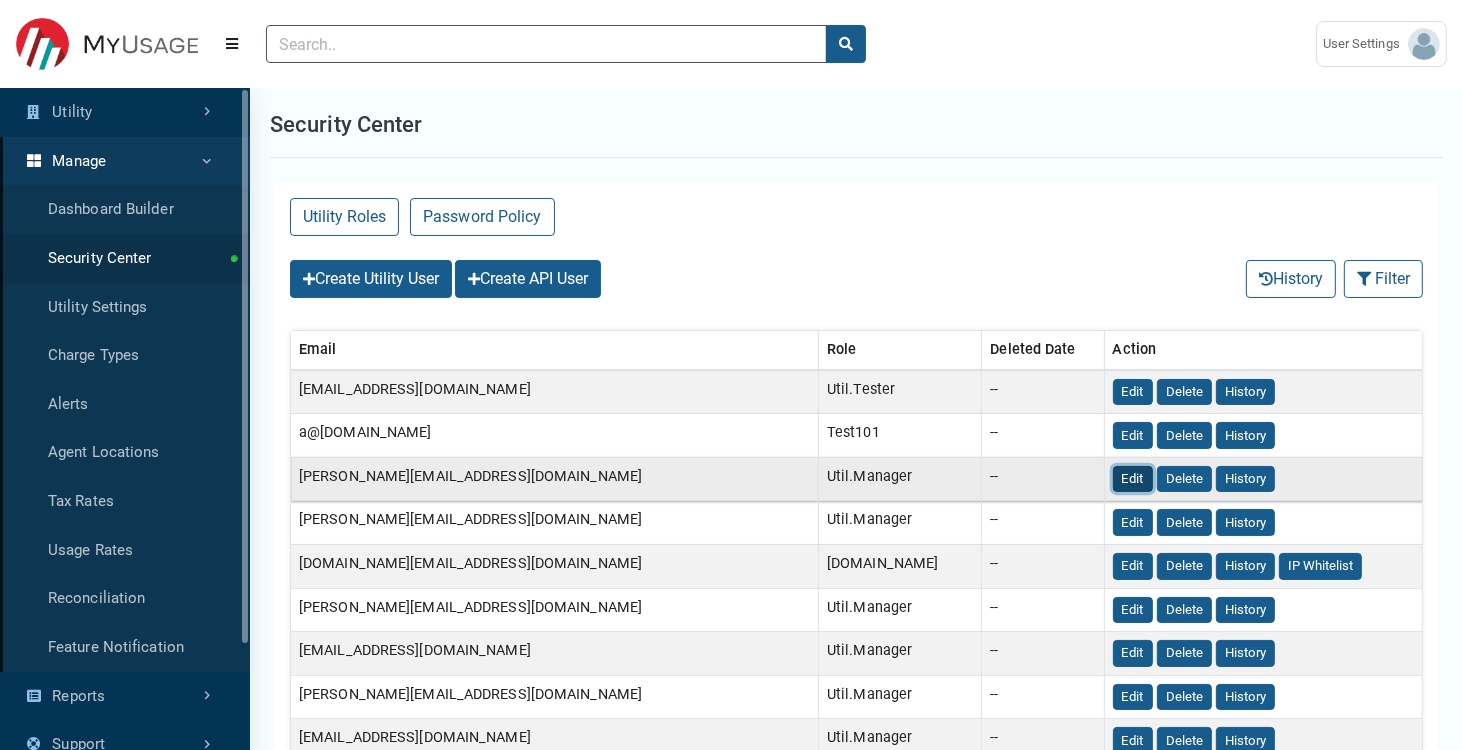 click on "Edit" at bounding box center (1133, 479) 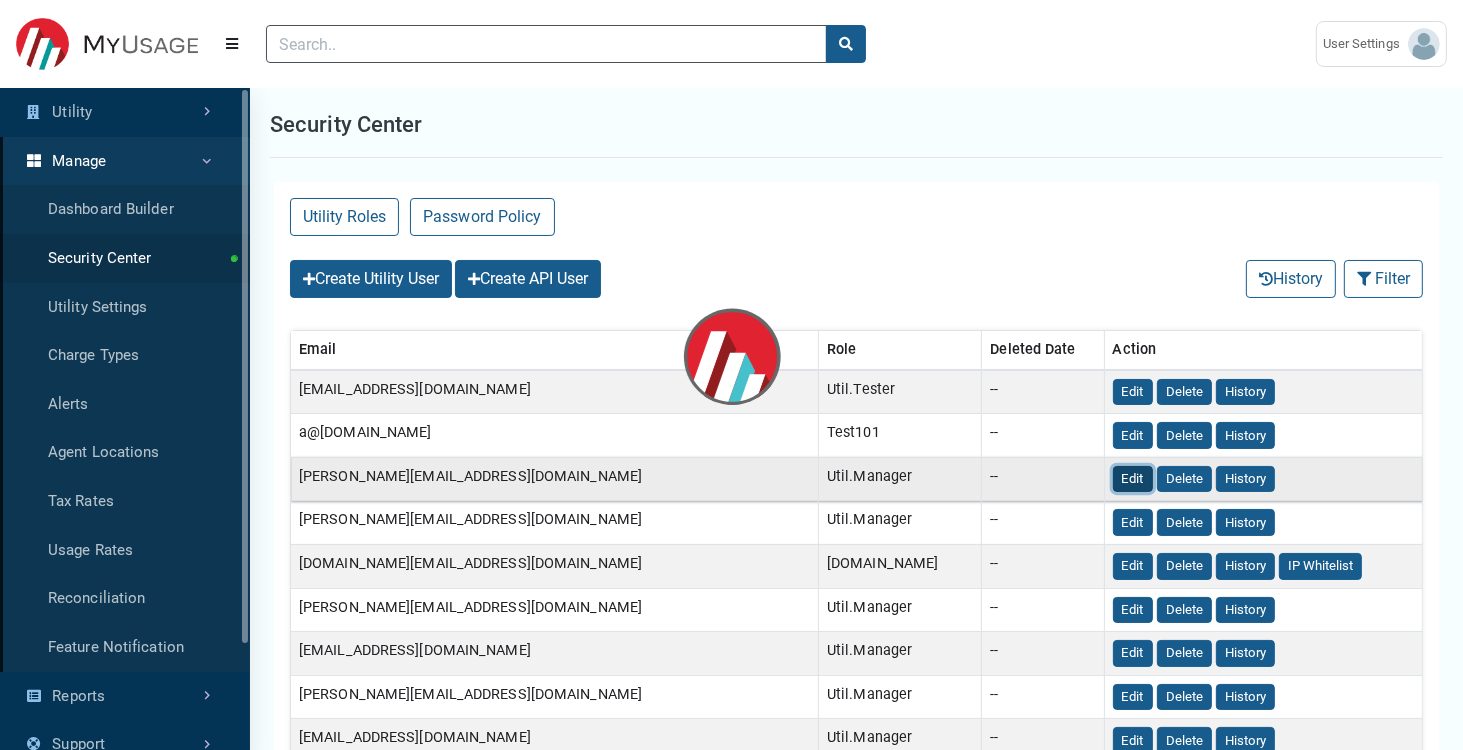 select 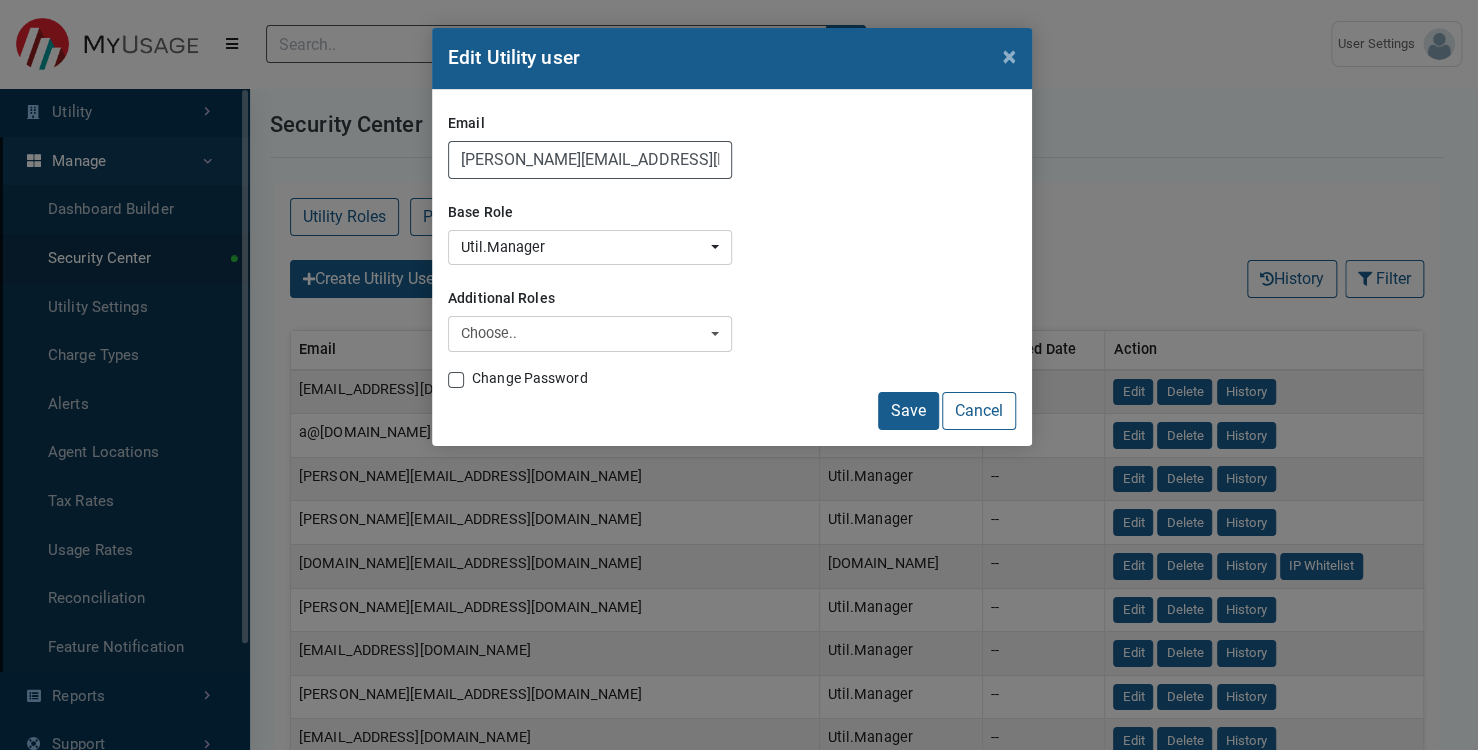 click on "Change Password" at bounding box center (530, 378) 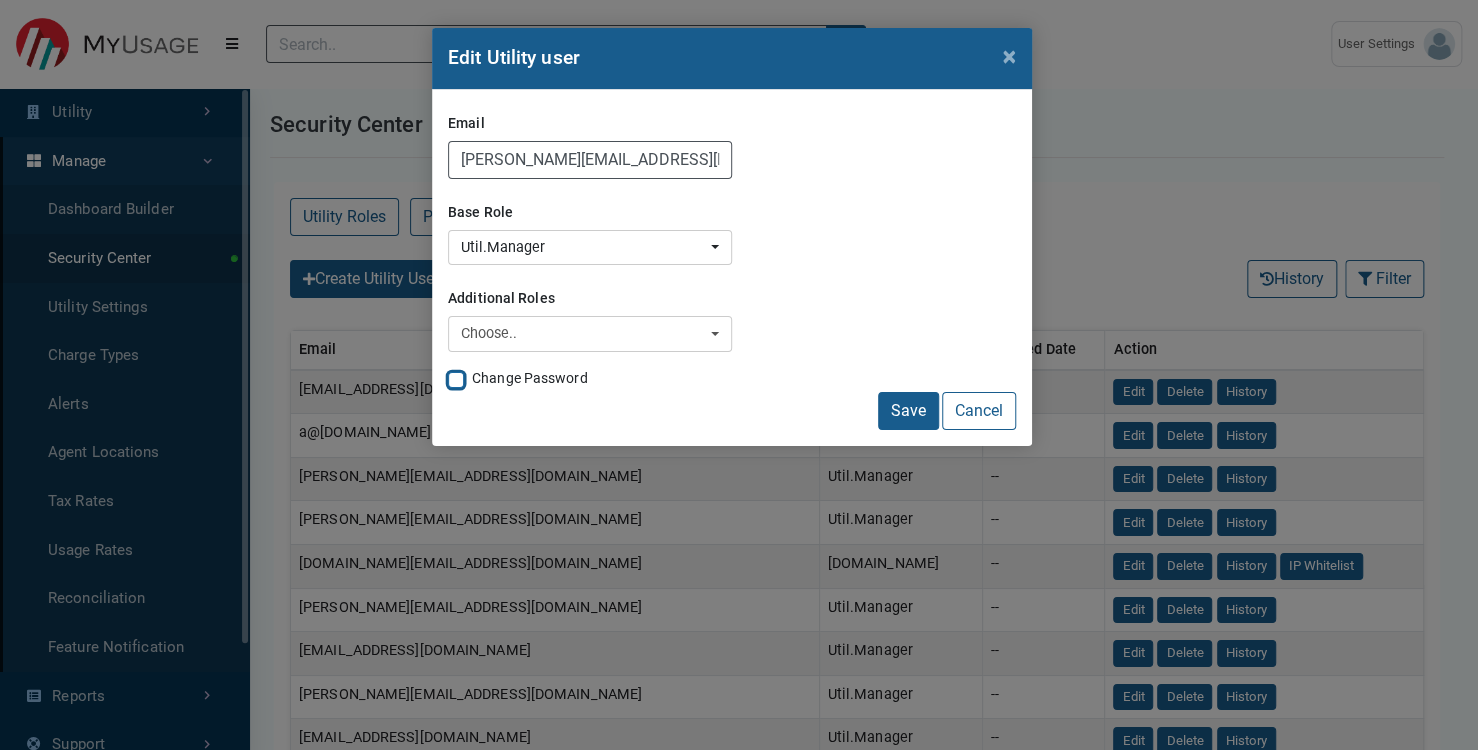 click on "Change Password" at bounding box center (456, 378) 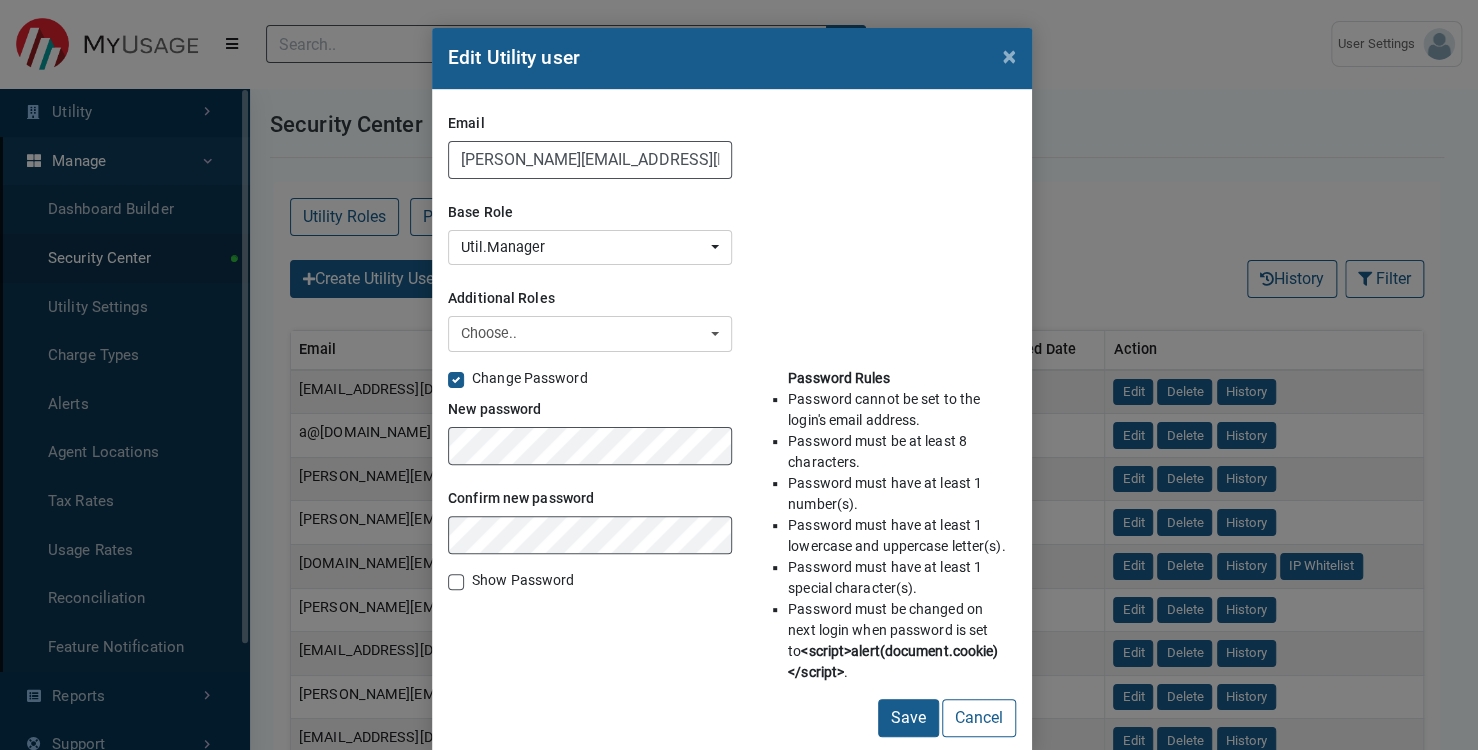 click on "Show Password" at bounding box center [523, 580] 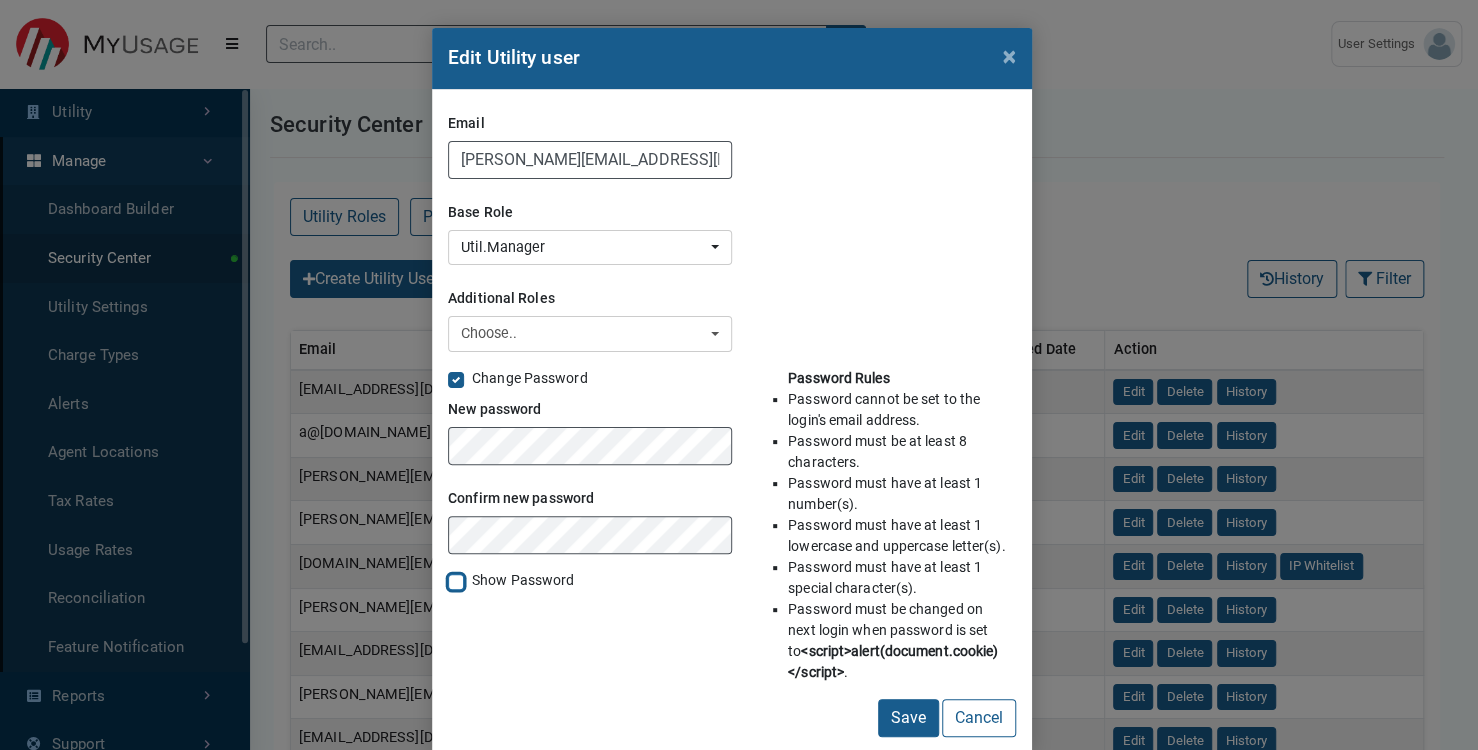 click on "Show Password" at bounding box center (456, 580) 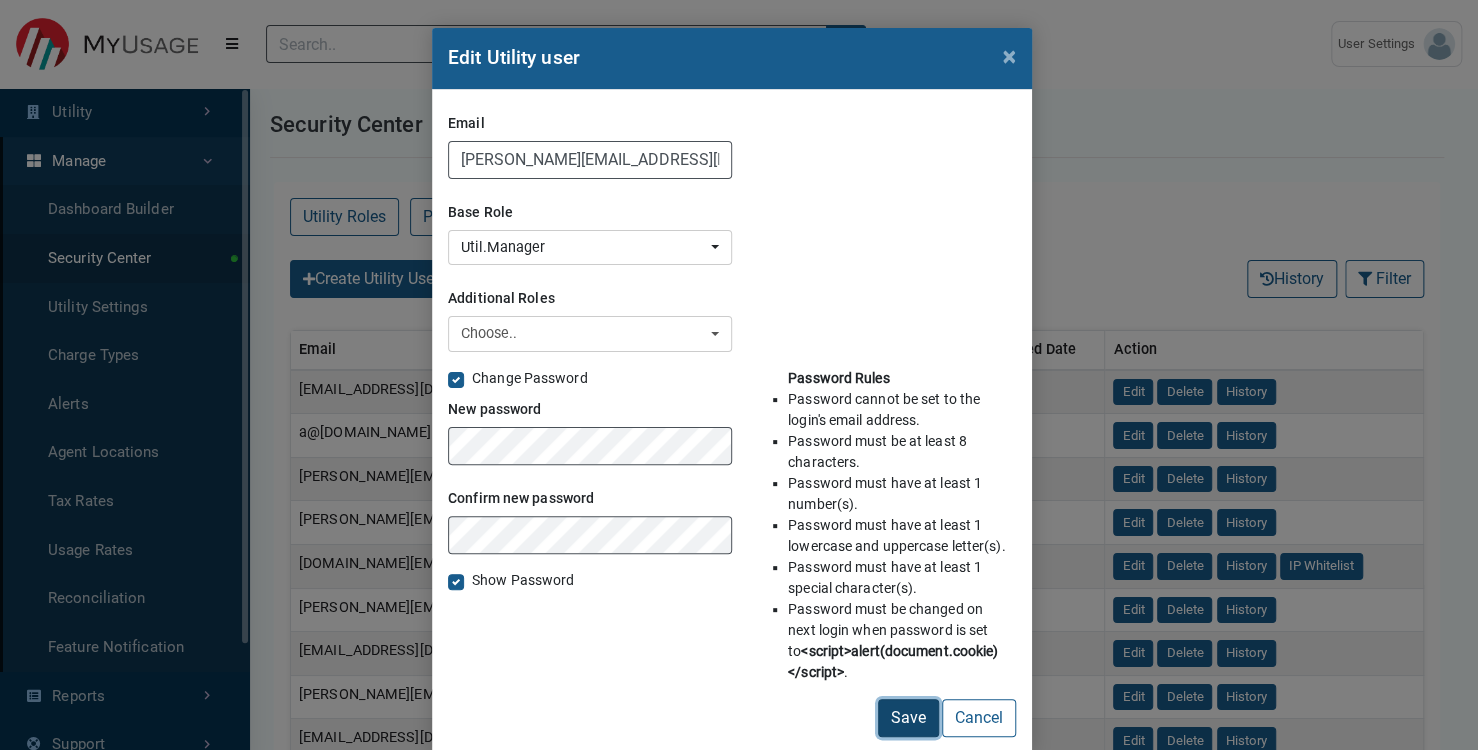 click on "Save" at bounding box center [908, 718] 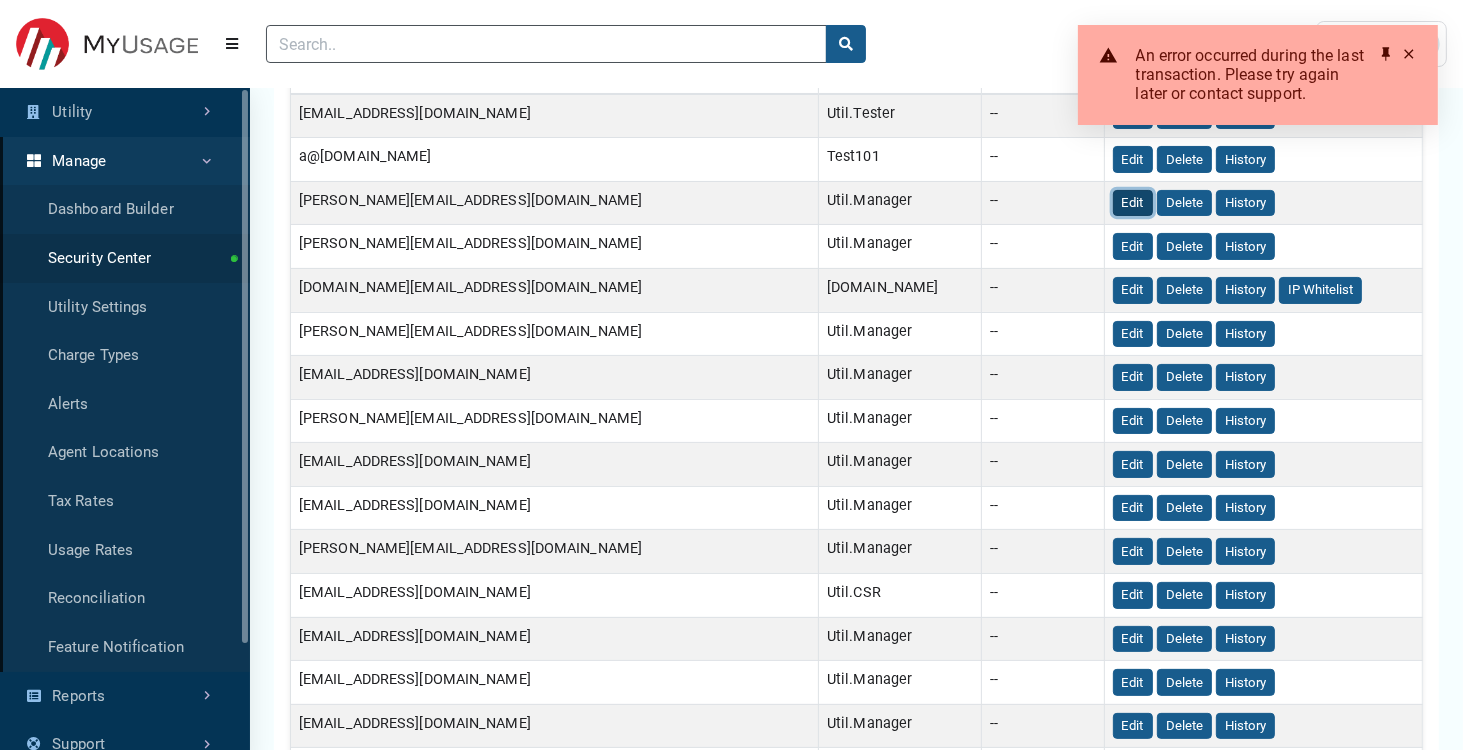 scroll, scrollTop: 240, scrollLeft: 0, axis: vertical 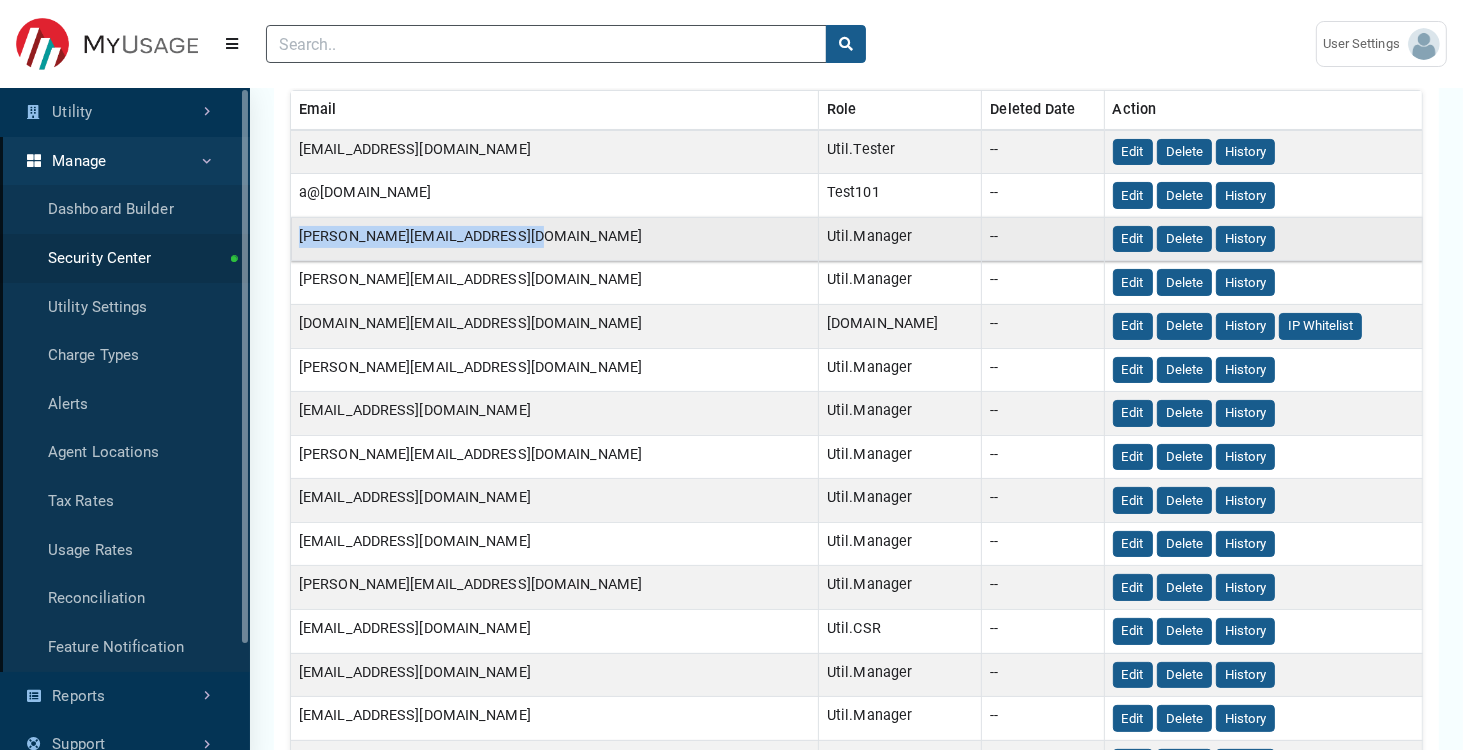 drag, startPoint x: 528, startPoint y: 233, endPoint x: 291, endPoint y: 236, distance: 237.01898 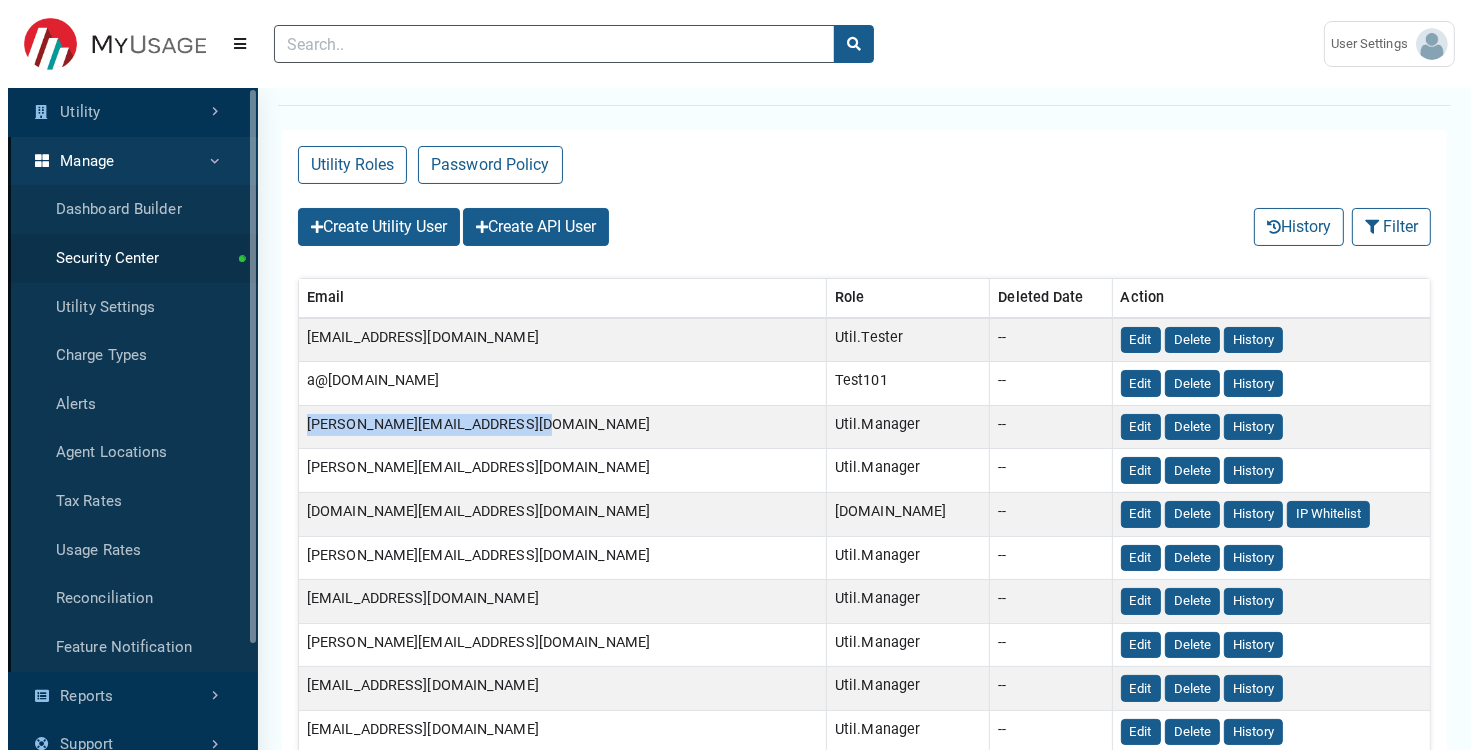 scroll, scrollTop: 0, scrollLeft: 0, axis: both 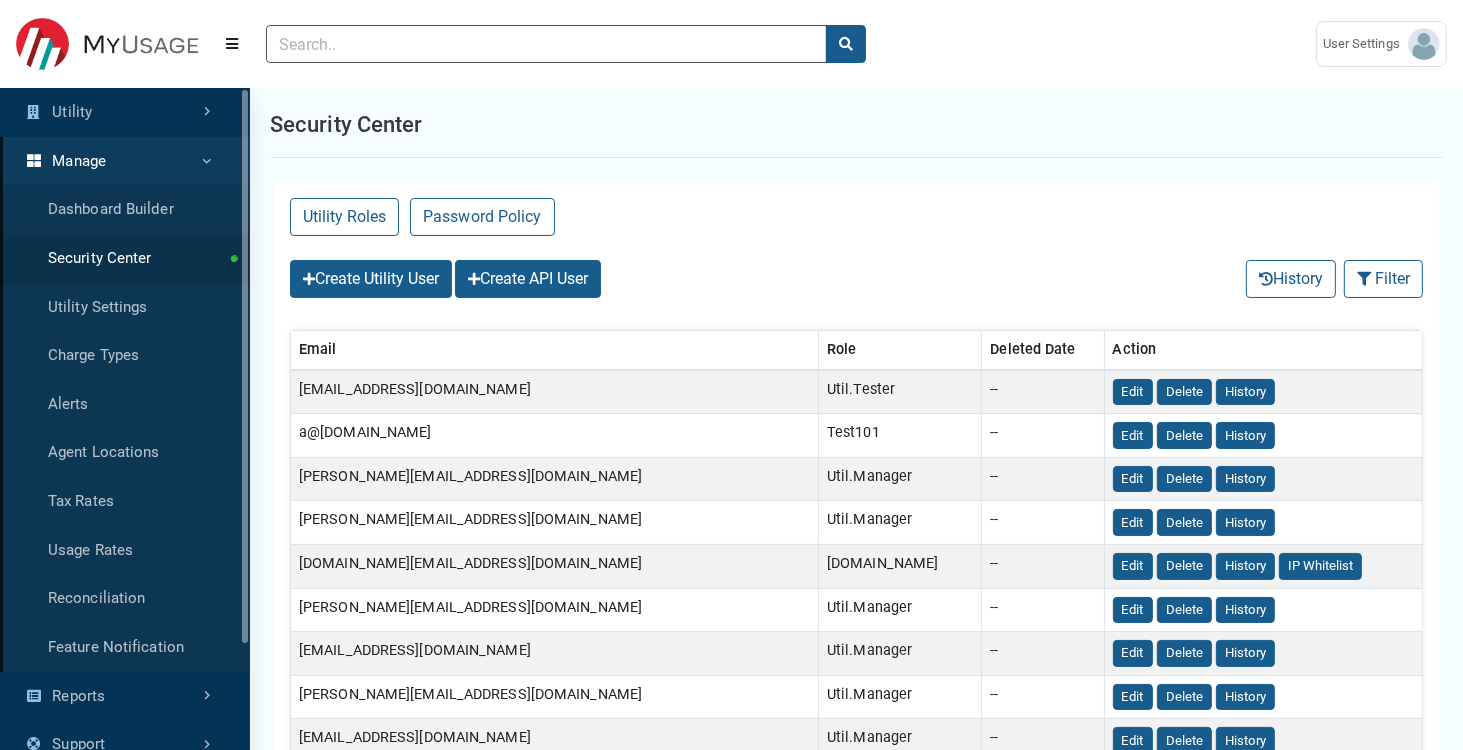 click on "Utility Roles
Password Policy
Create Utility User
Create API User
History
Filter
Filter
(No Filters Applied)
Clear All
Sort By:
Sort By
Email  (Asc)
Email  (Desc)
Role  (Asc)
Role  (Desc)
Deleted Date  (Asc)
Deleted Date  (Desc)" at bounding box center [856, 862] 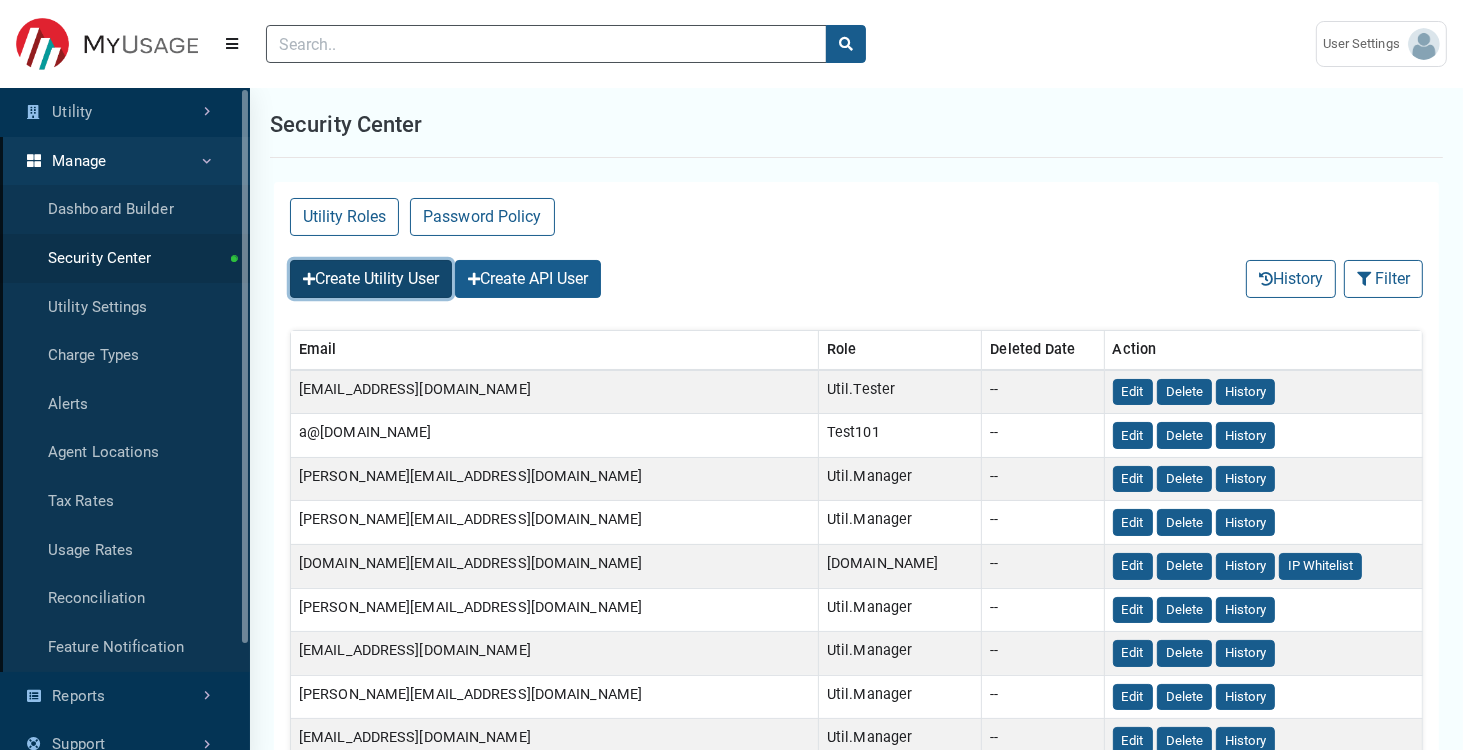 click on "Create Utility User" at bounding box center [371, 279] 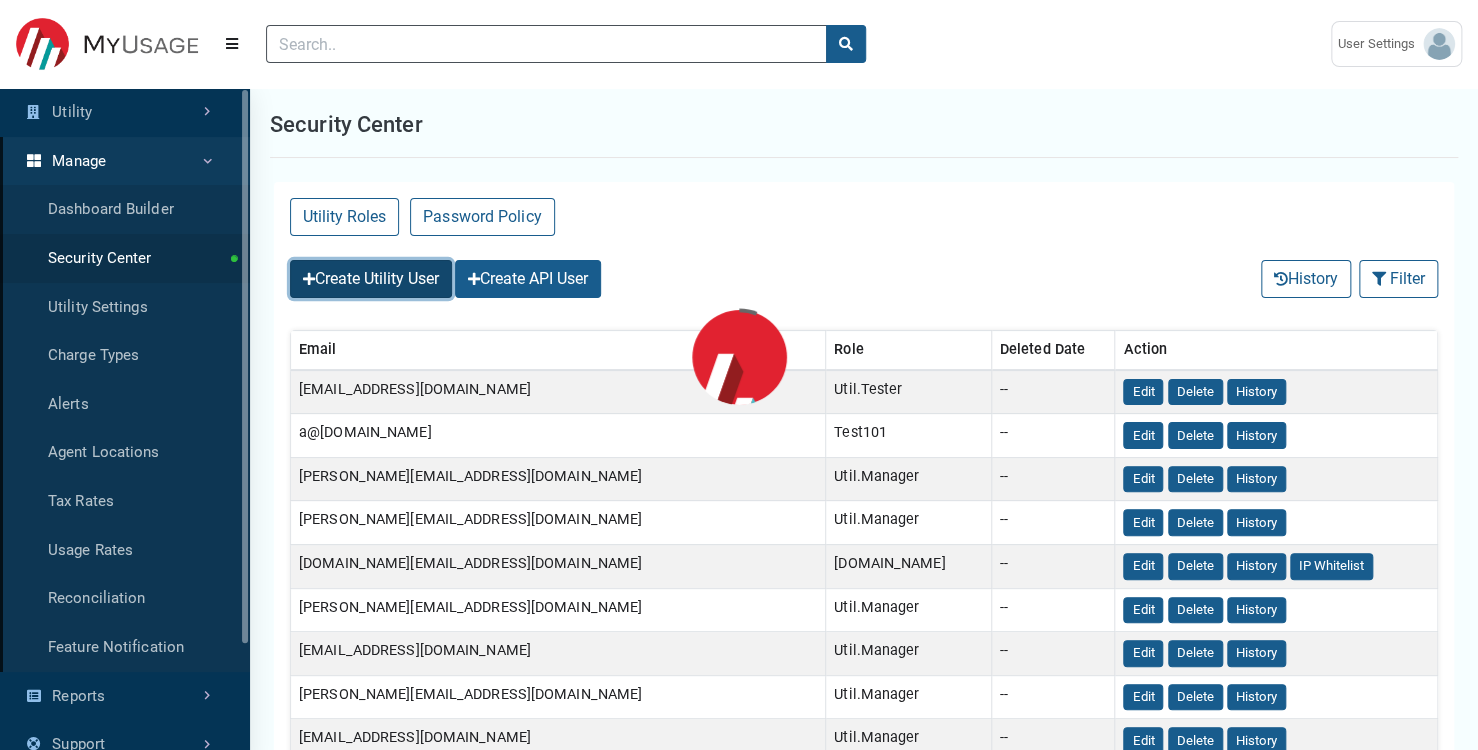 select 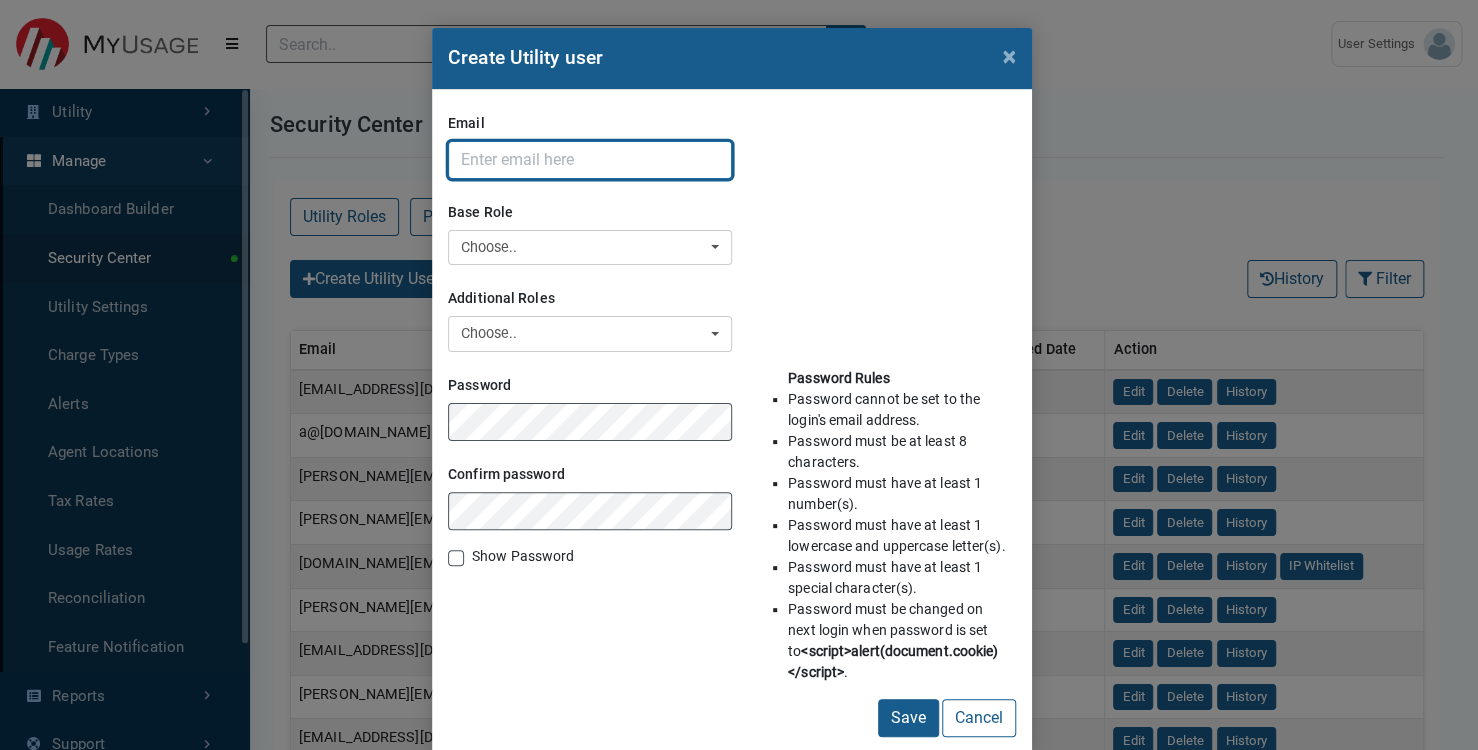click on "Email" at bounding box center (590, 160) 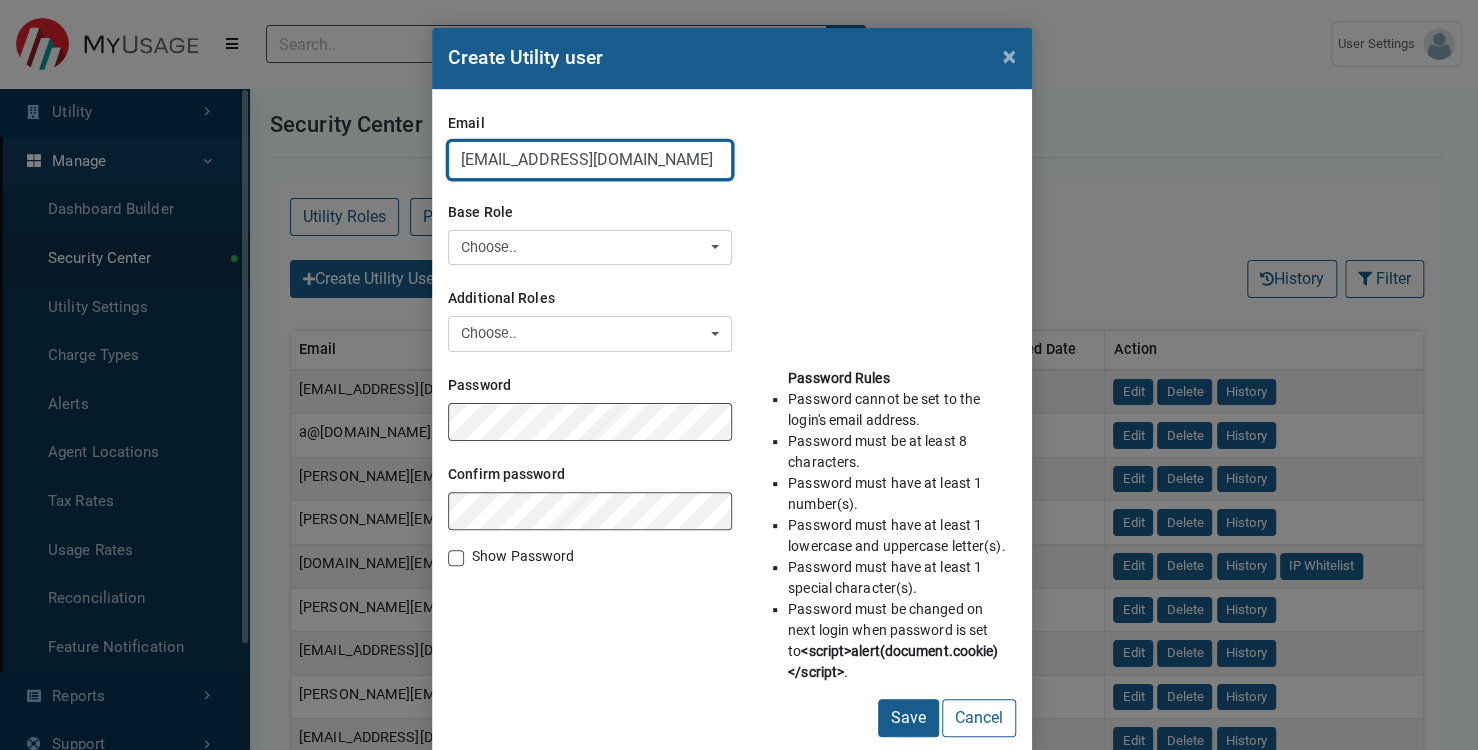 scroll, scrollTop: 0, scrollLeft: 48, axis: horizontal 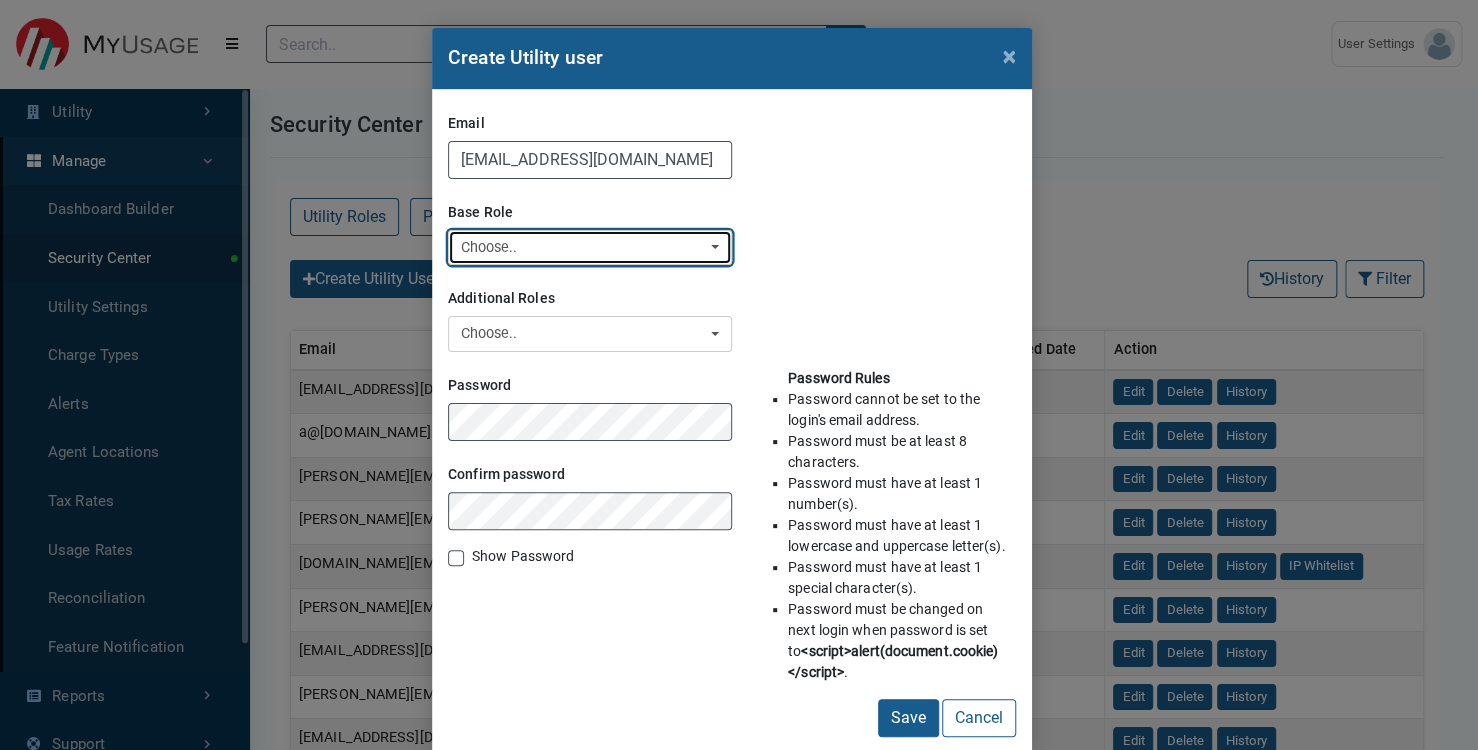 click on "Choose.." at bounding box center (584, 248) 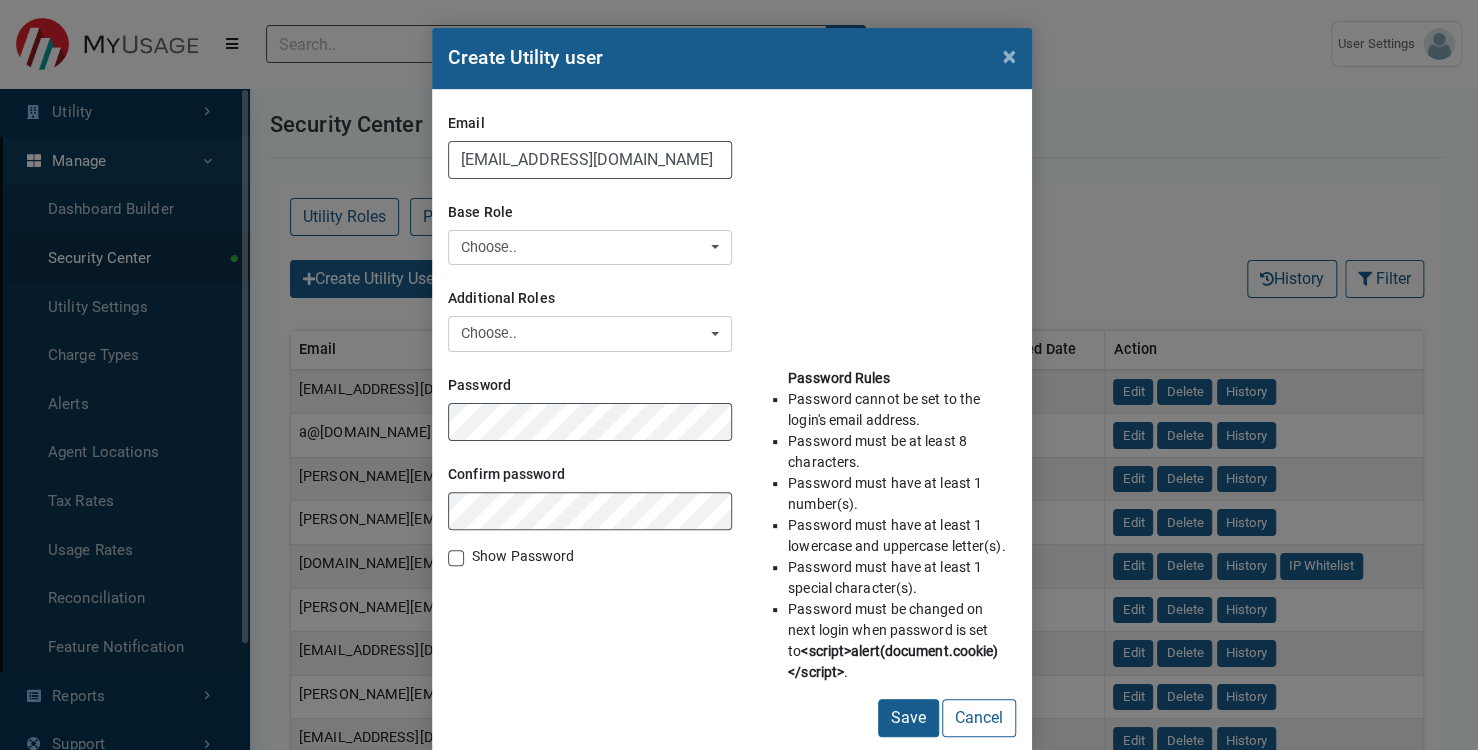 scroll, scrollTop: 0, scrollLeft: 0, axis: both 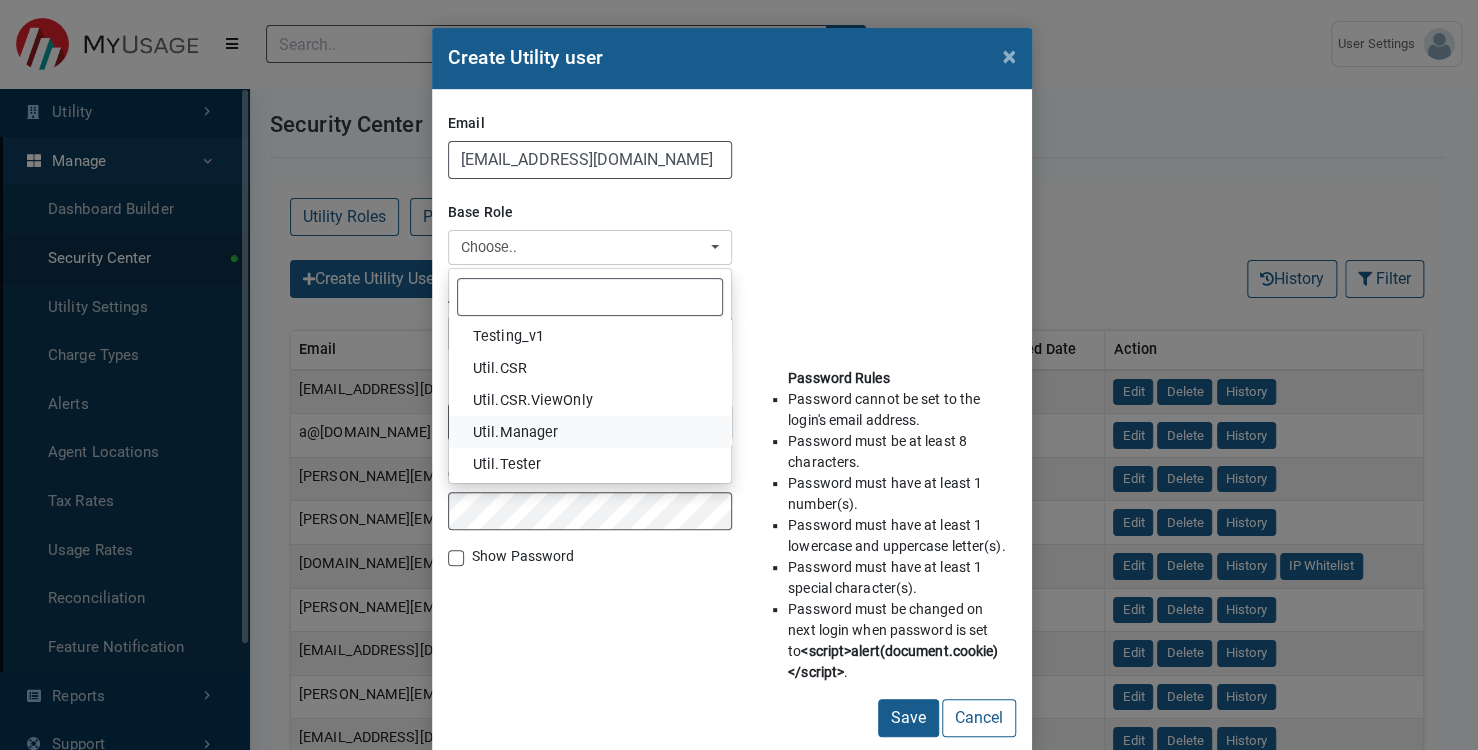 click on "Util.Manager" at bounding box center (515, 433) 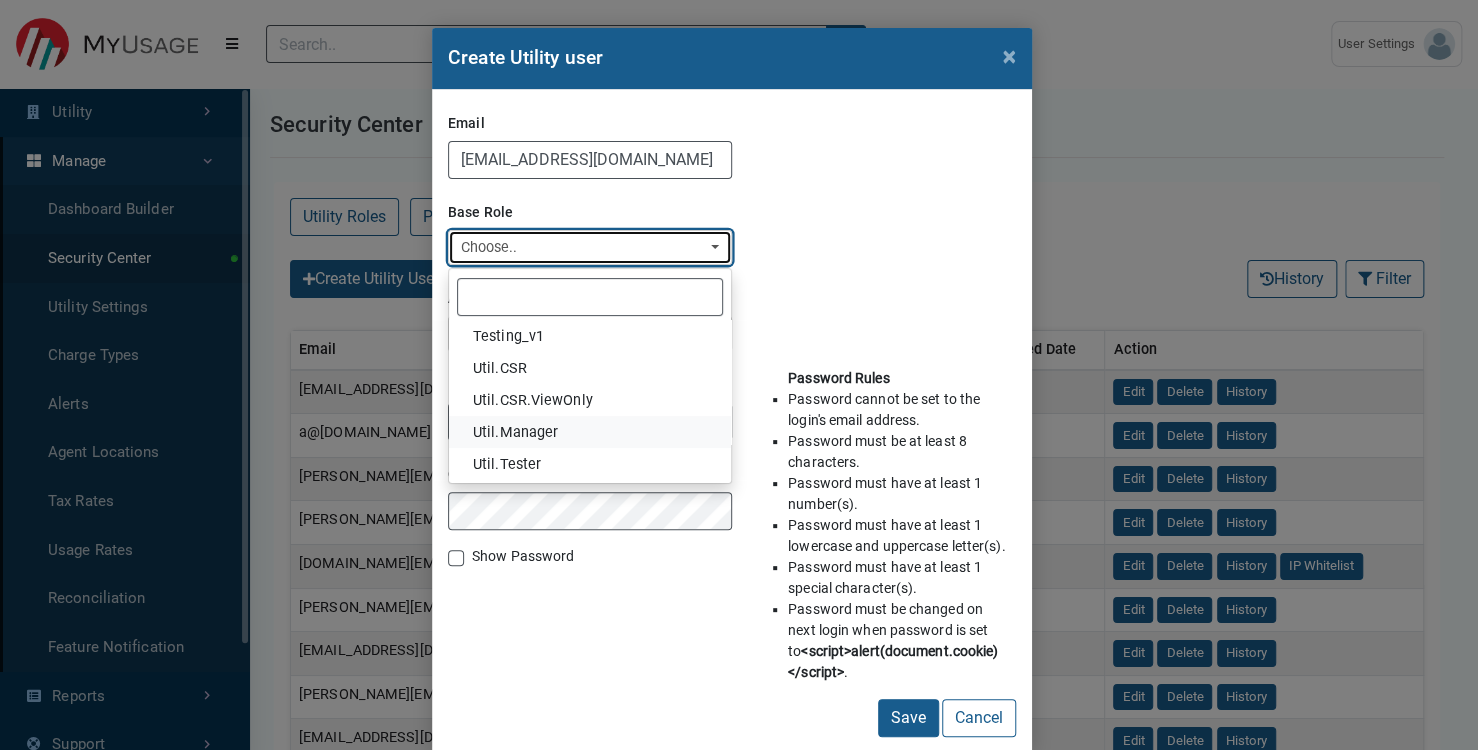 select on "Util.Manager" 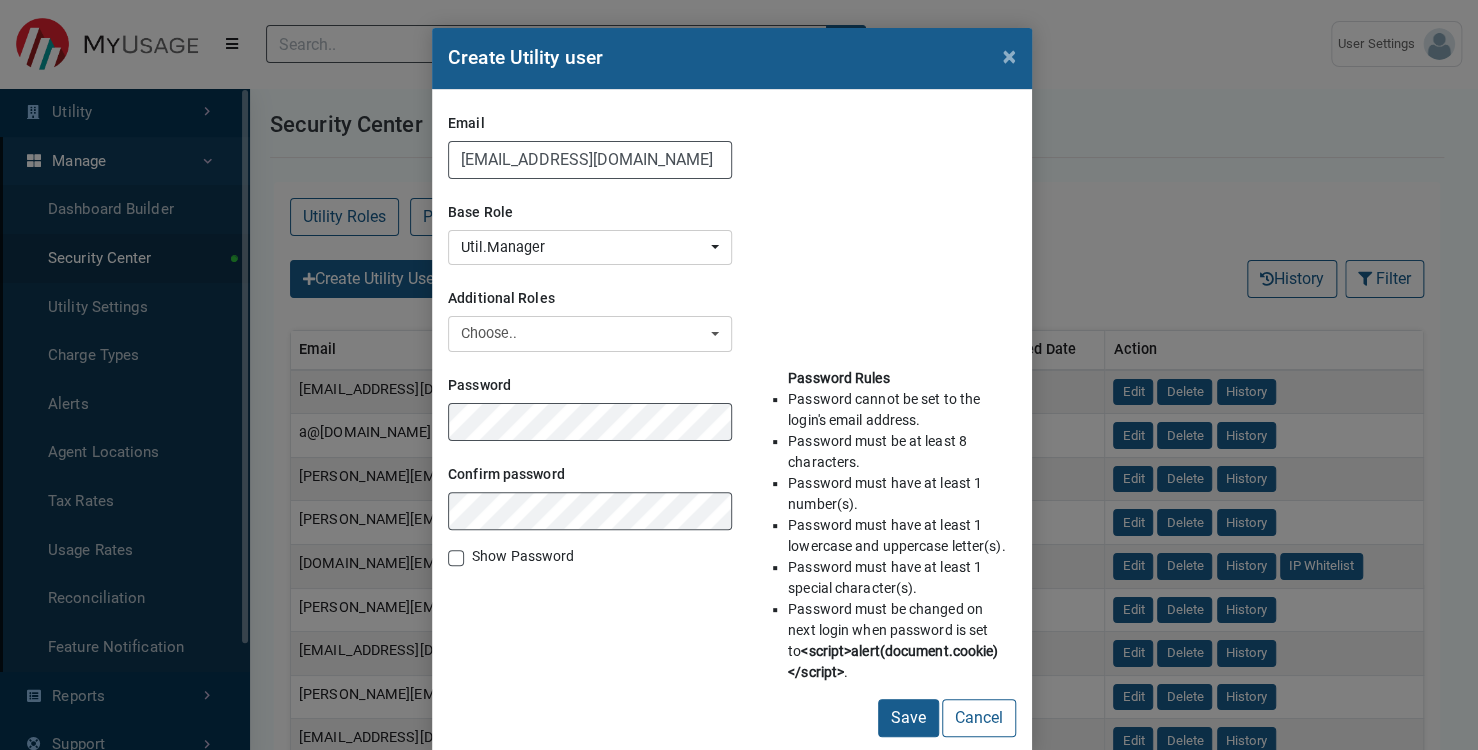 click on "Show Password" at bounding box center (523, 556) 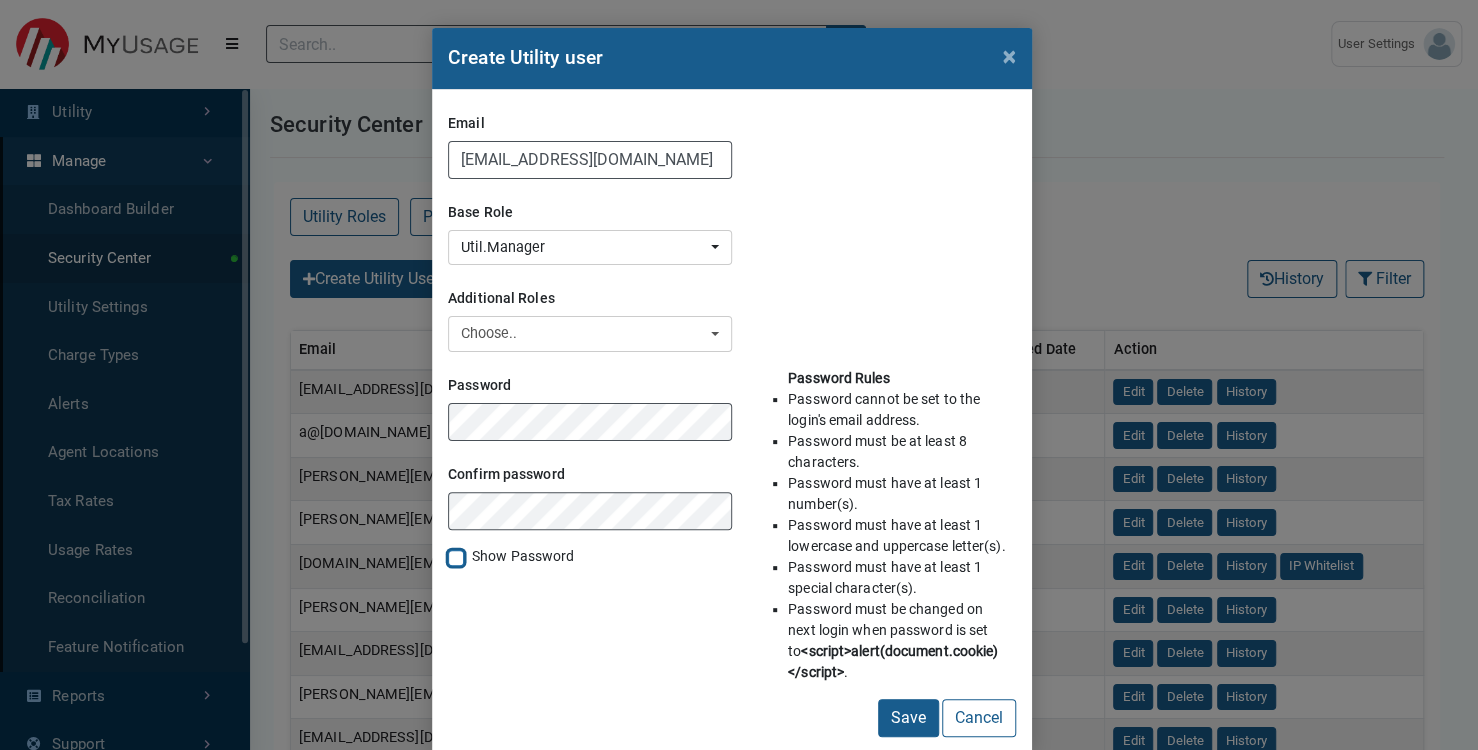 click on "Show Password" at bounding box center [456, 556] 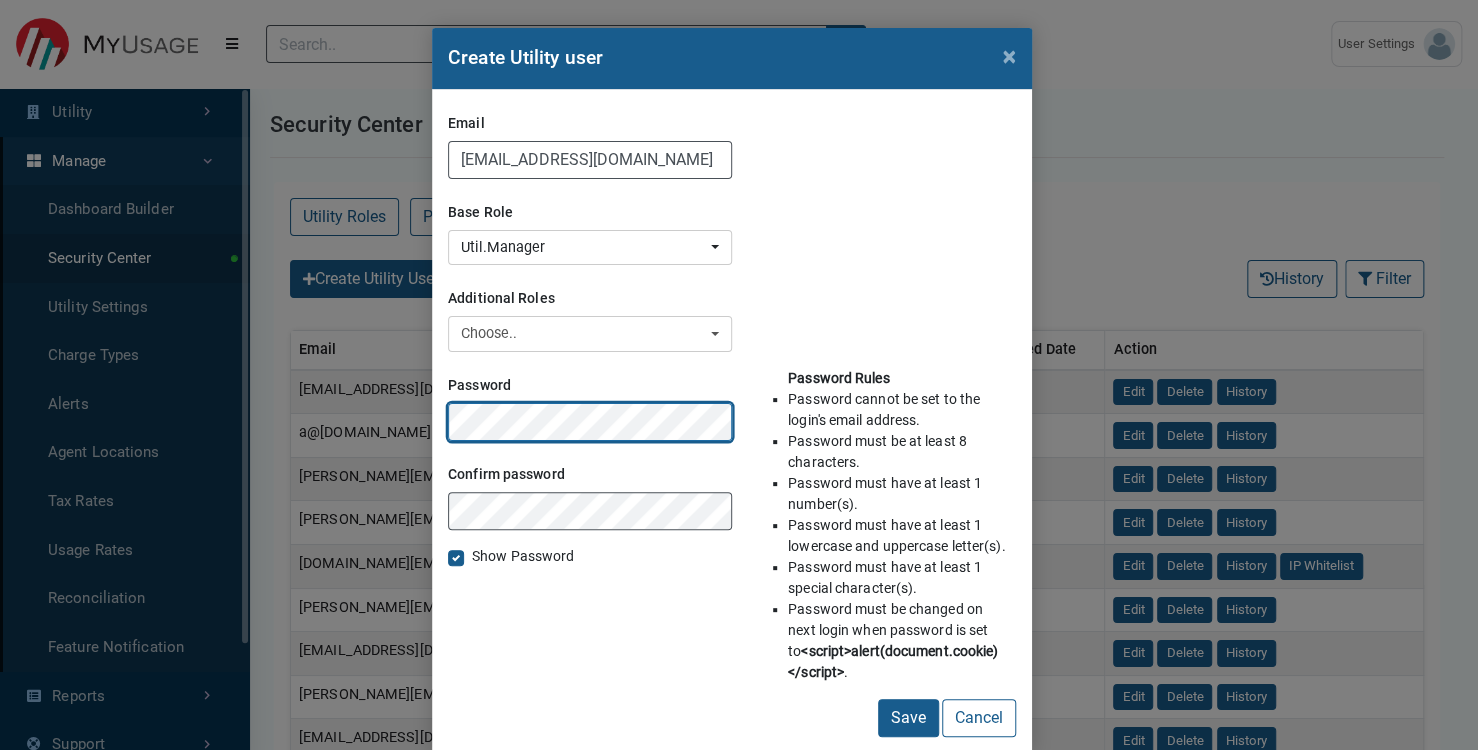 click on "Save" at bounding box center [908, 718] 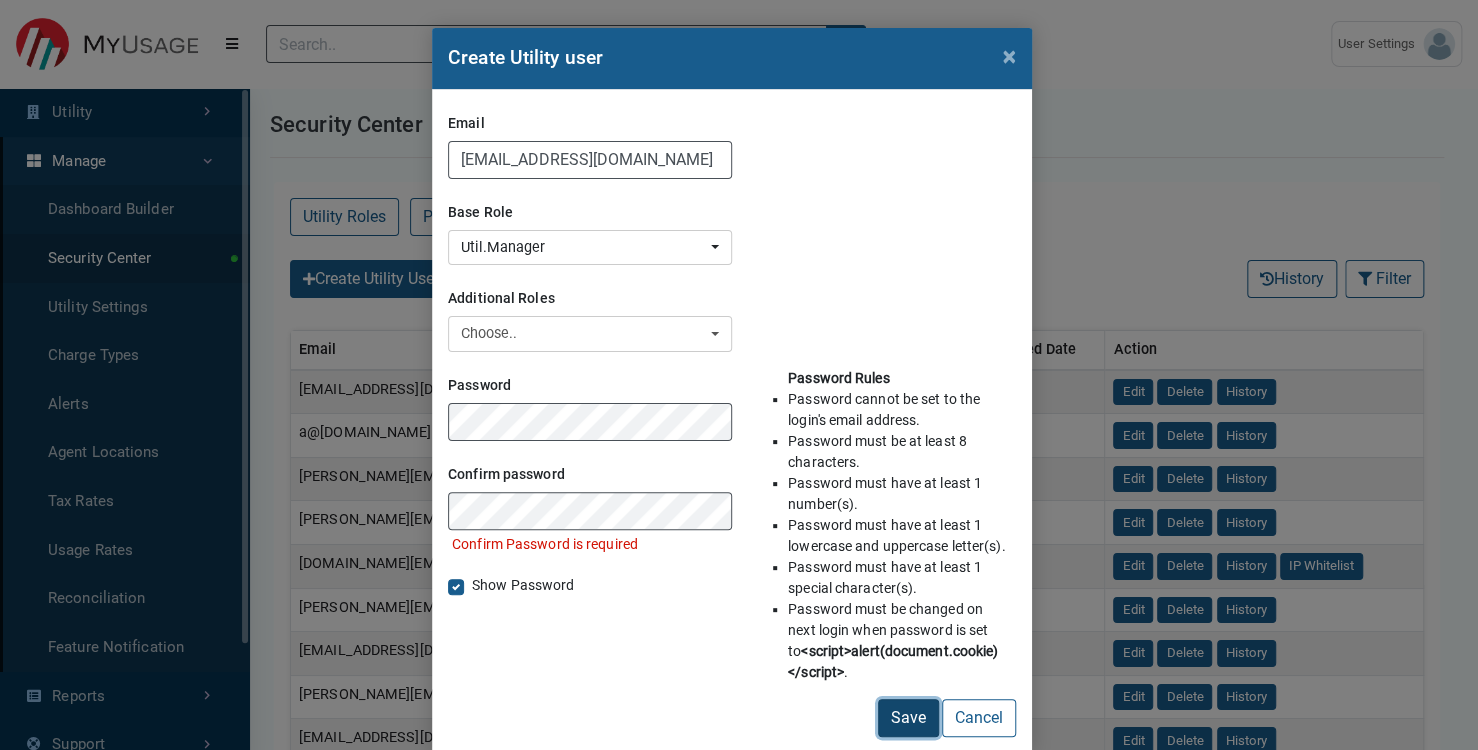 click on "Save" at bounding box center (908, 718) 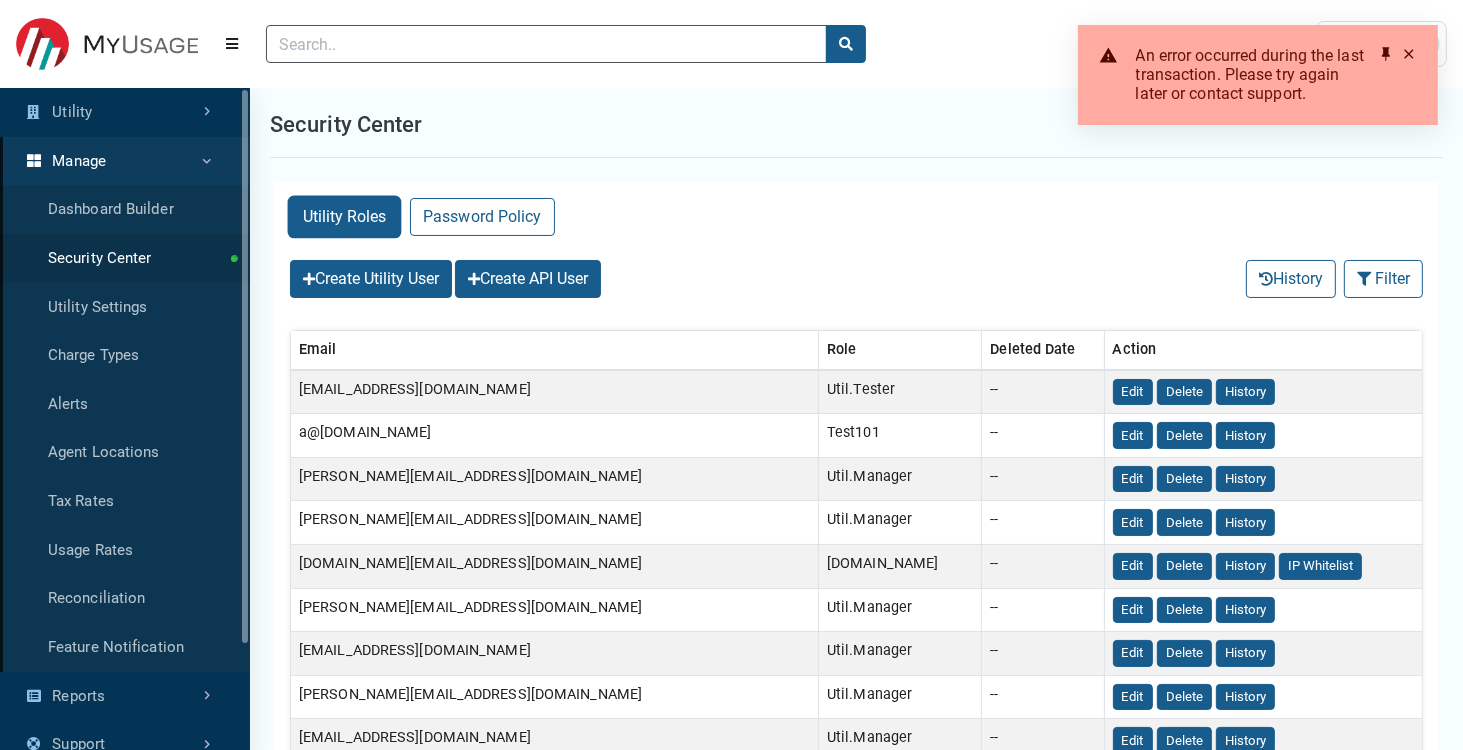 click on "Utility Roles" at bounding box center [344, 217] 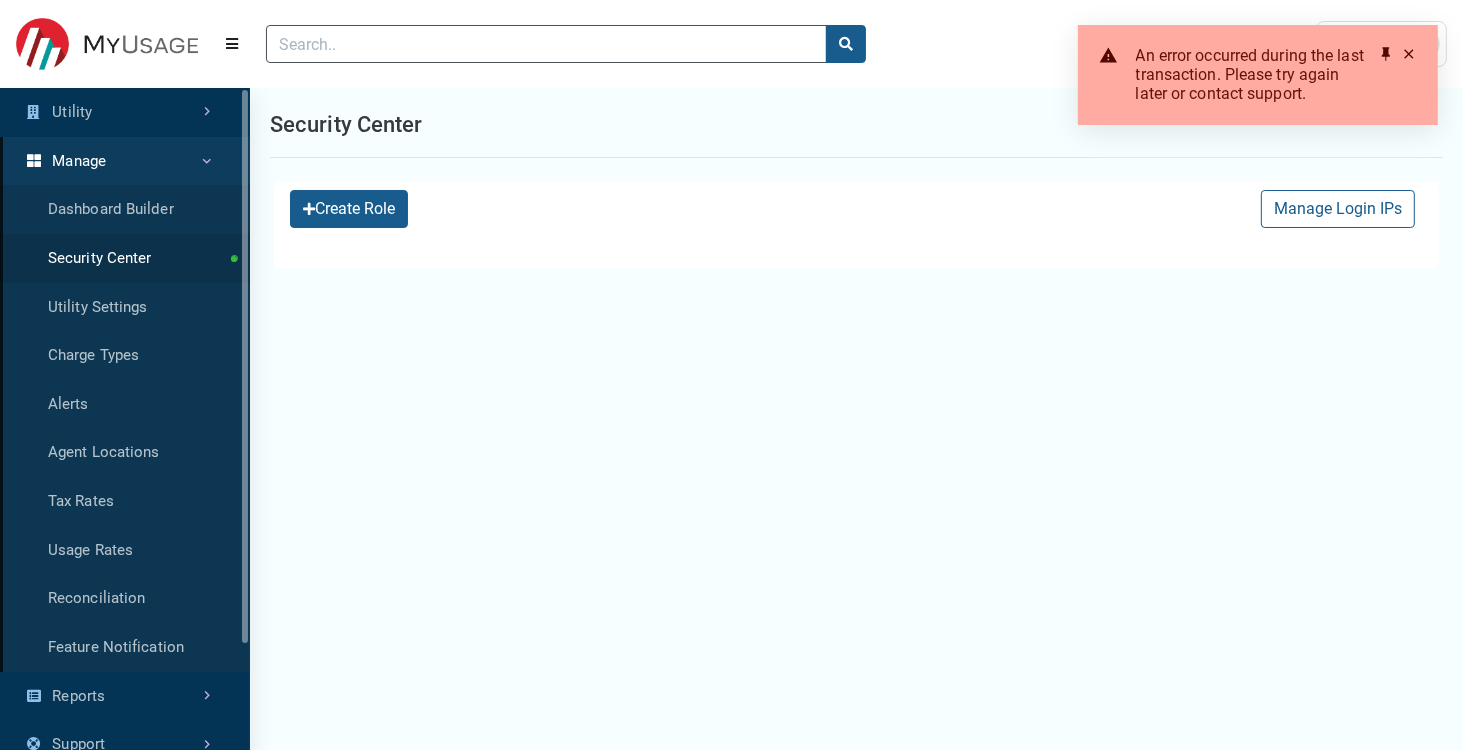 select on "25 per page" 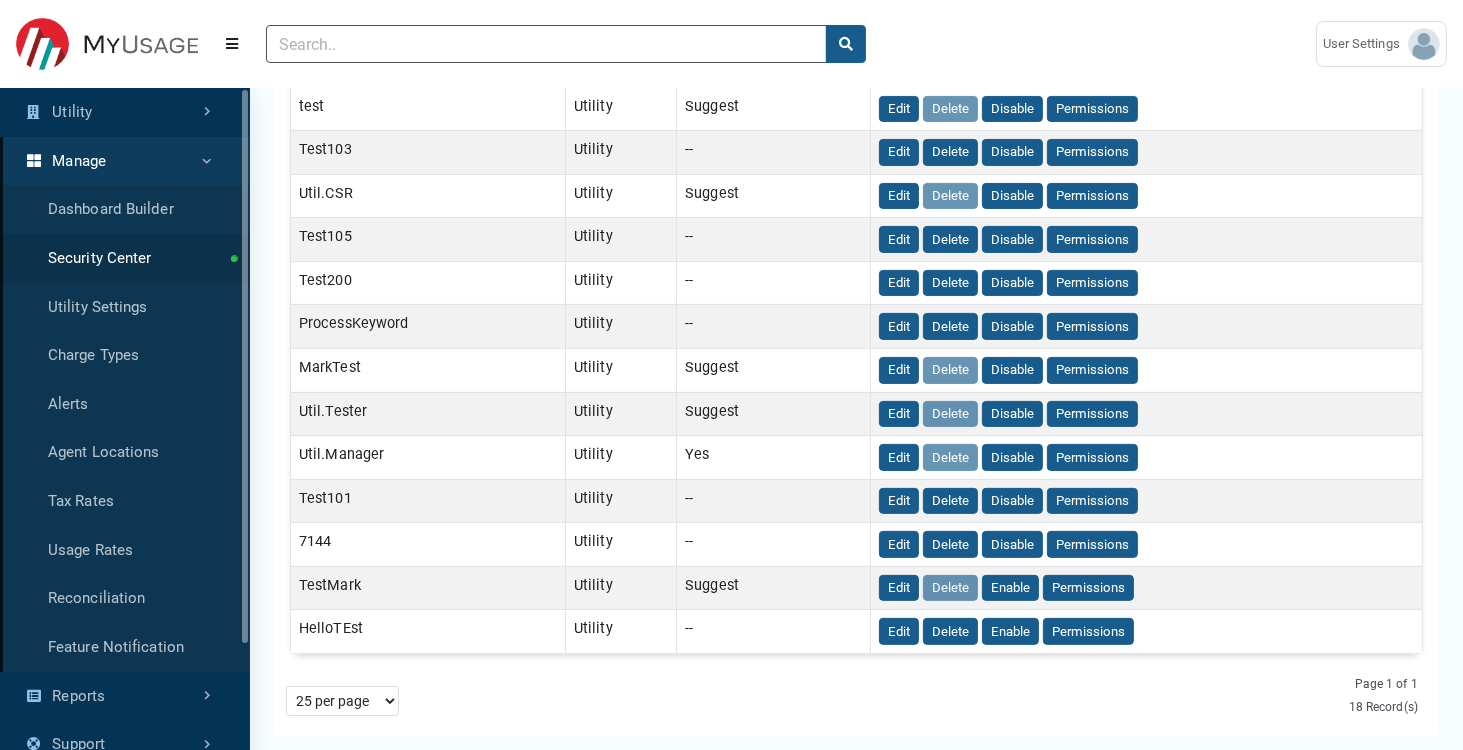 scroll, scrollTop: 480, scrollLeft: 0, axis: vertical 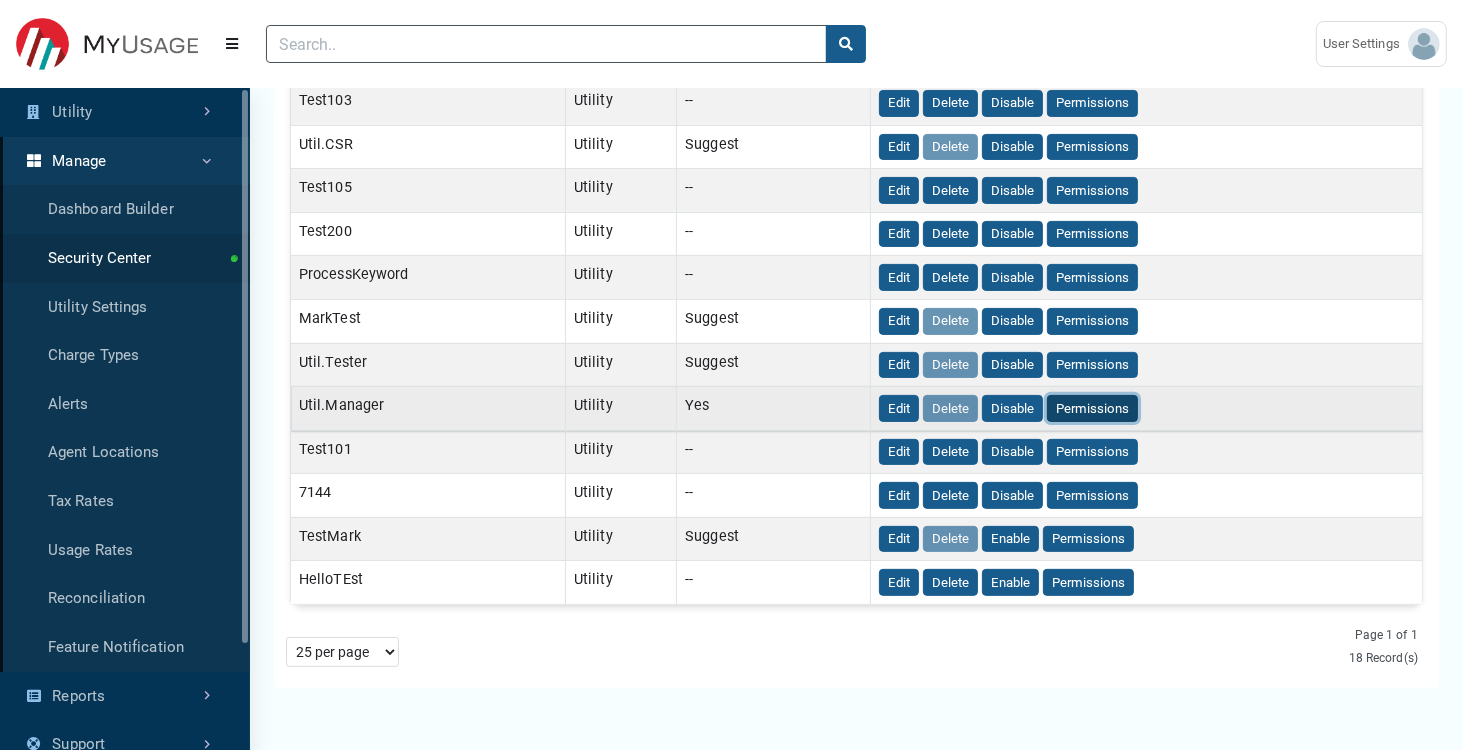 click on "Permissions" at bounding box center [1092, 408] 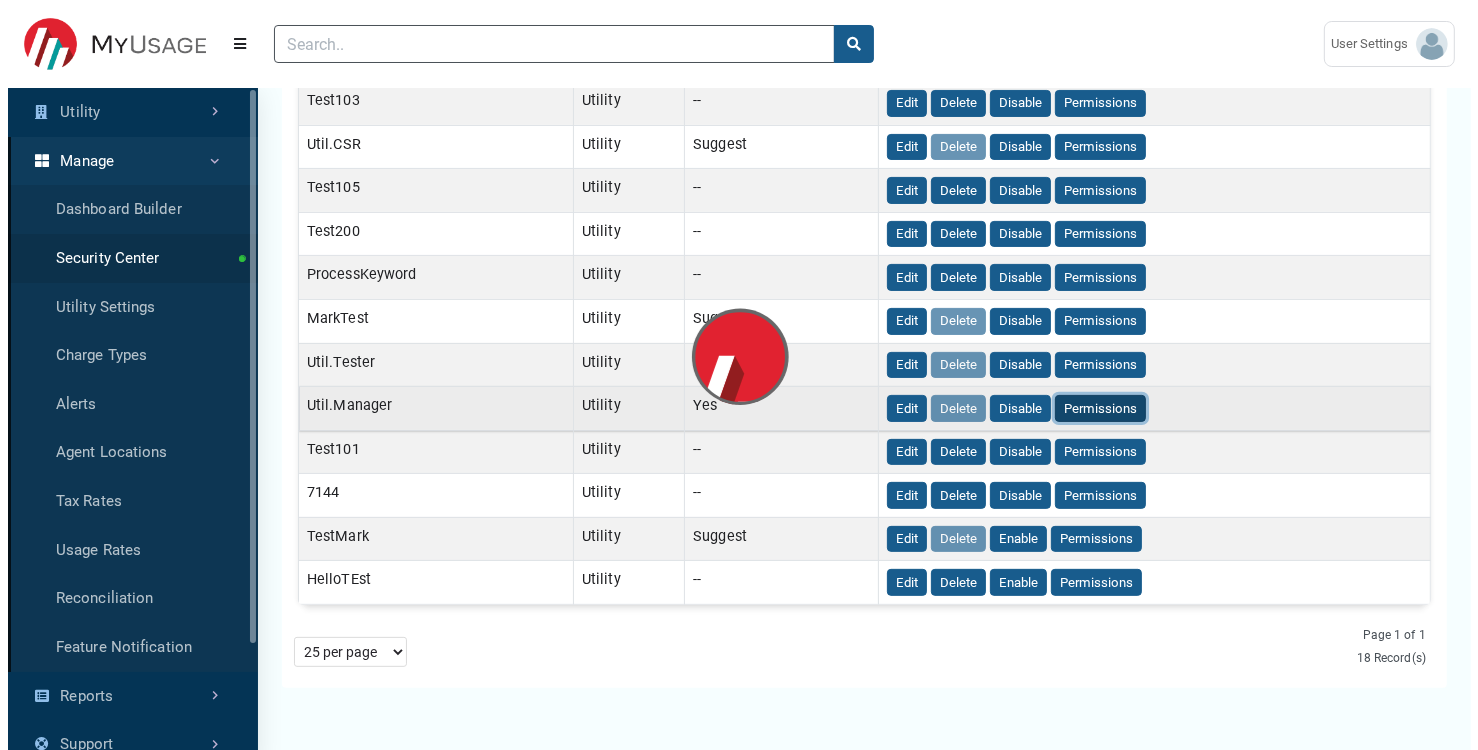 scroll, scrollTop: 0, scrollLeft: 0, axis: both 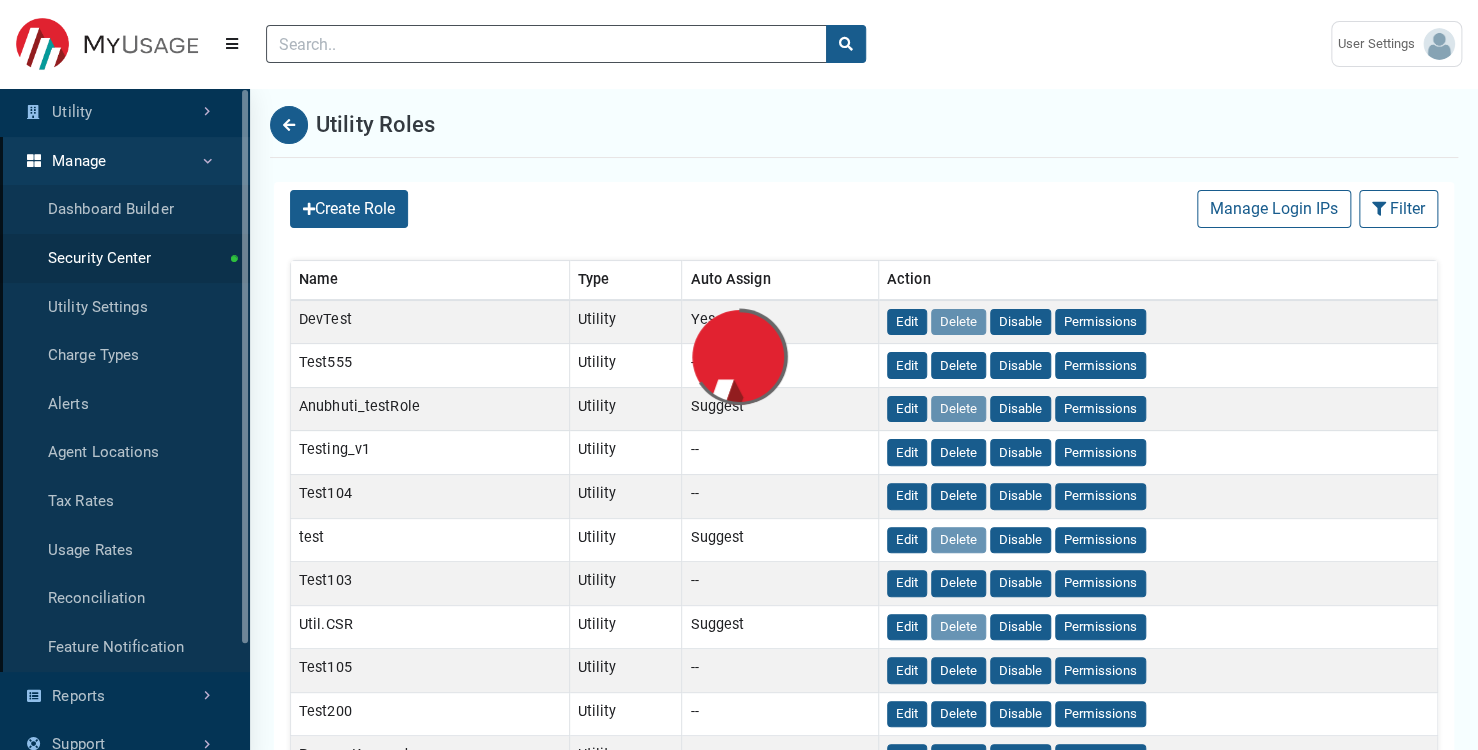 select 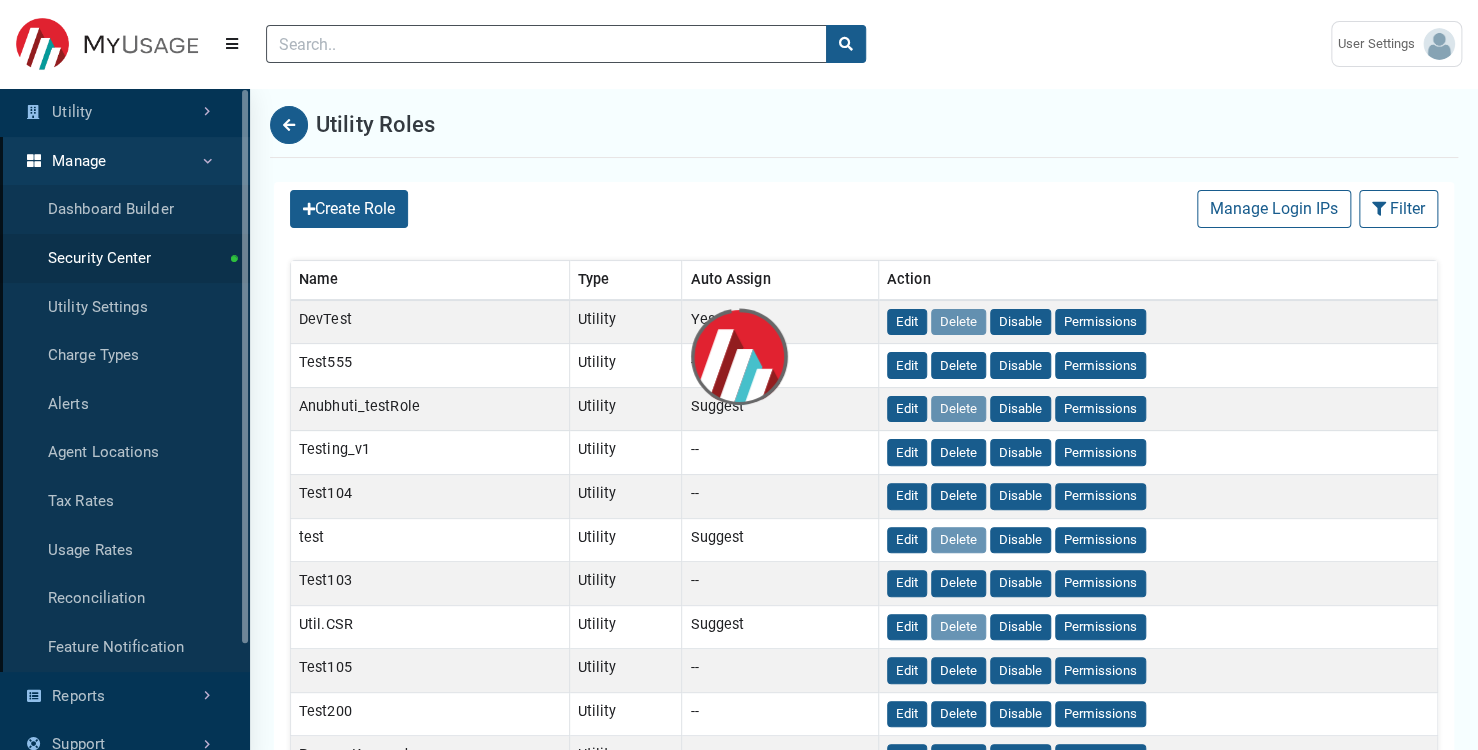 select 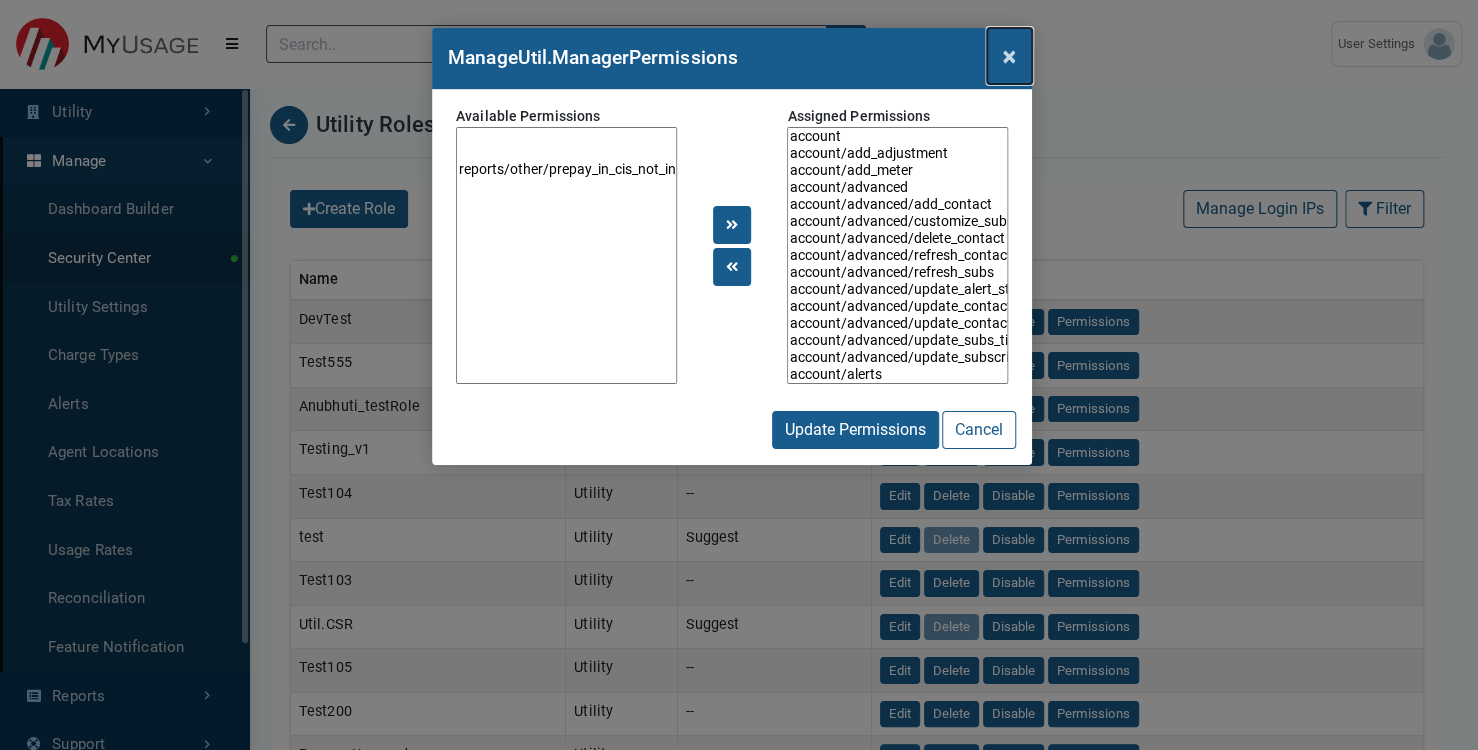 click on "×" at bounding box center [1009, 56] 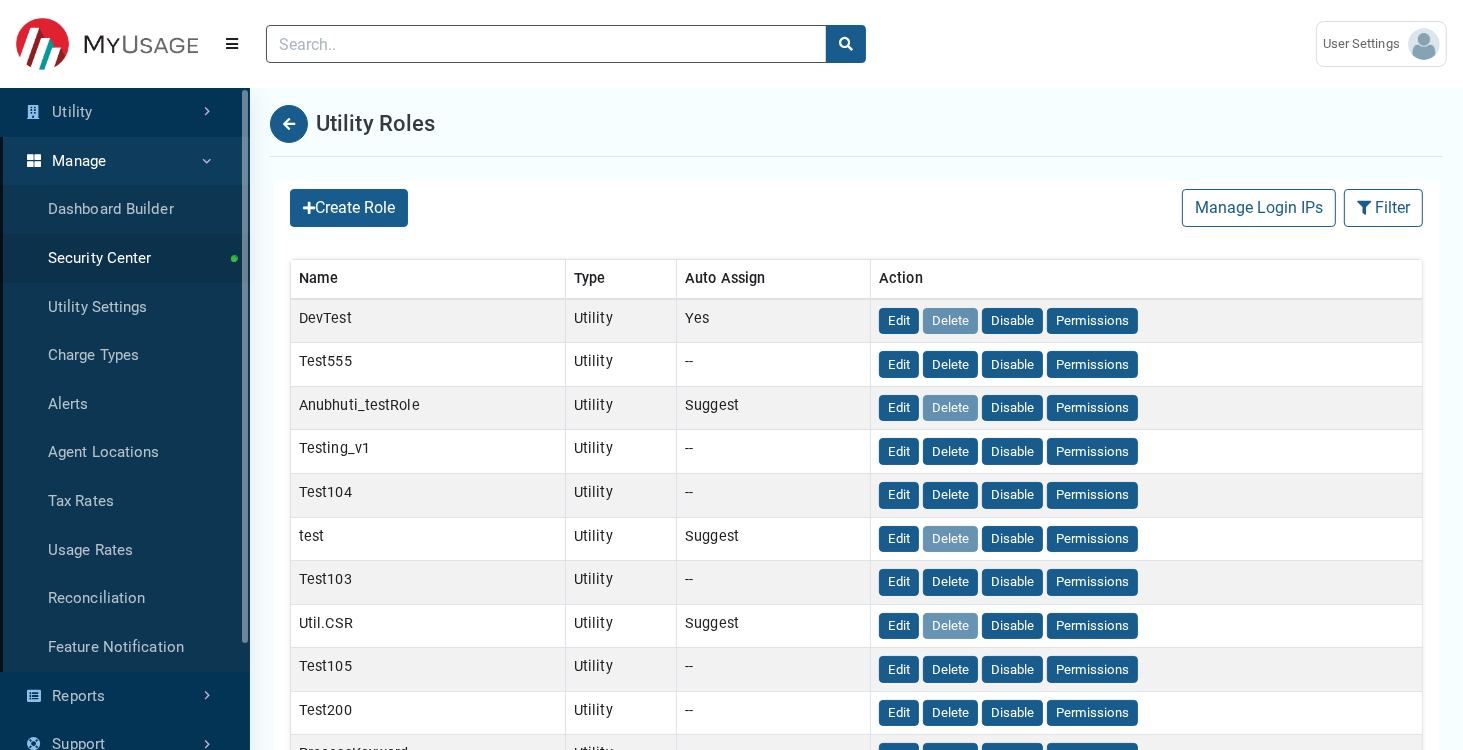 scroll, scrollTop: 0, scrollLeft: 0, axis: both 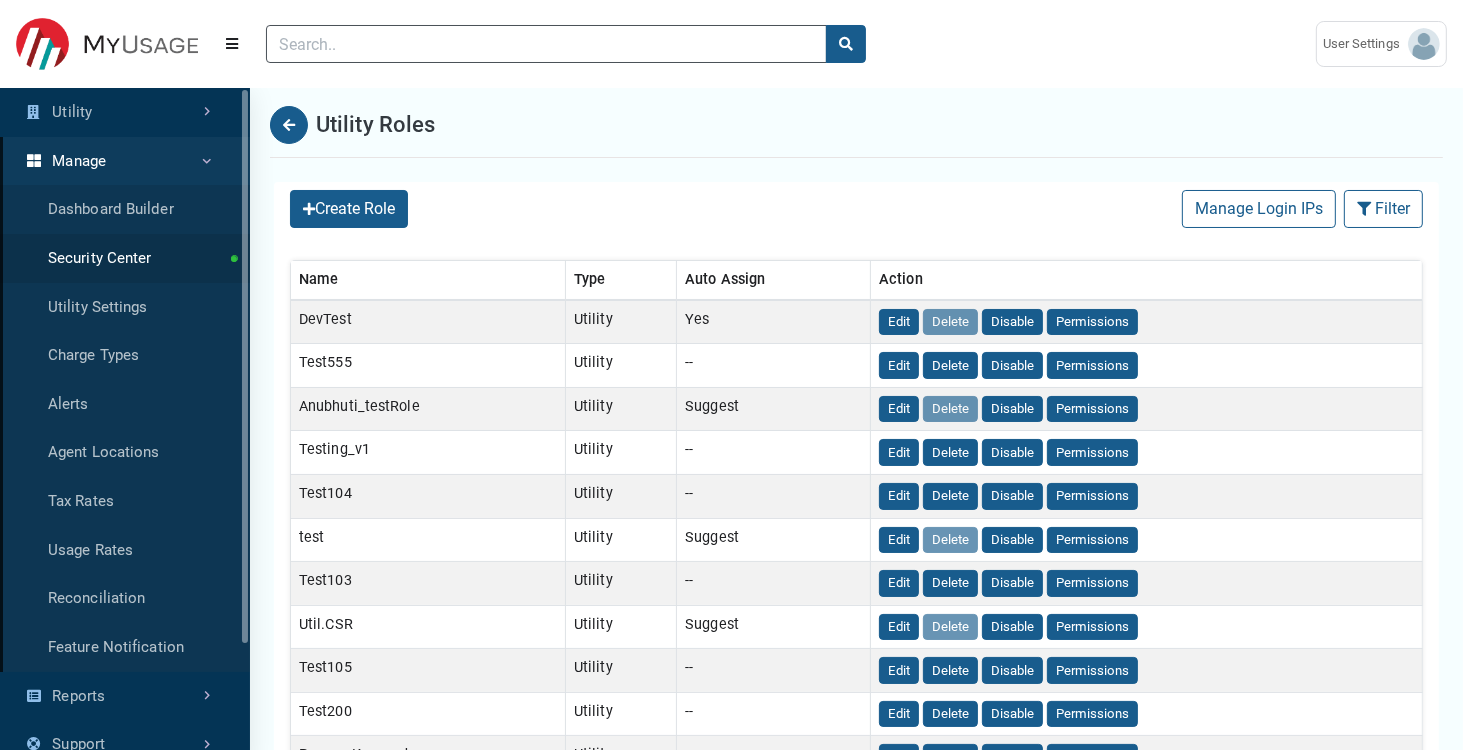 click on "(to home page)
User Settings
ESI
shefali.srivastava@exceleron.com
Themes  Full Screen" at bounding box center [731, 44] 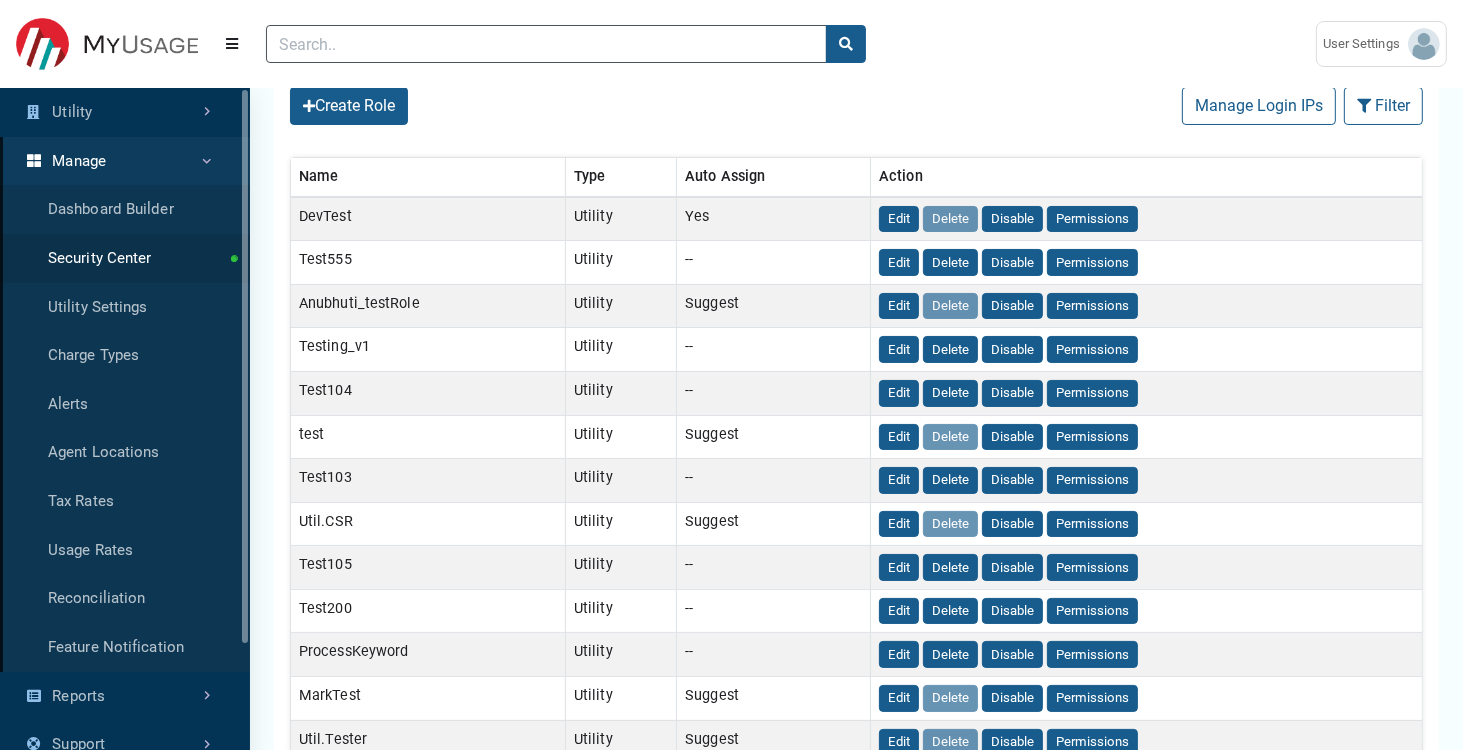 scroll, scrollTop: 0, scrollLeft: 0, axis: both 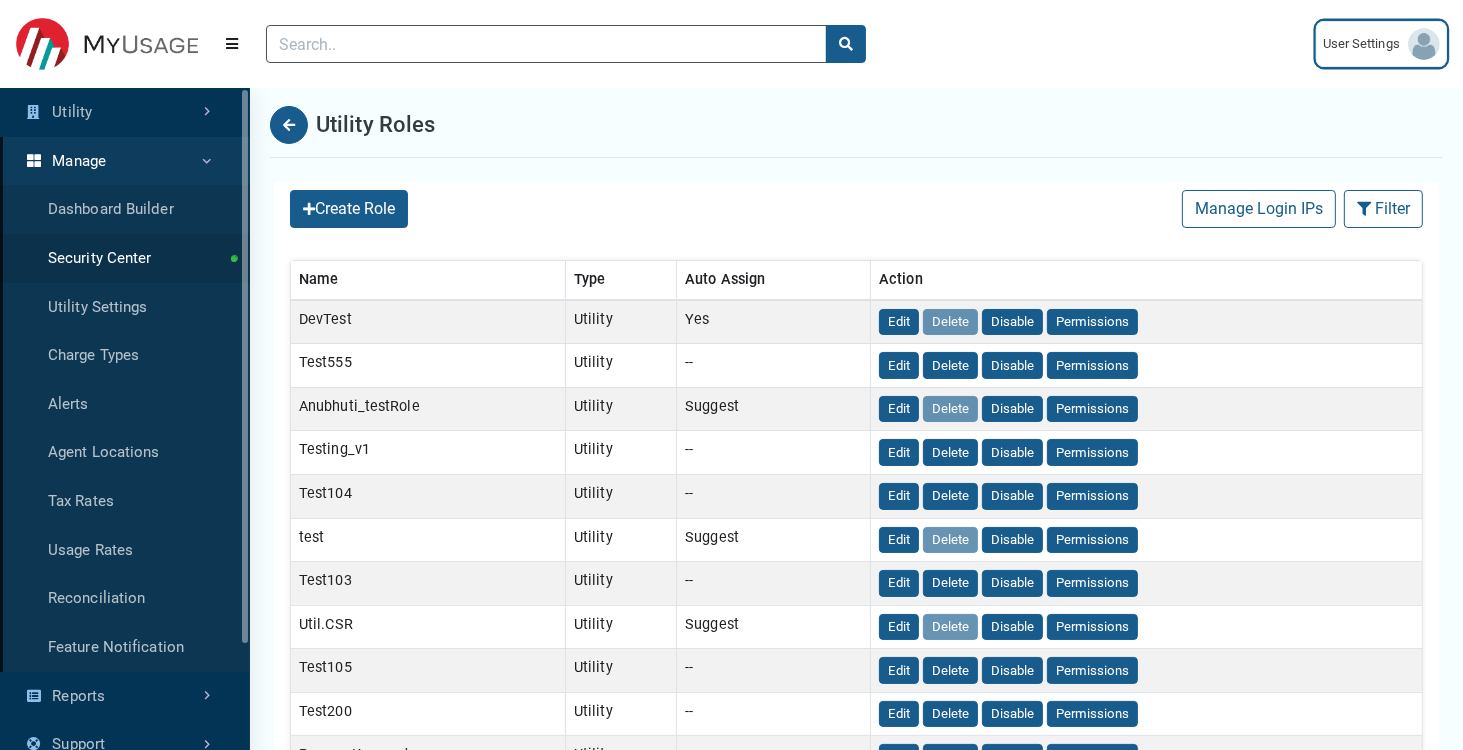 click on "User Settings" at bounding box center [1381, 44] 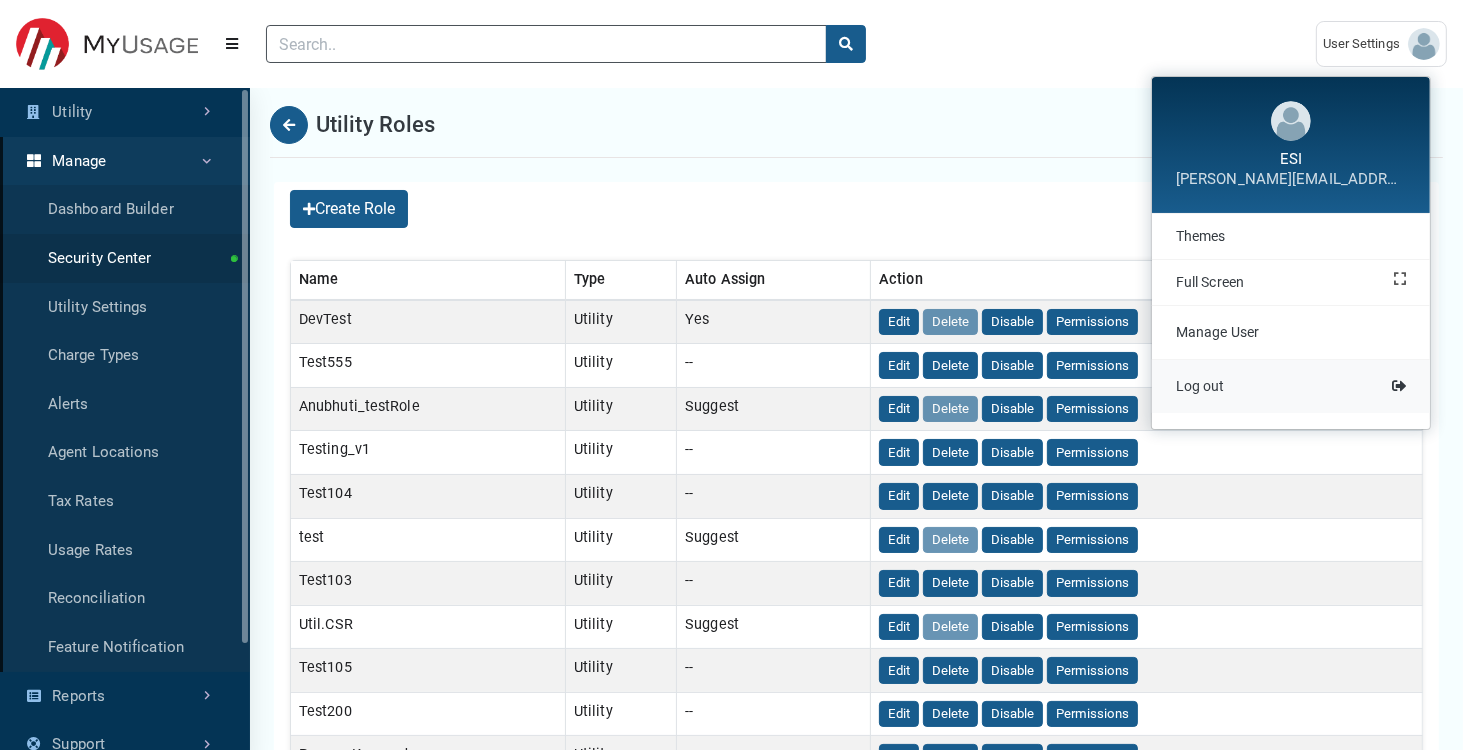 click on "Log out" at bounding box center (1200, 386) 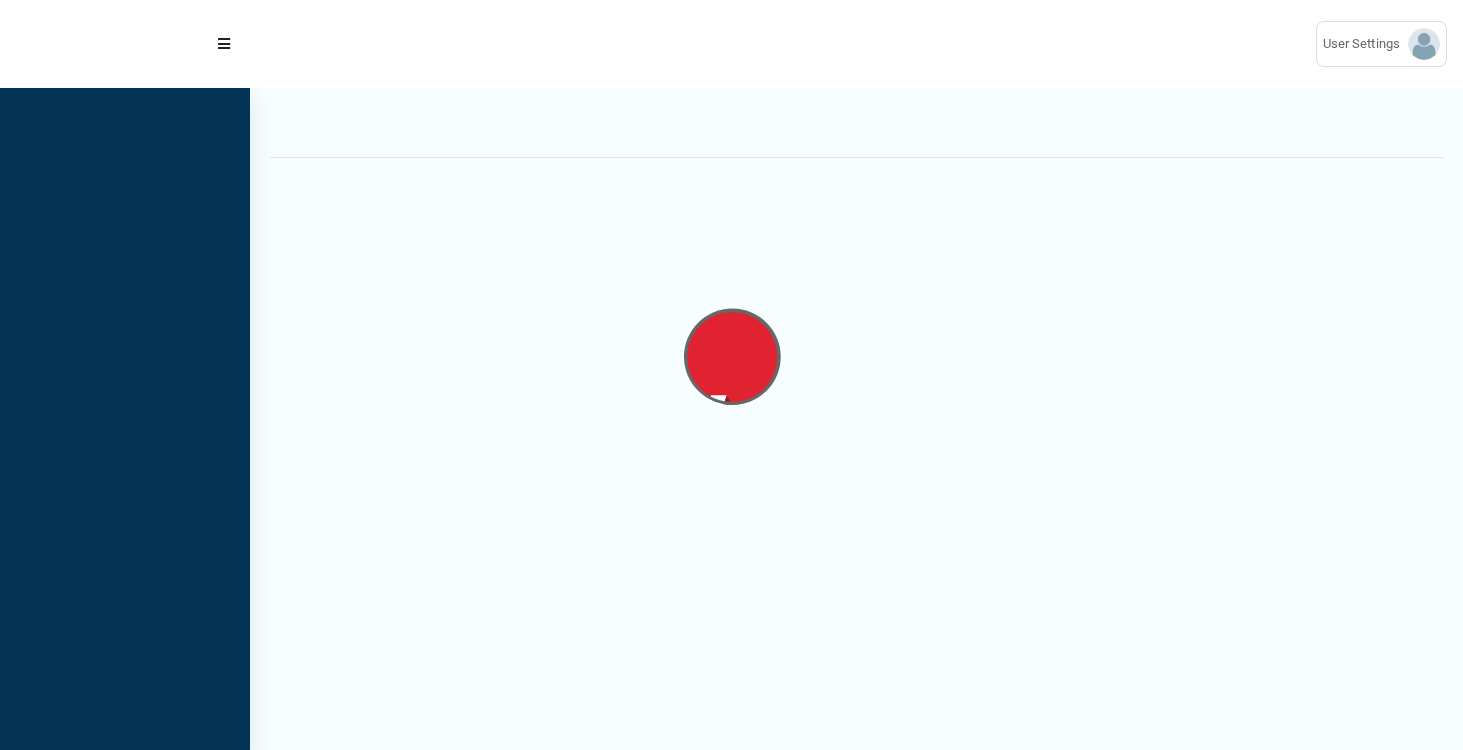 scroll, scrollTop: 0, scrollLeft: 0, axis: both 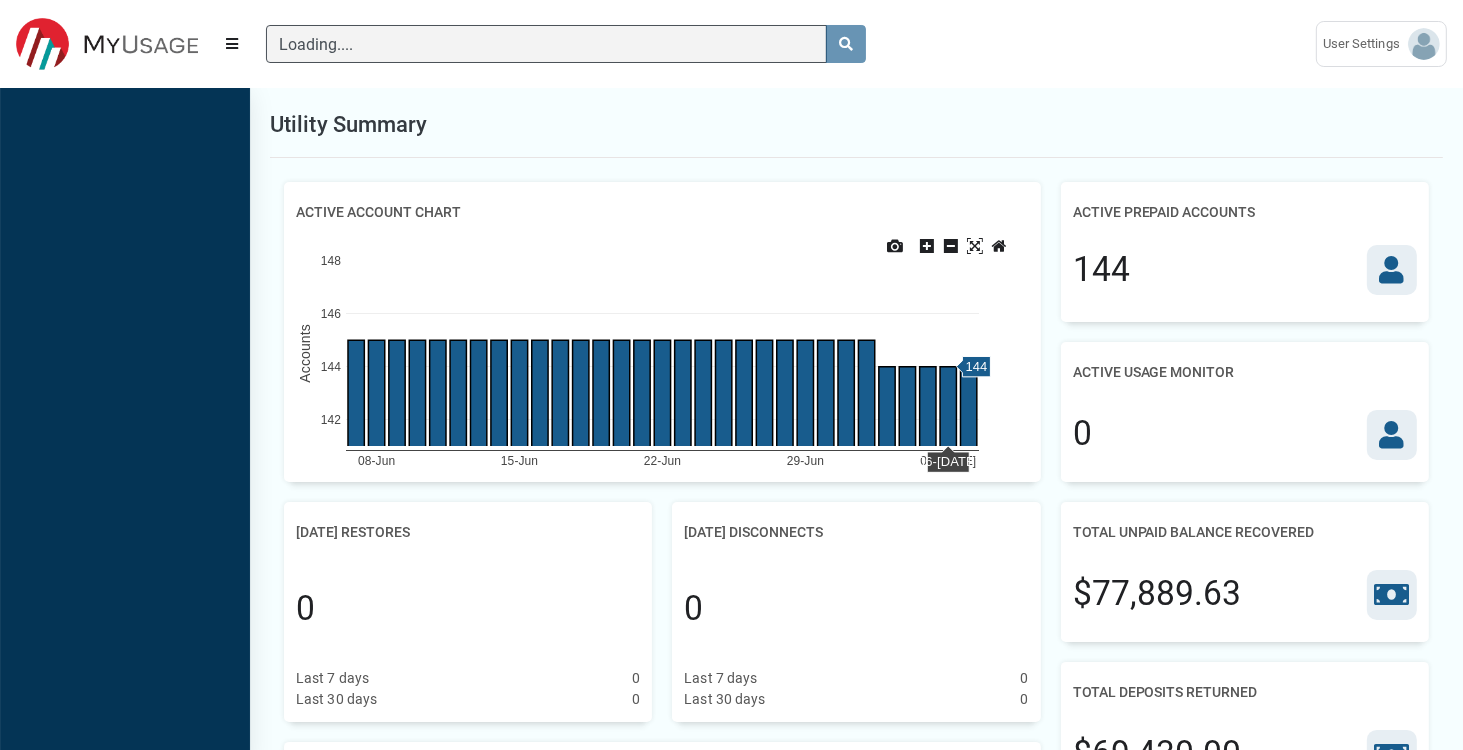 type 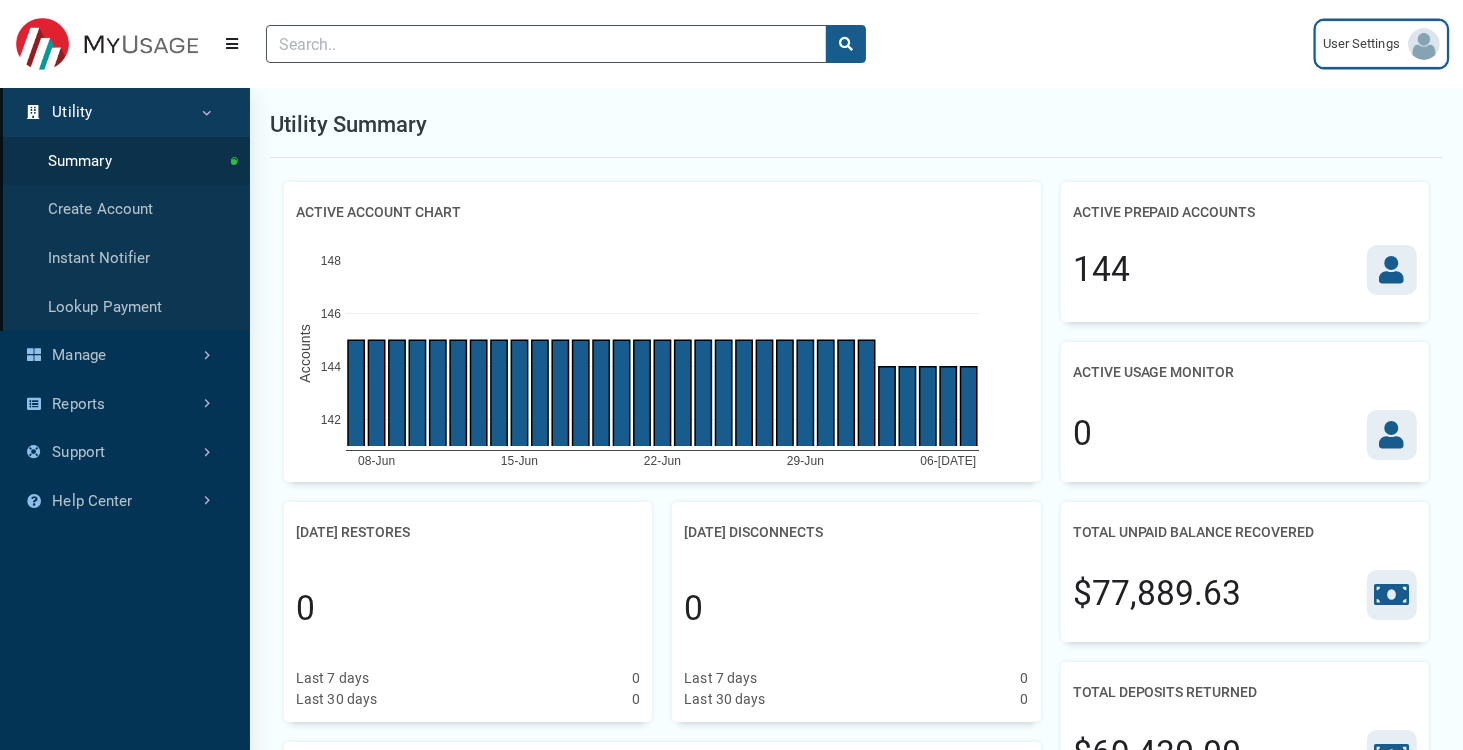 click on "User Settings" at bounding box center [1365, 44] 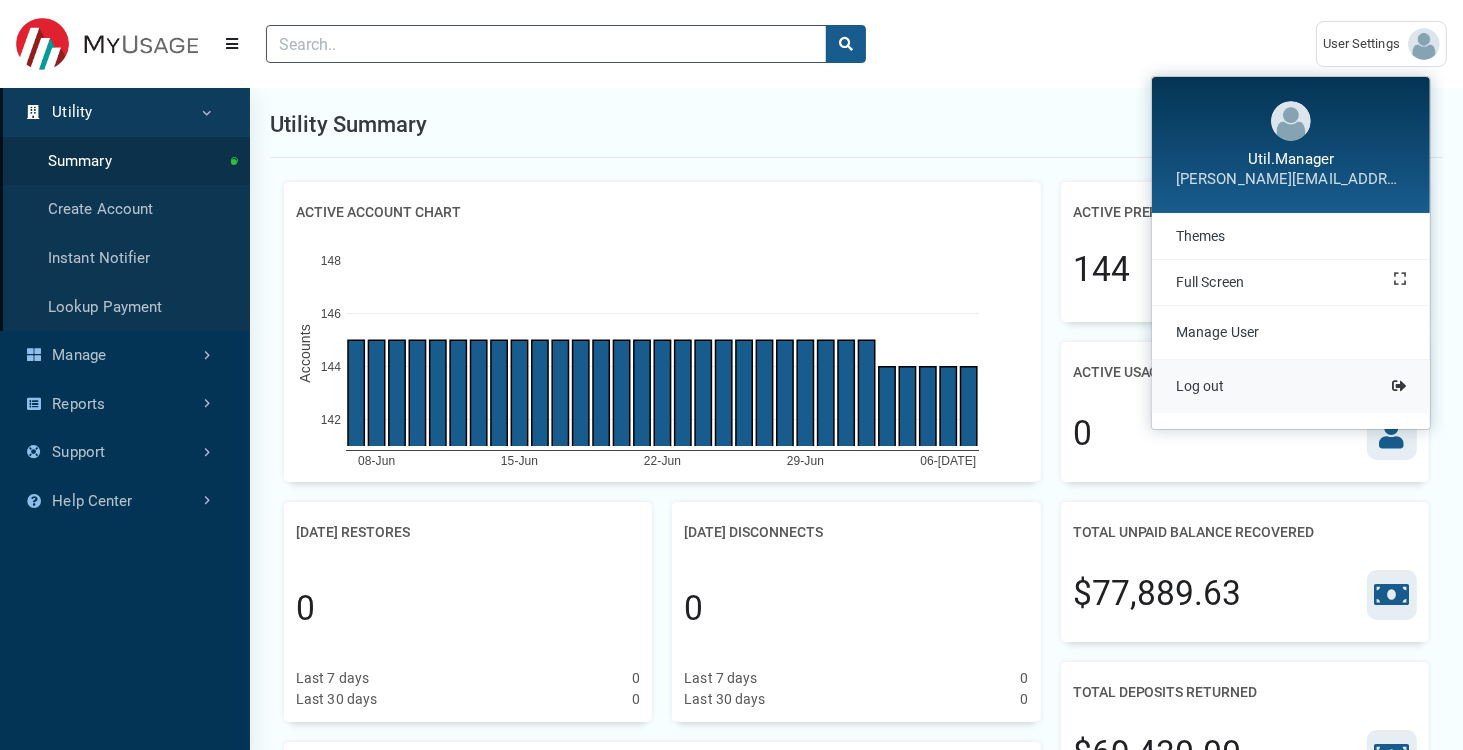 click on "Log out" at bounding box center (1200, 386) 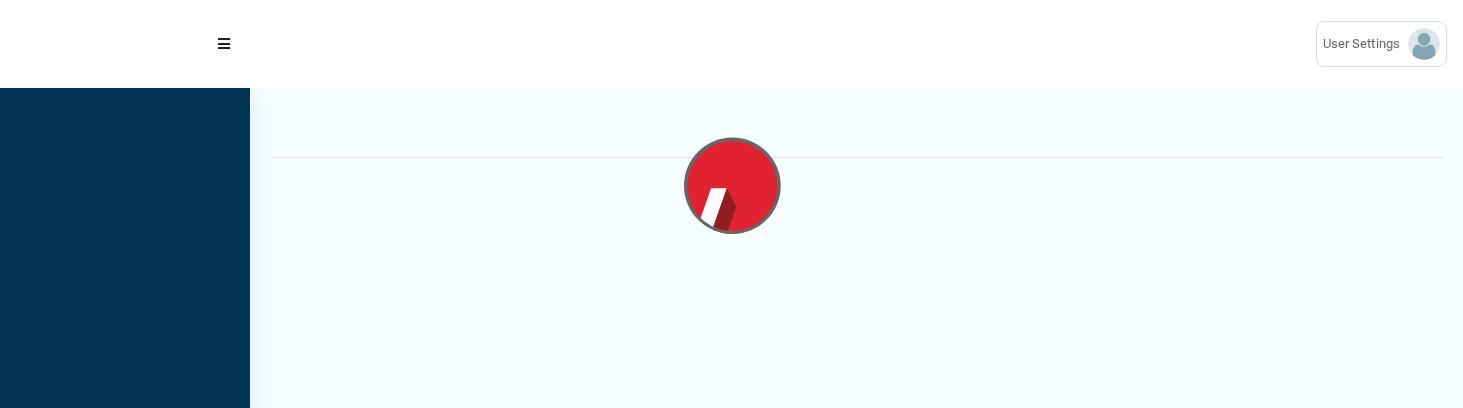 scroll, scrollTop: 0, scrollLeft: 0, axis: both 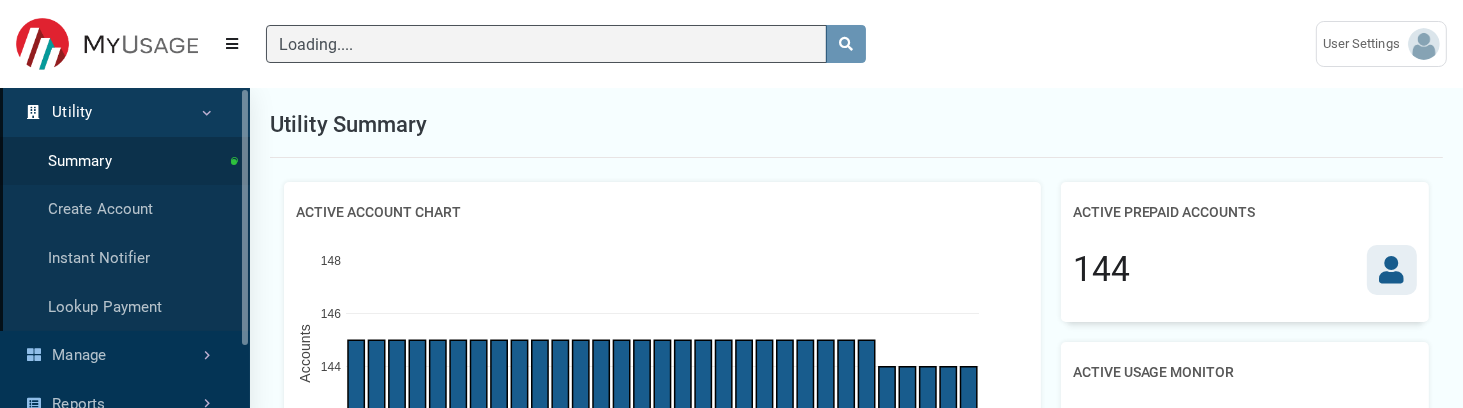 type 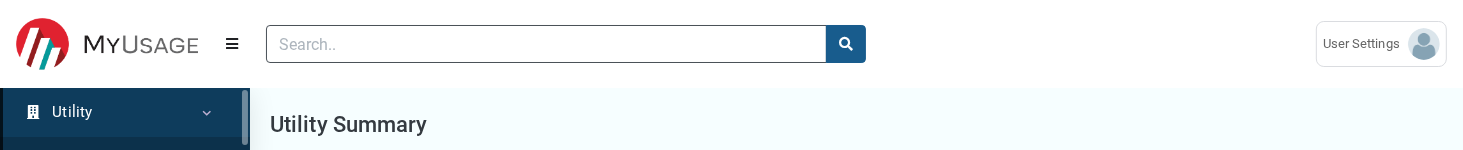 scroll, scrollTop: 187, scrollLeft: 249, axis: both 